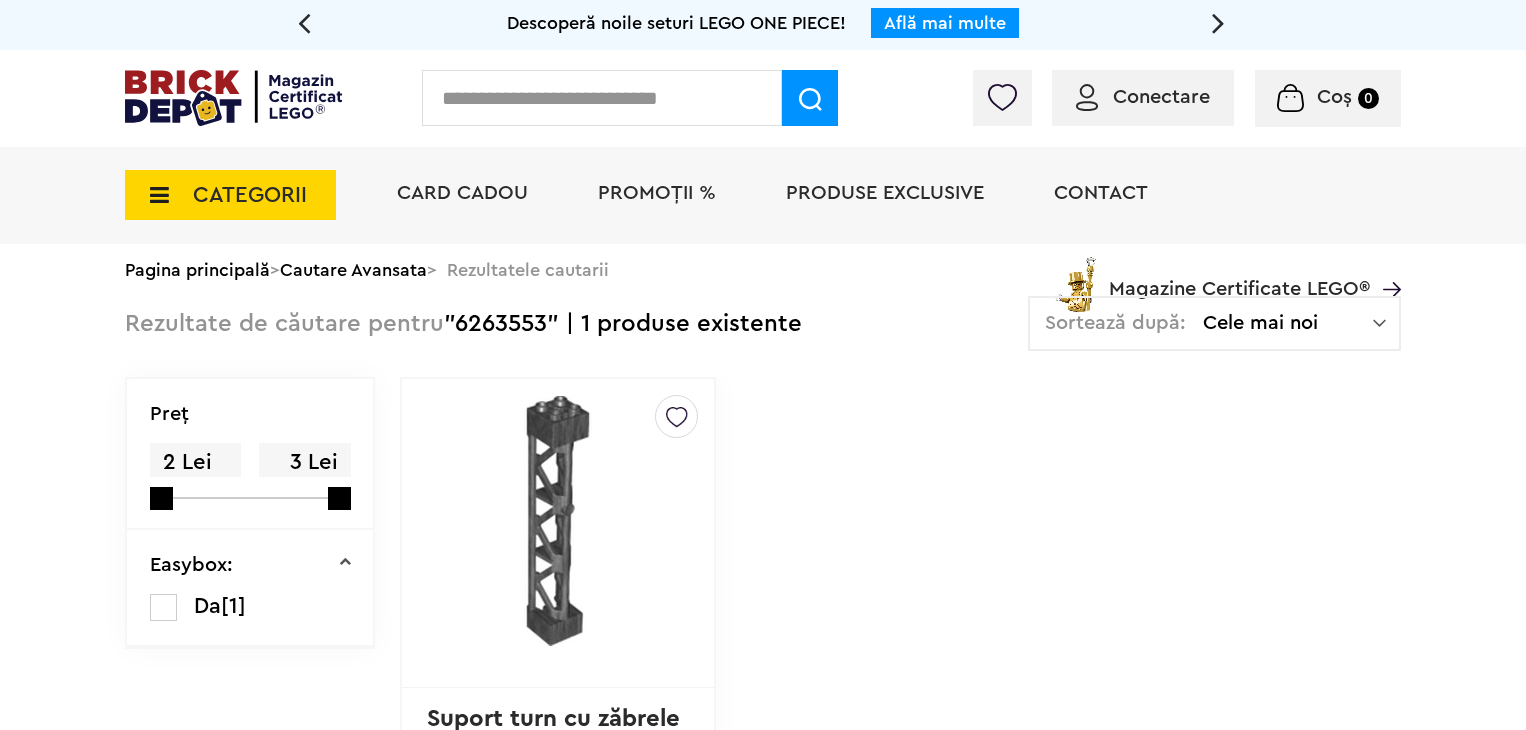 scroll, scrollTop: 0, scrollLeft: 0, axis: both 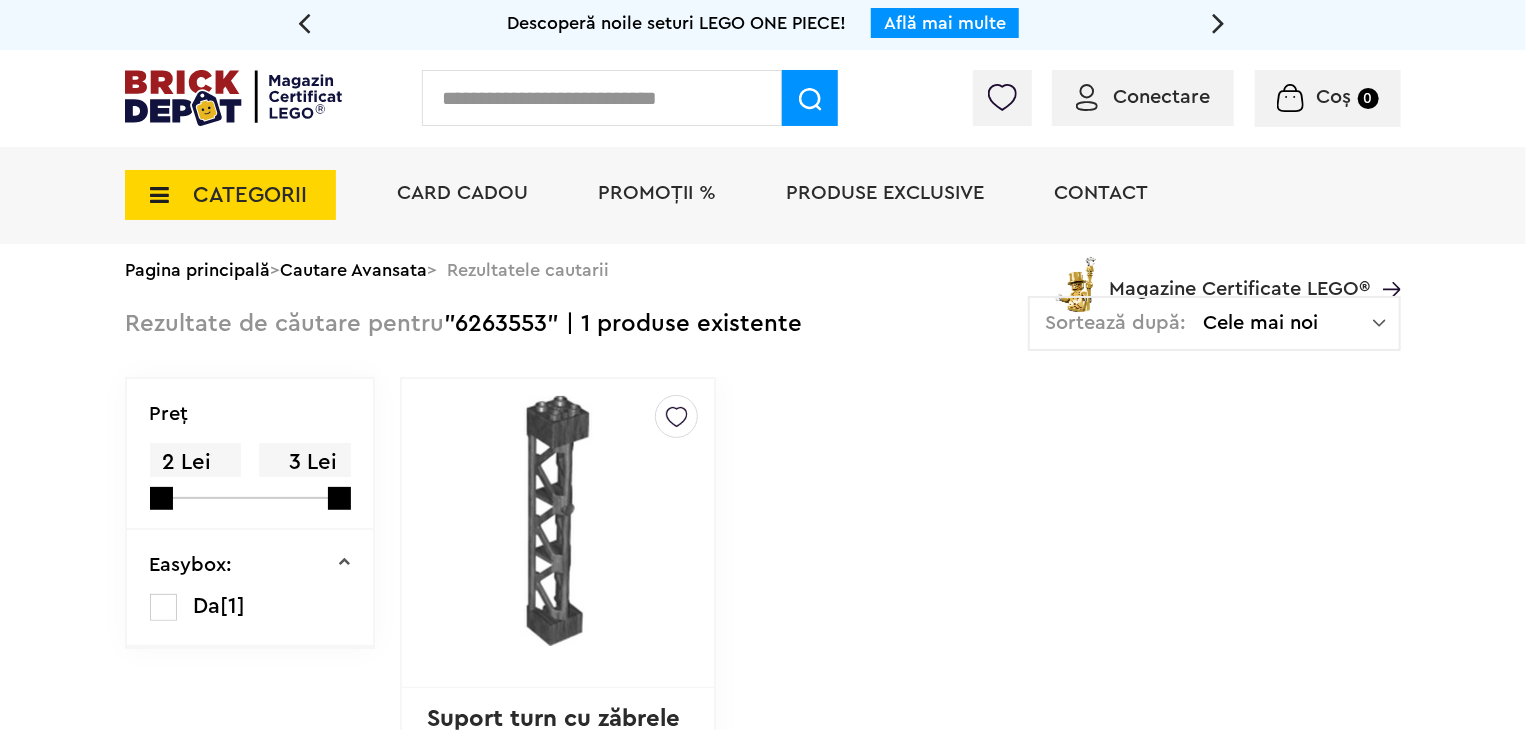 click at bounding box center (602, 98) 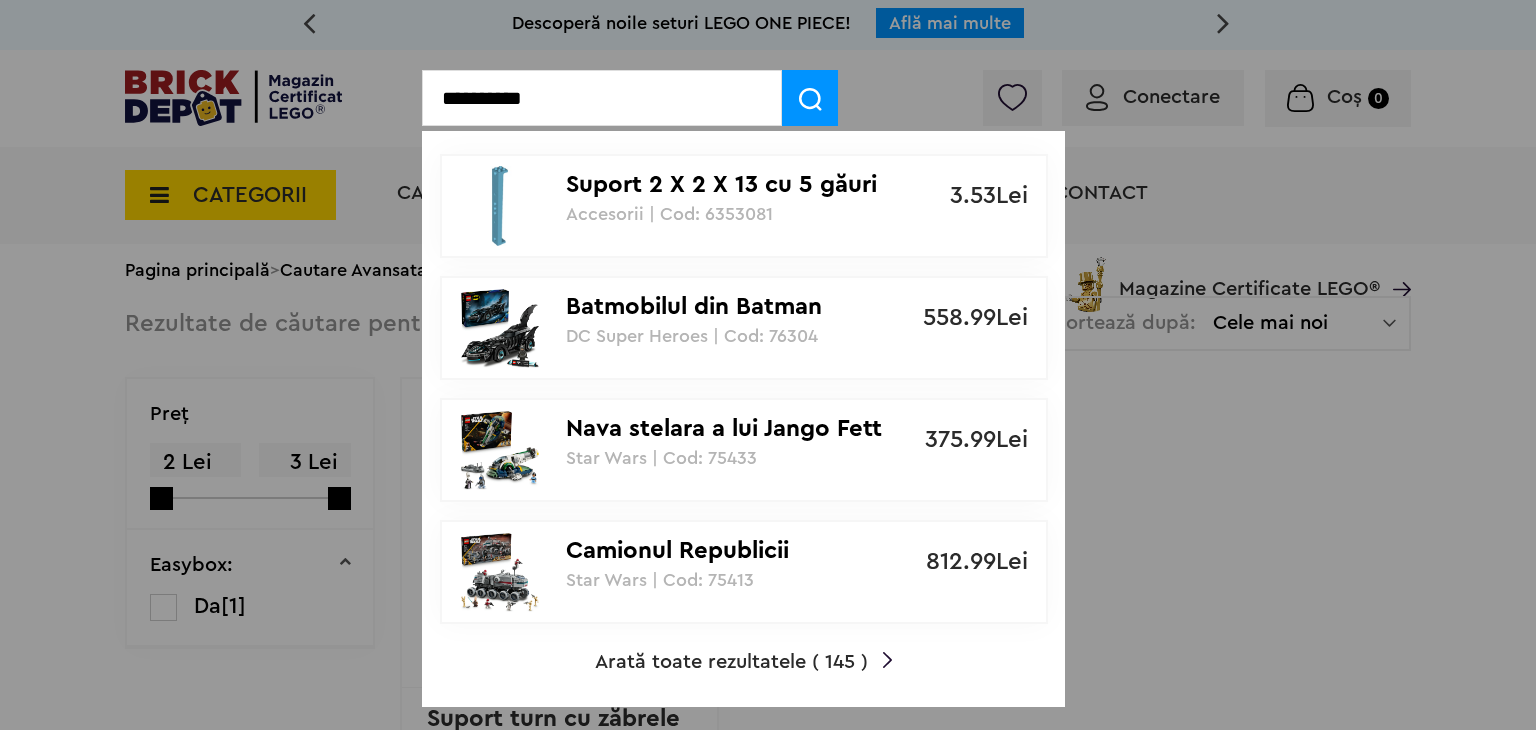 click on "**********" at bounding box center (602, 98) 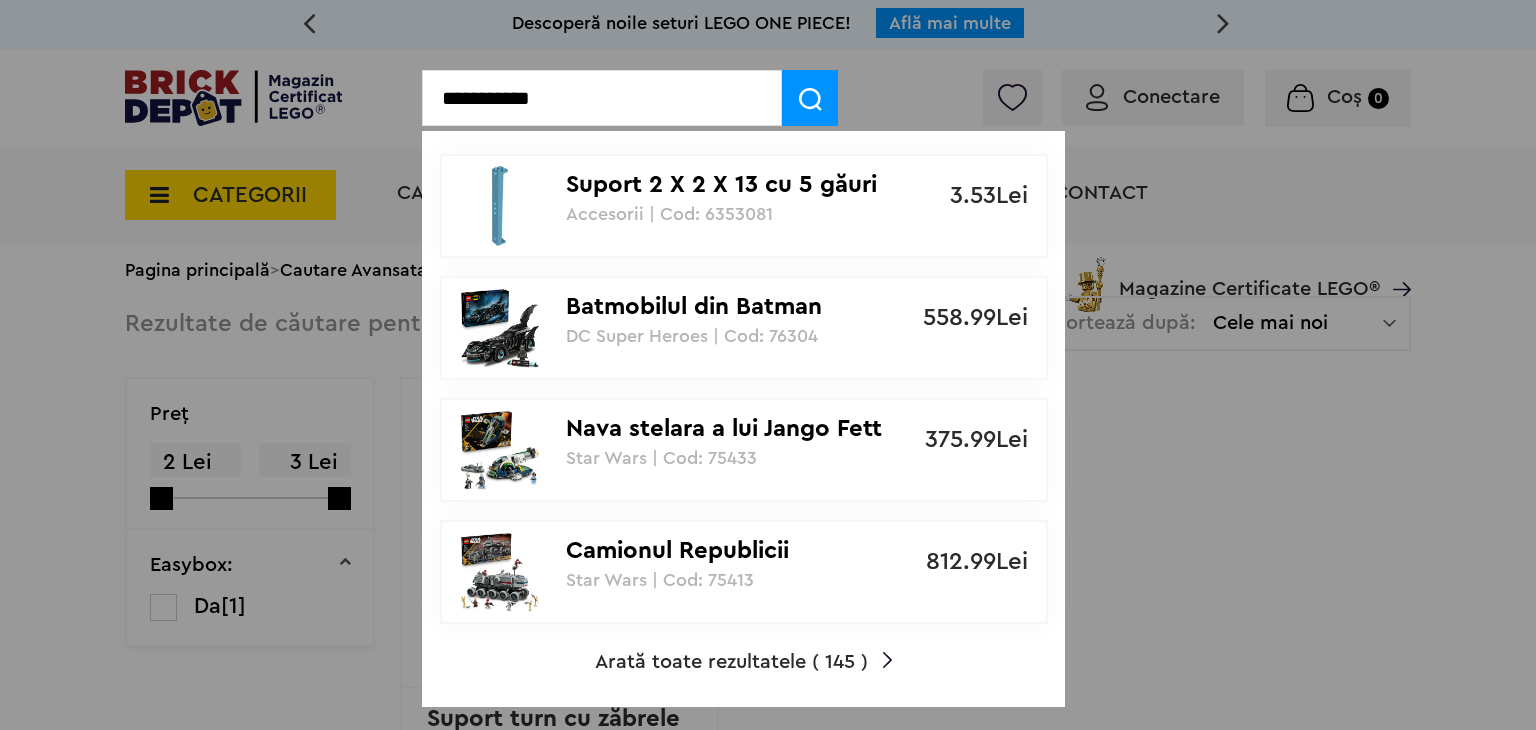 type on "**********" 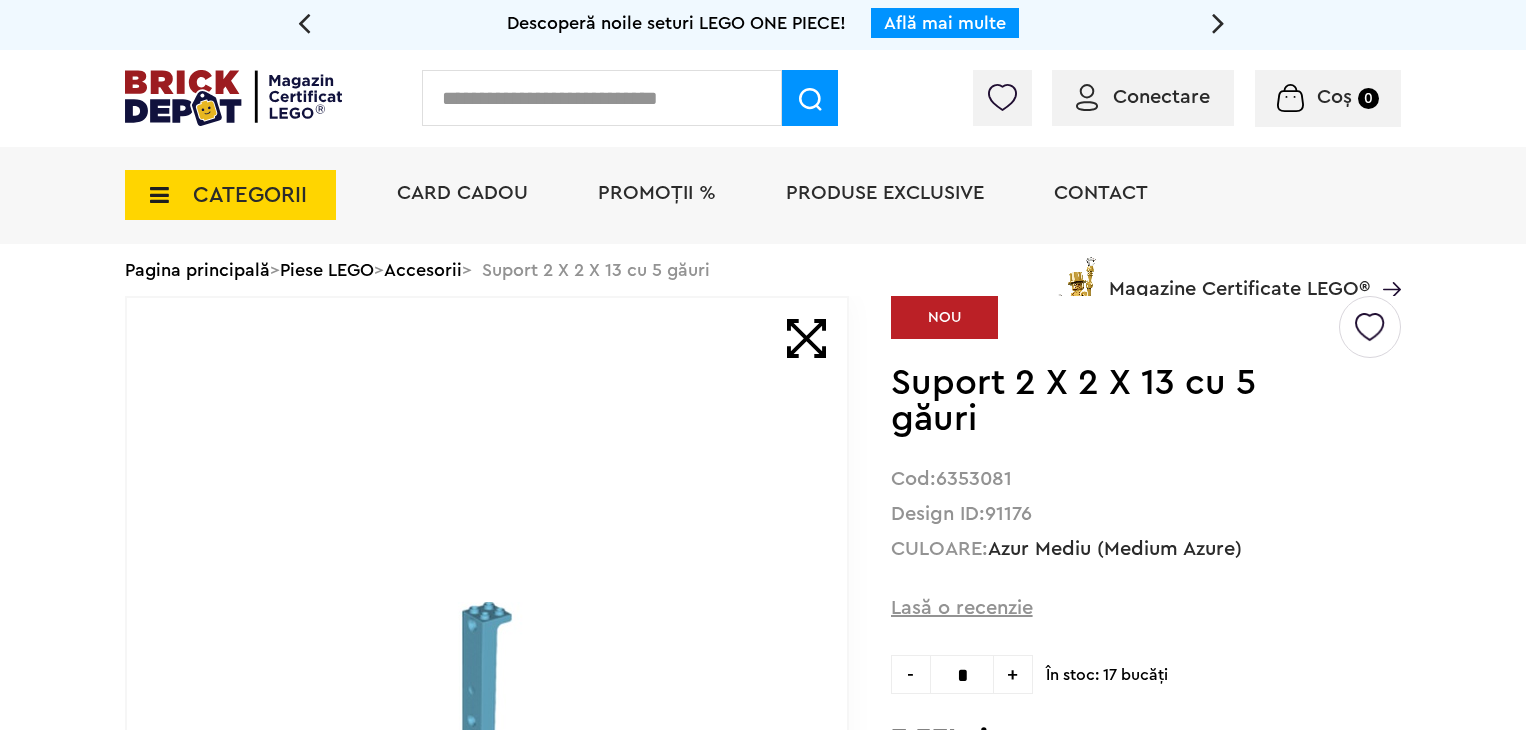 scroll, scrollTop: 0, scrollLeft: 0, axis: both 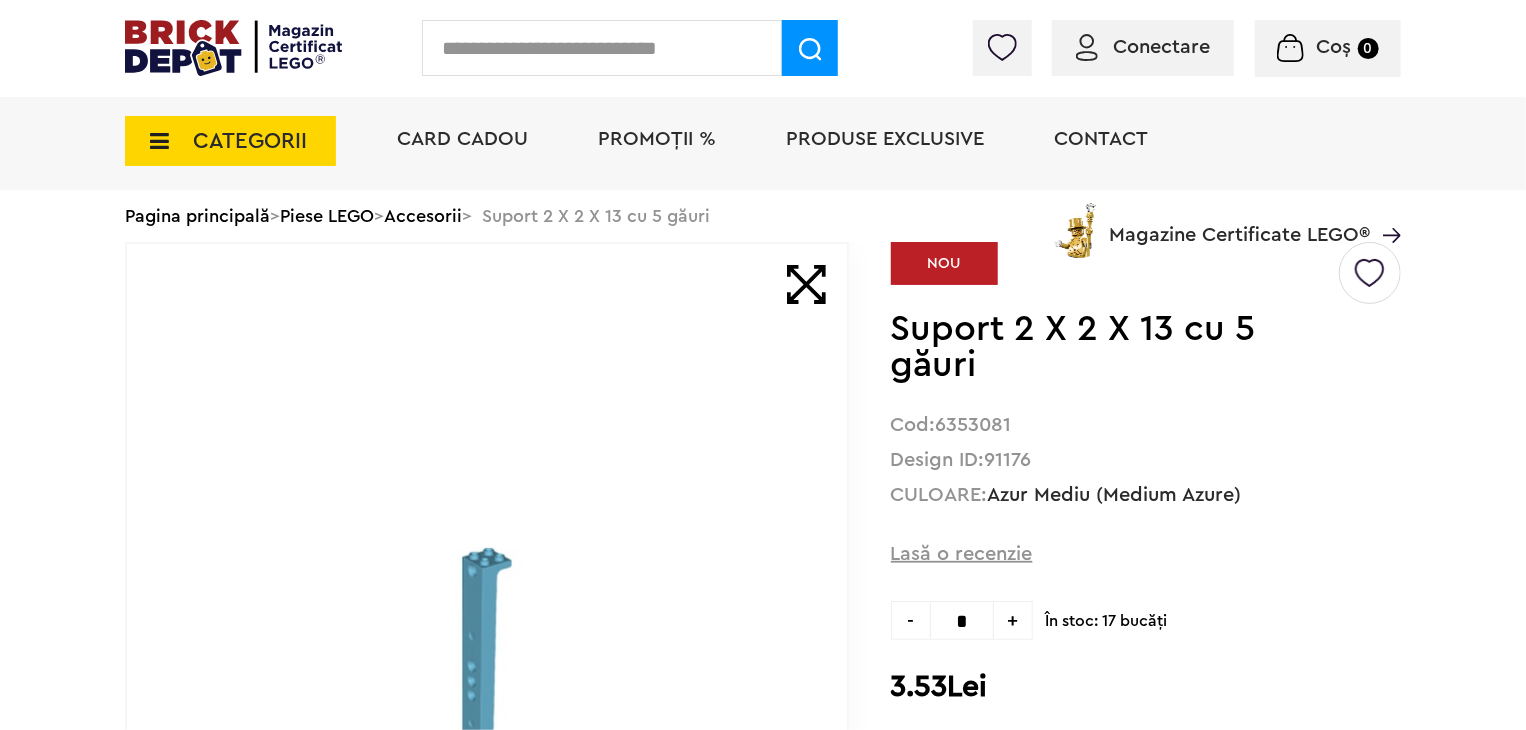 click on "6353081" at bounding box center (974, 425) 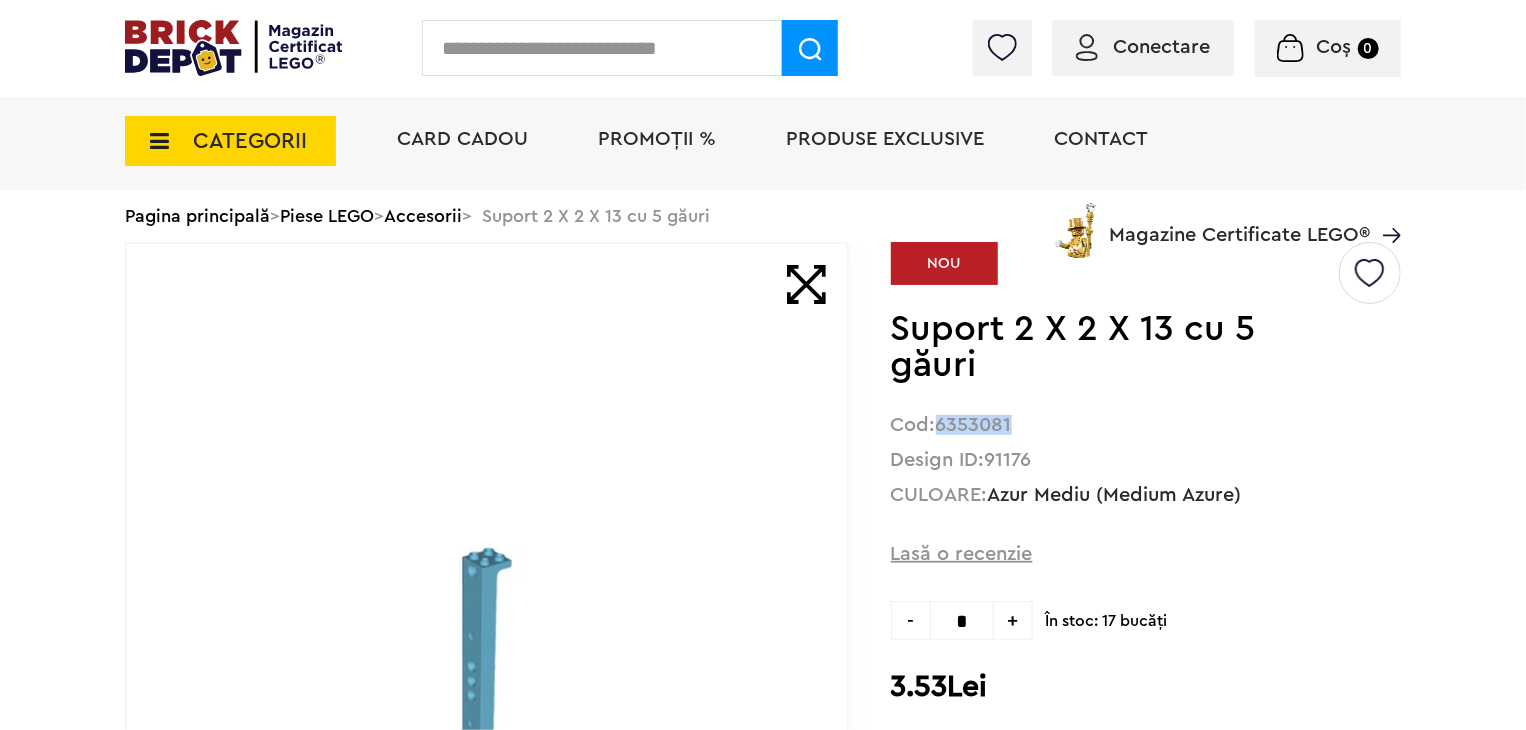 click on "6353081" at bounding box center (974, 425) 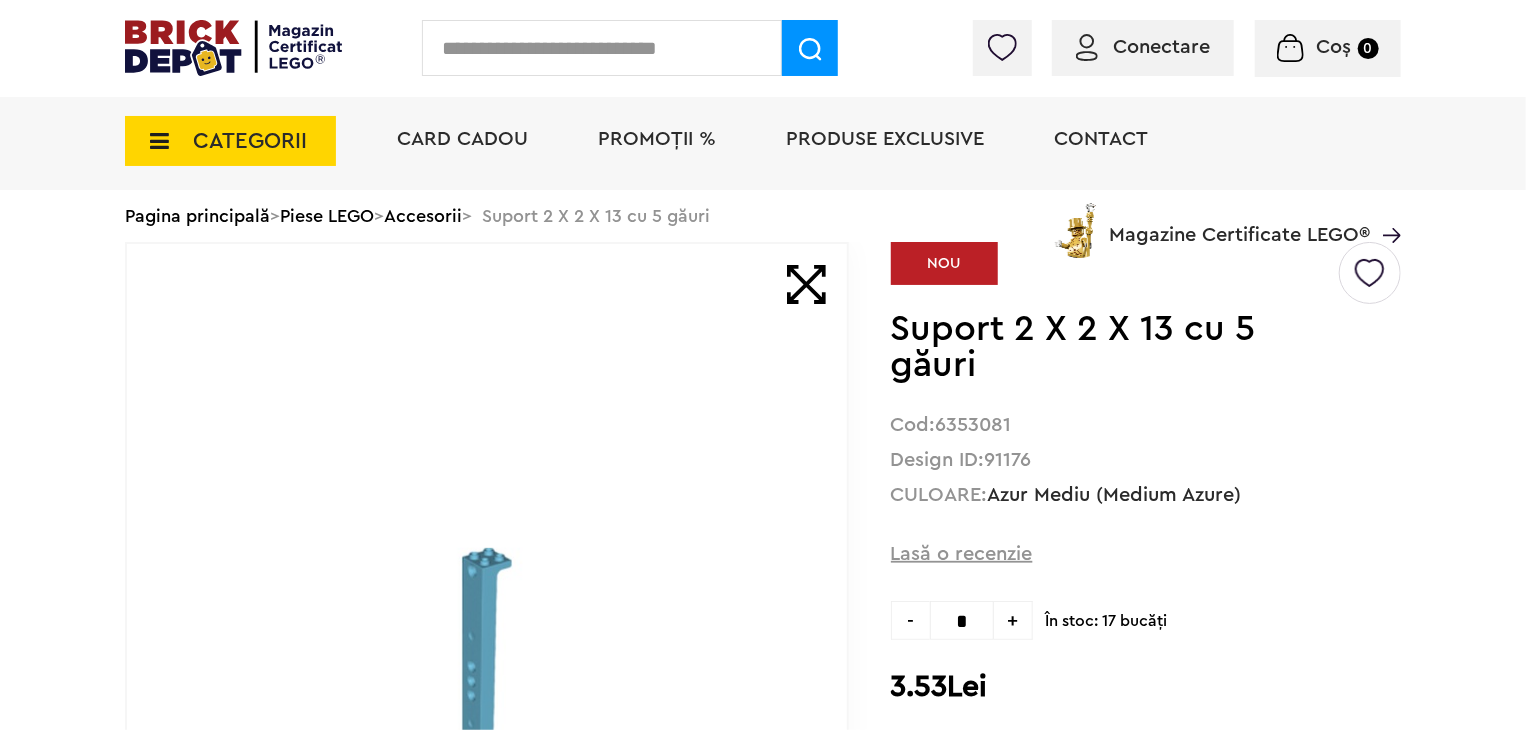click on "91176" at bounding box center (1008, 460) 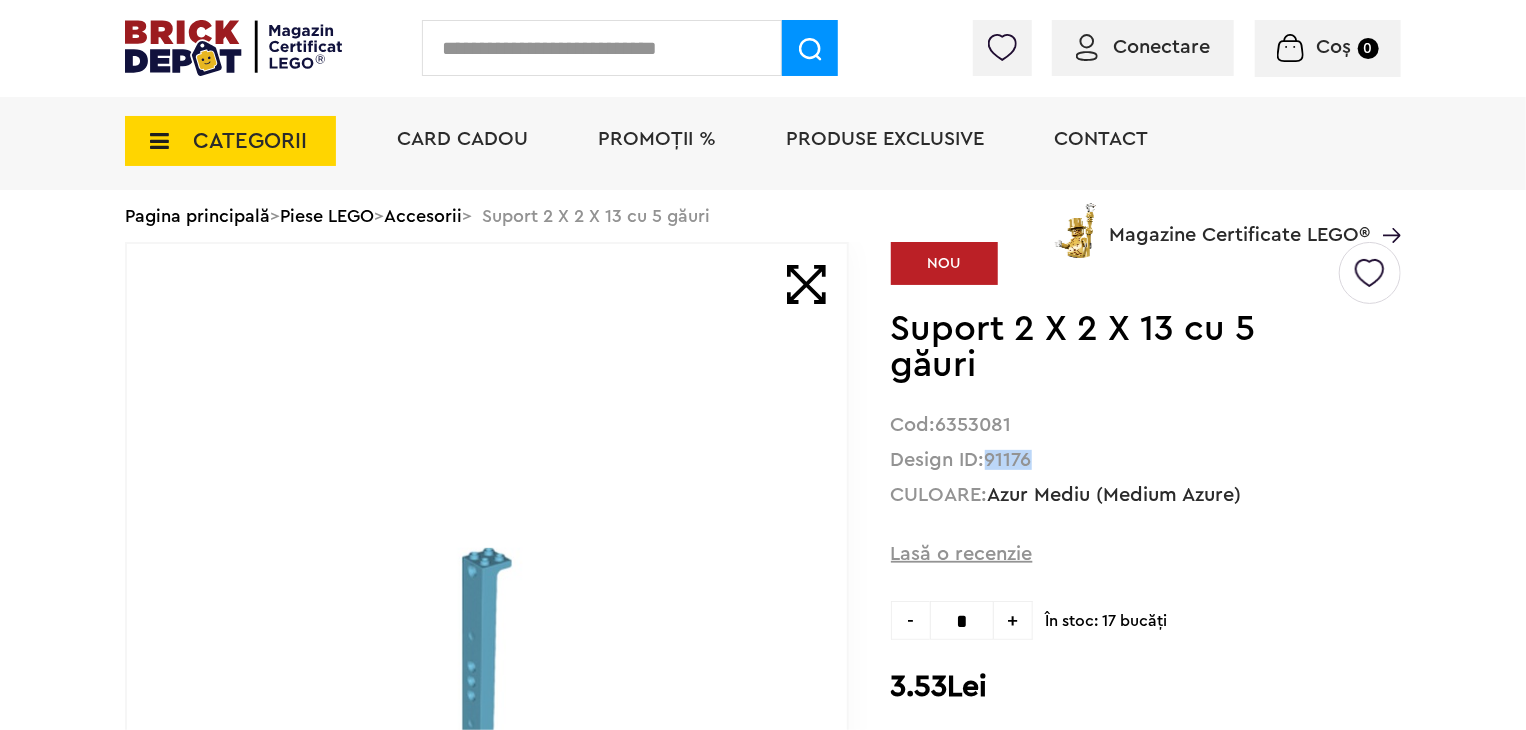 click on "91176" at bounding box center [1008, 460] 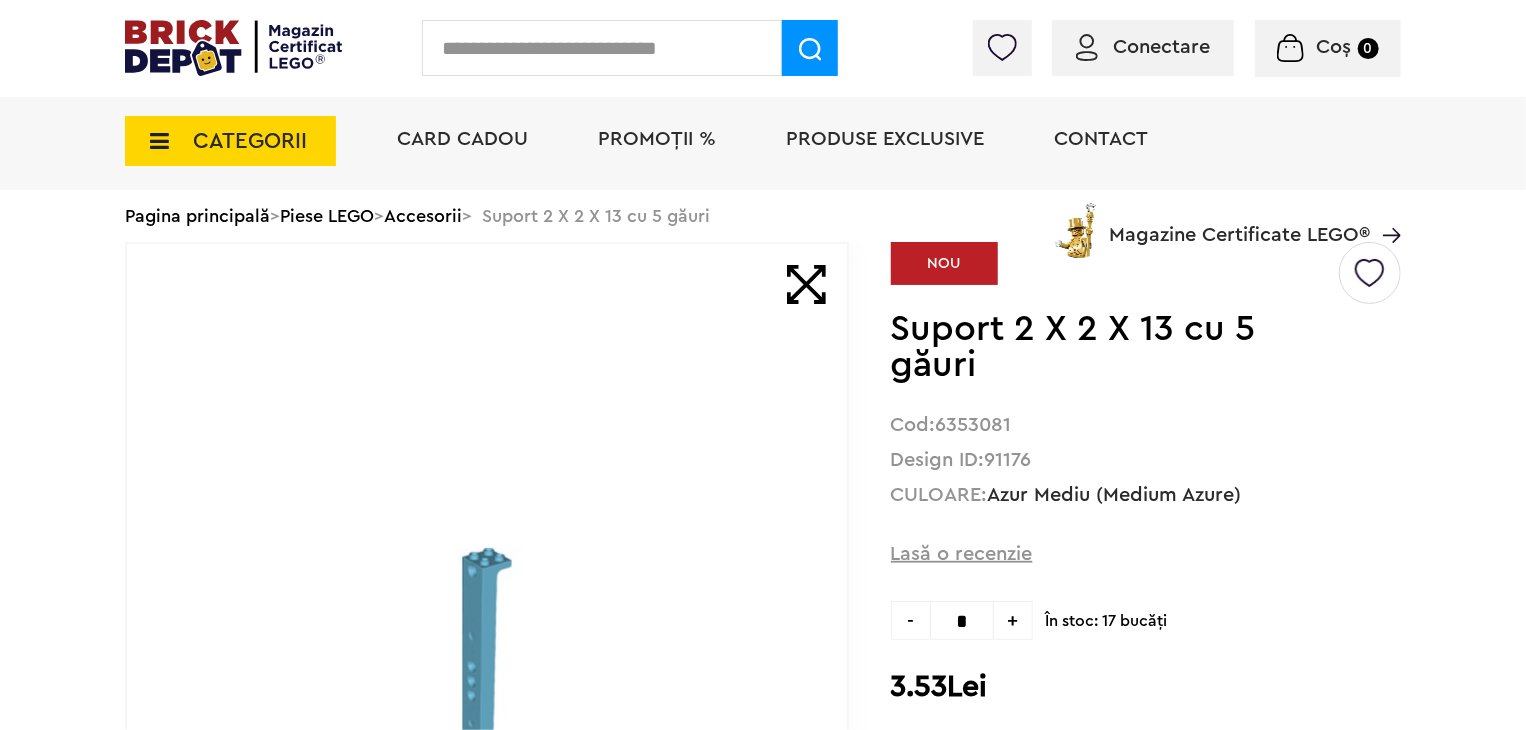 paste on "*****" 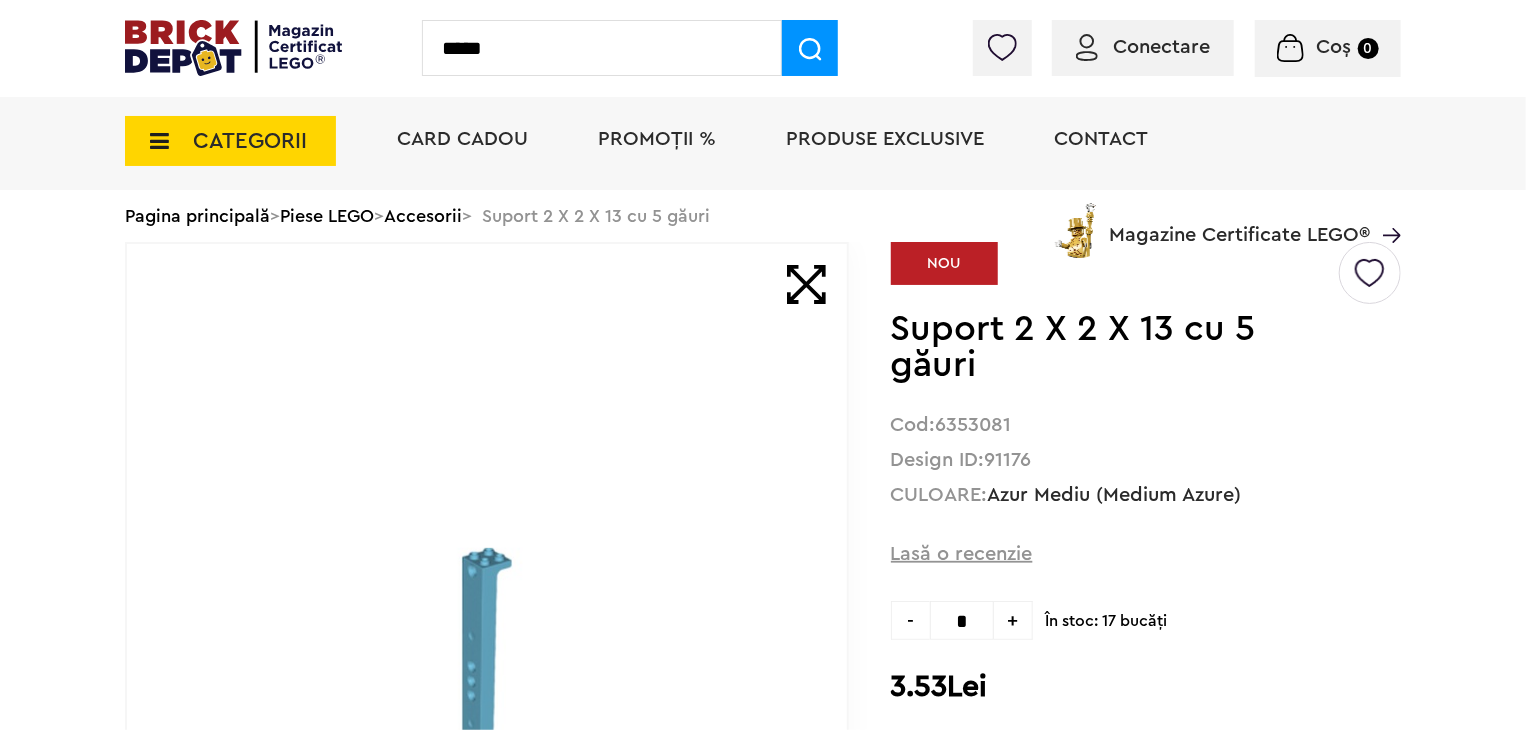type on "*****" 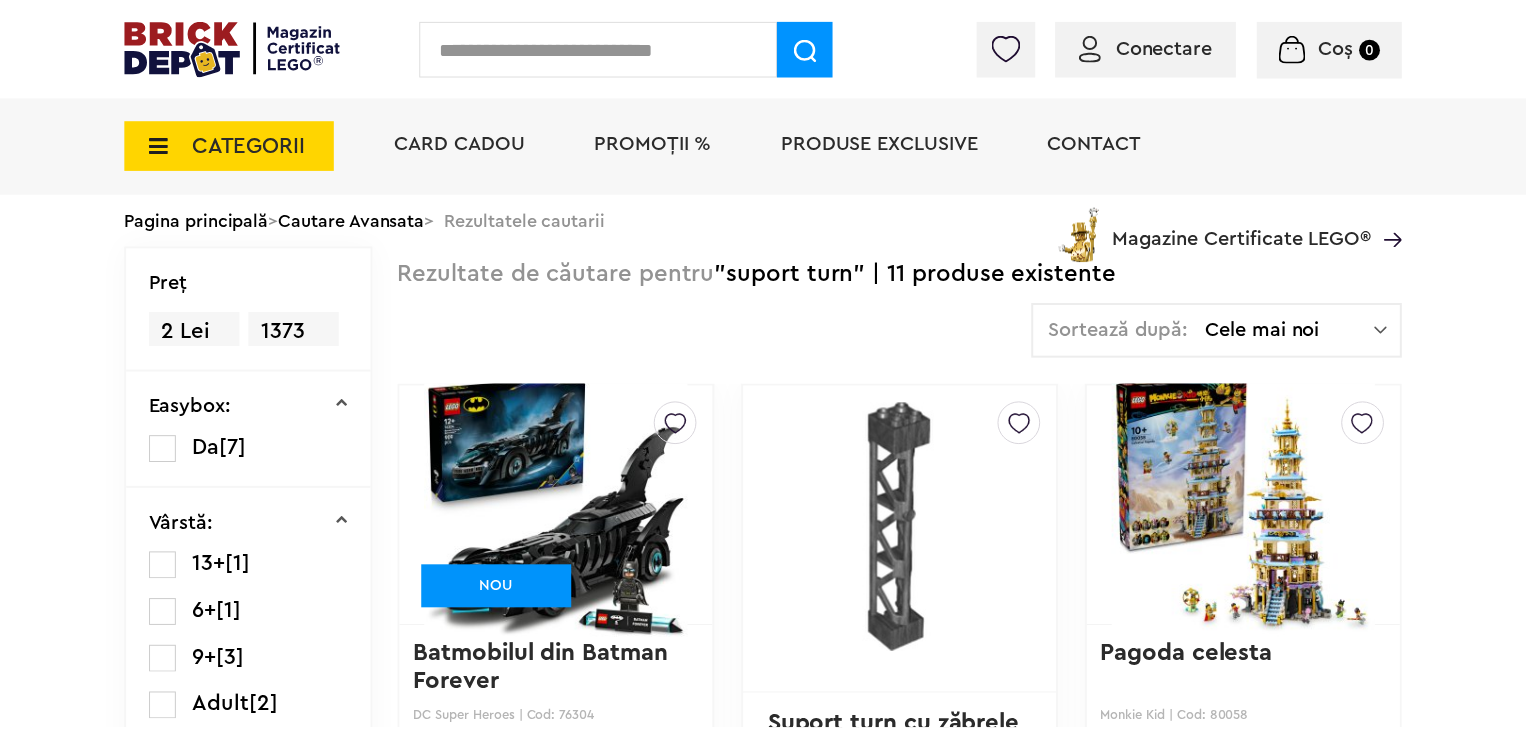 scroll, scrollTop: 0, scrollLeft: 0, axis: both 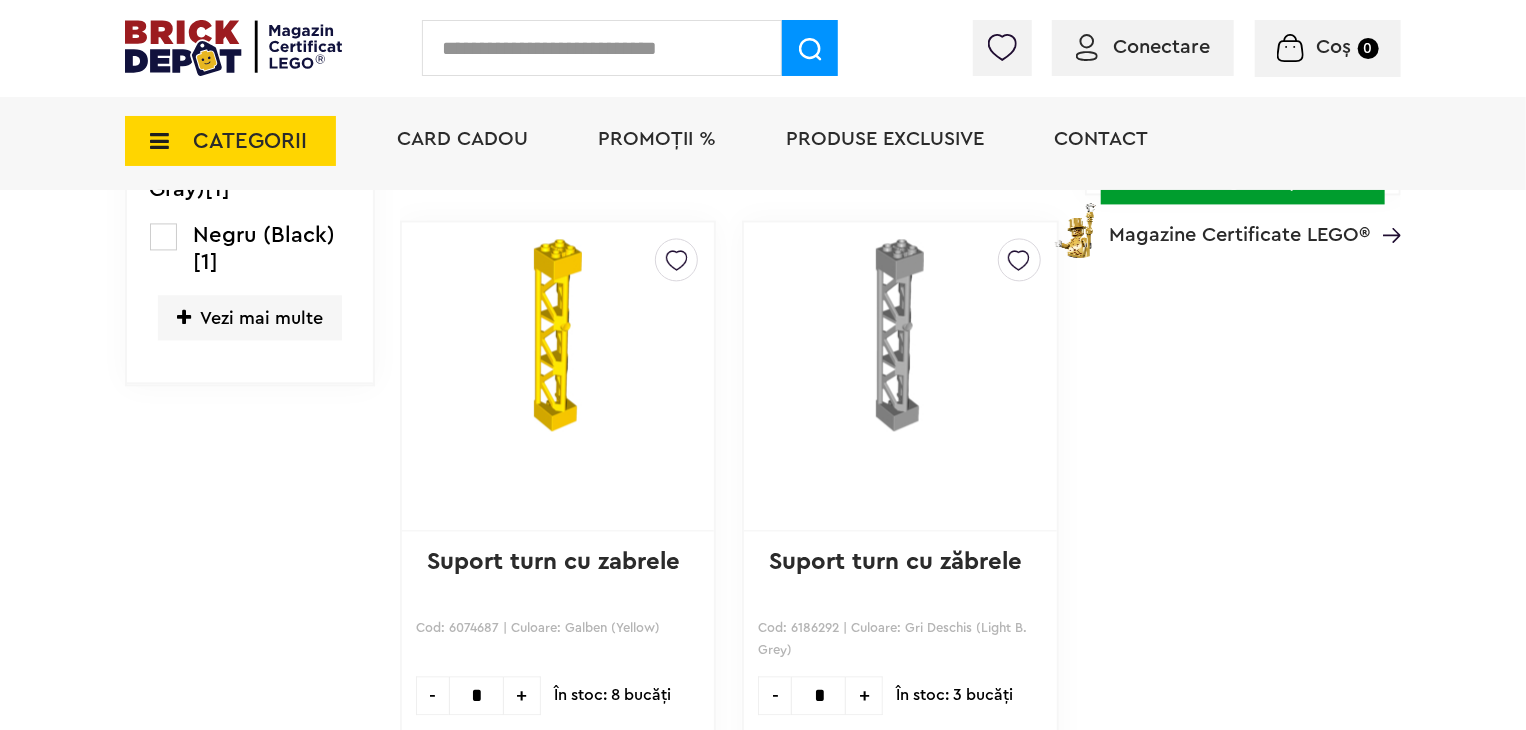 click at bounding box center [900, 335] 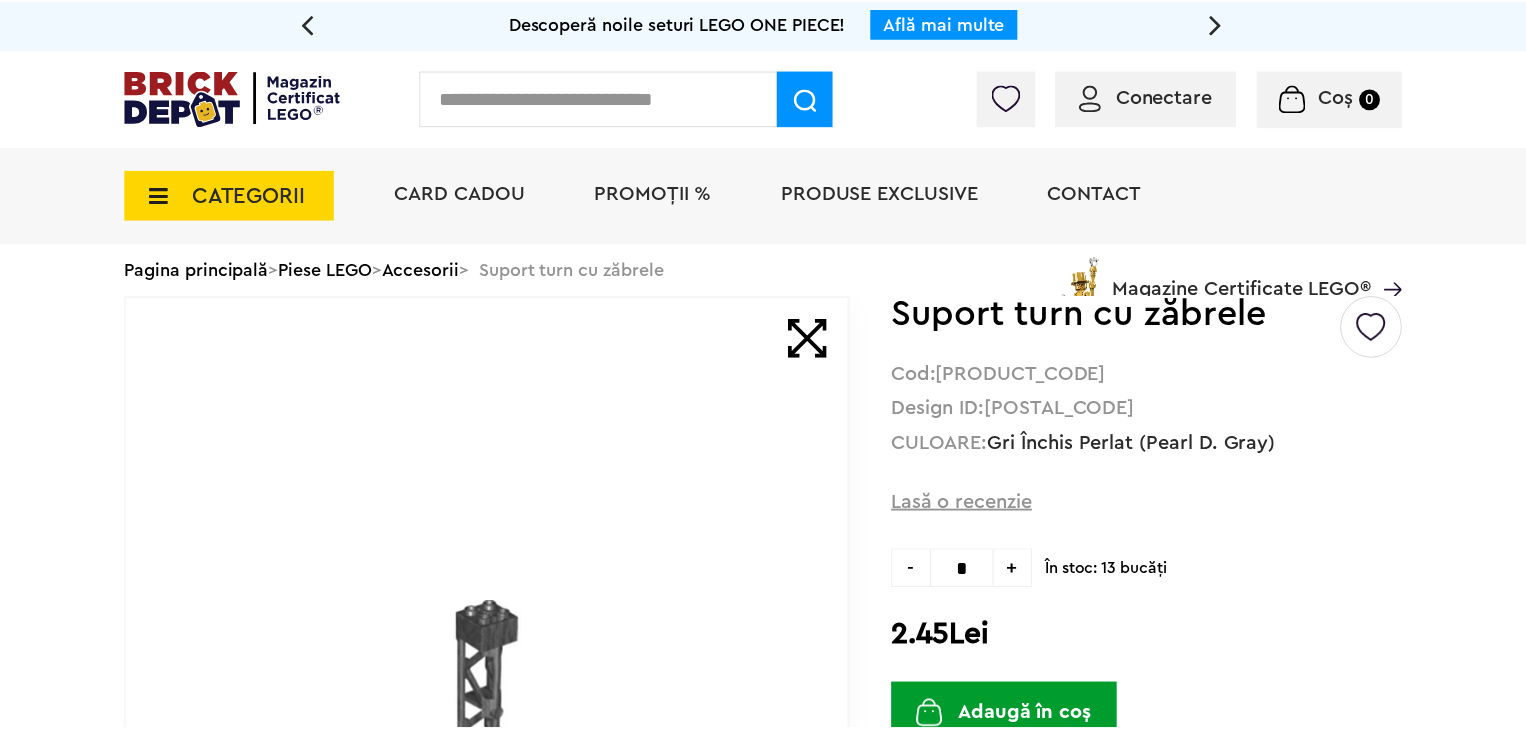 scroll, scrollTop: 0, scrollLeft: 0, axis: both 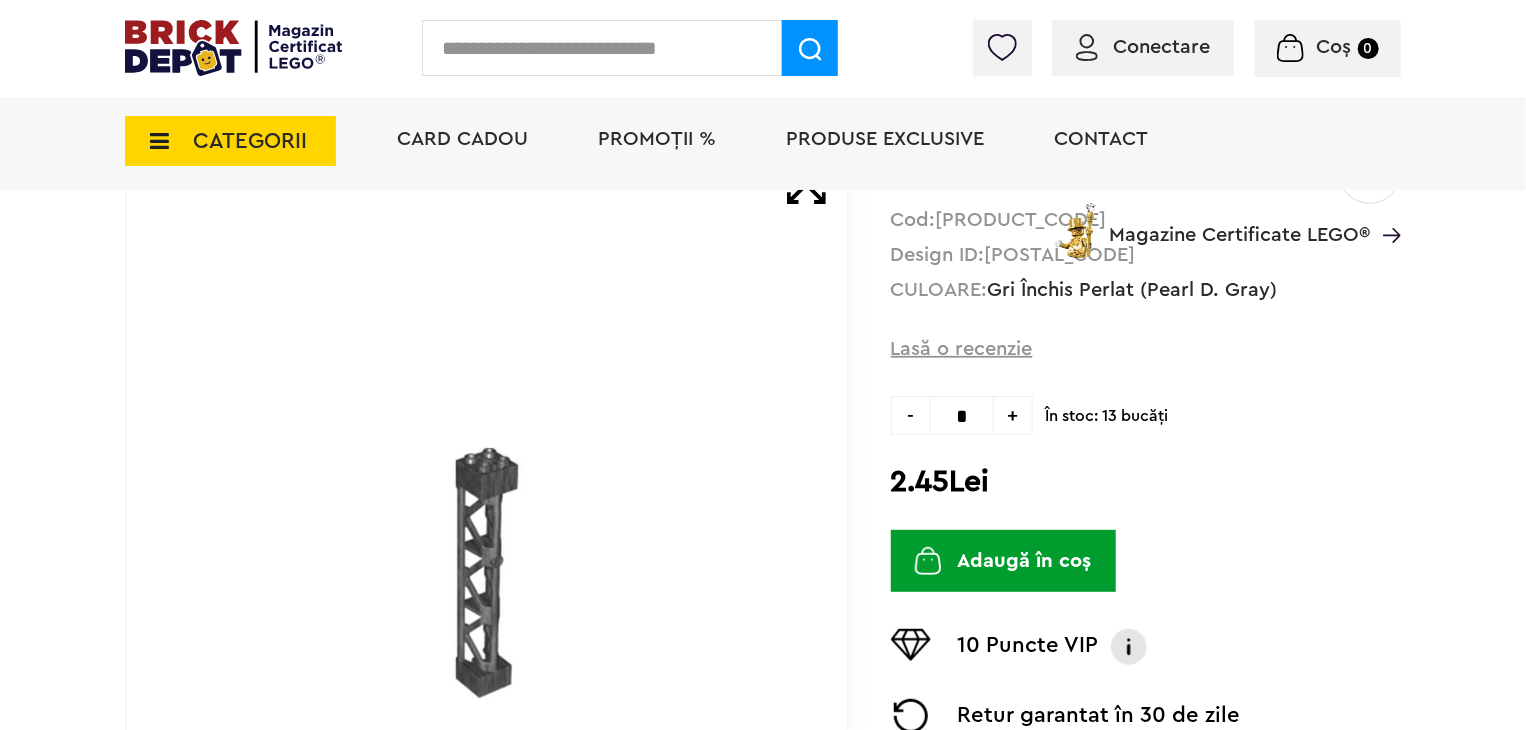 click on "*" at bounding box center [962, 415] 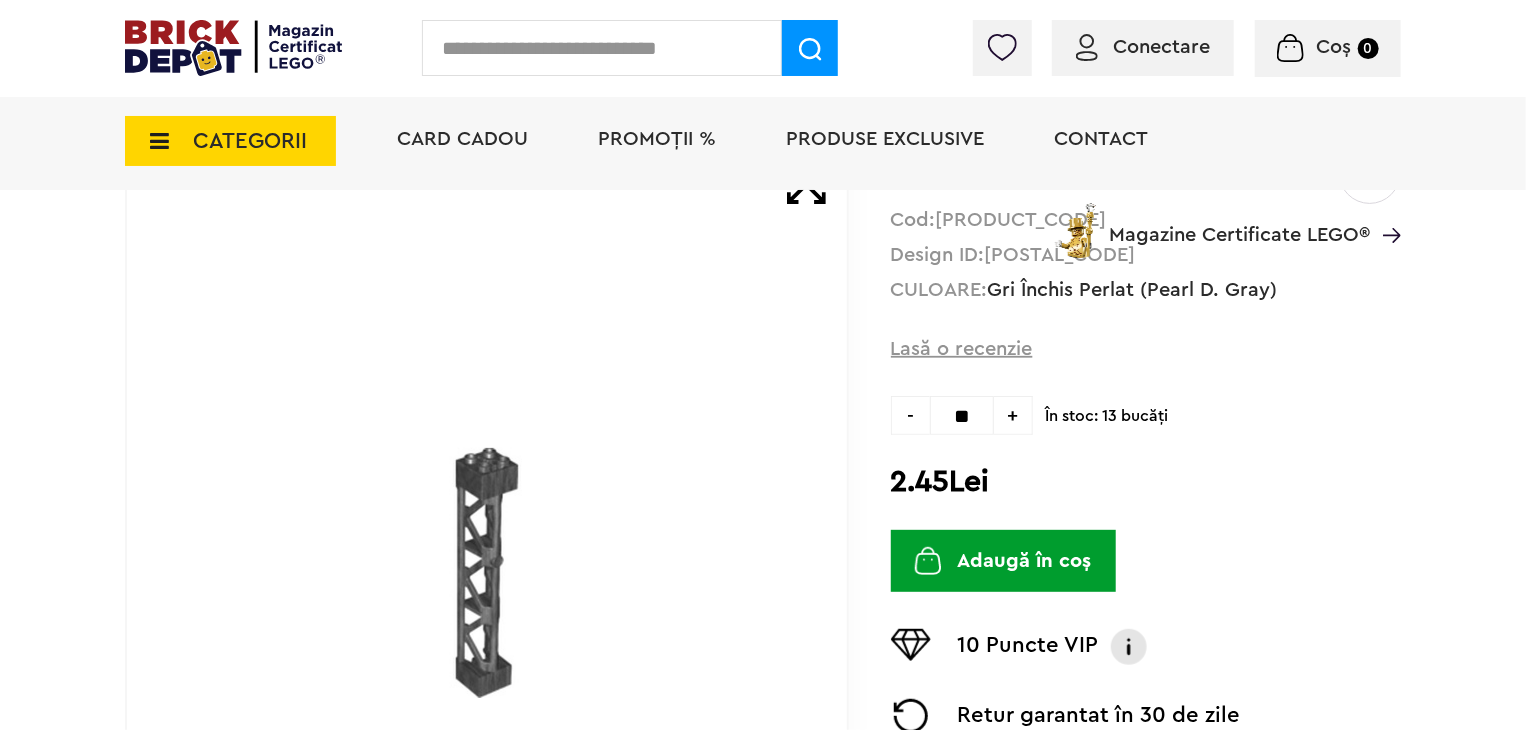 type on "**" 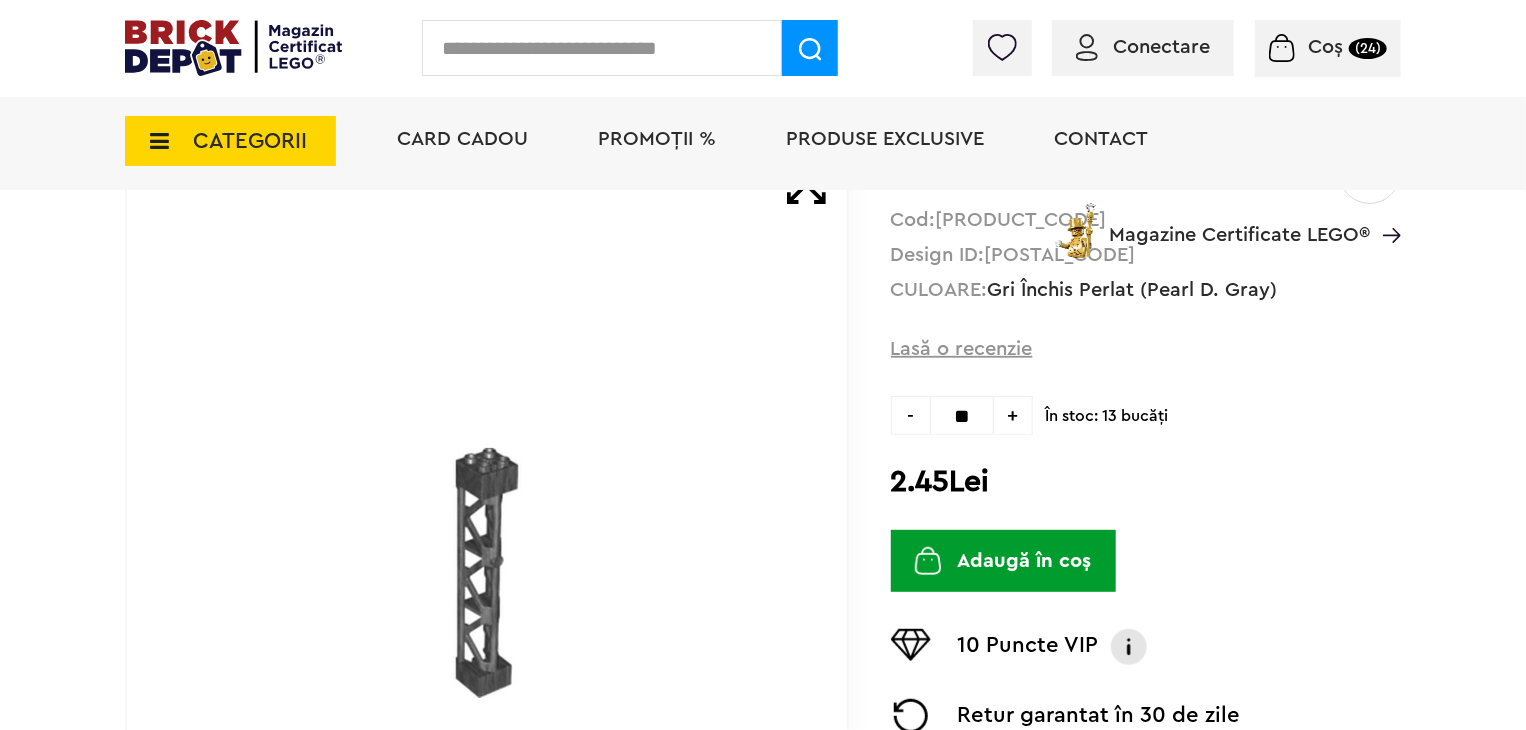 click on "**" at bounding box center [962, 415] 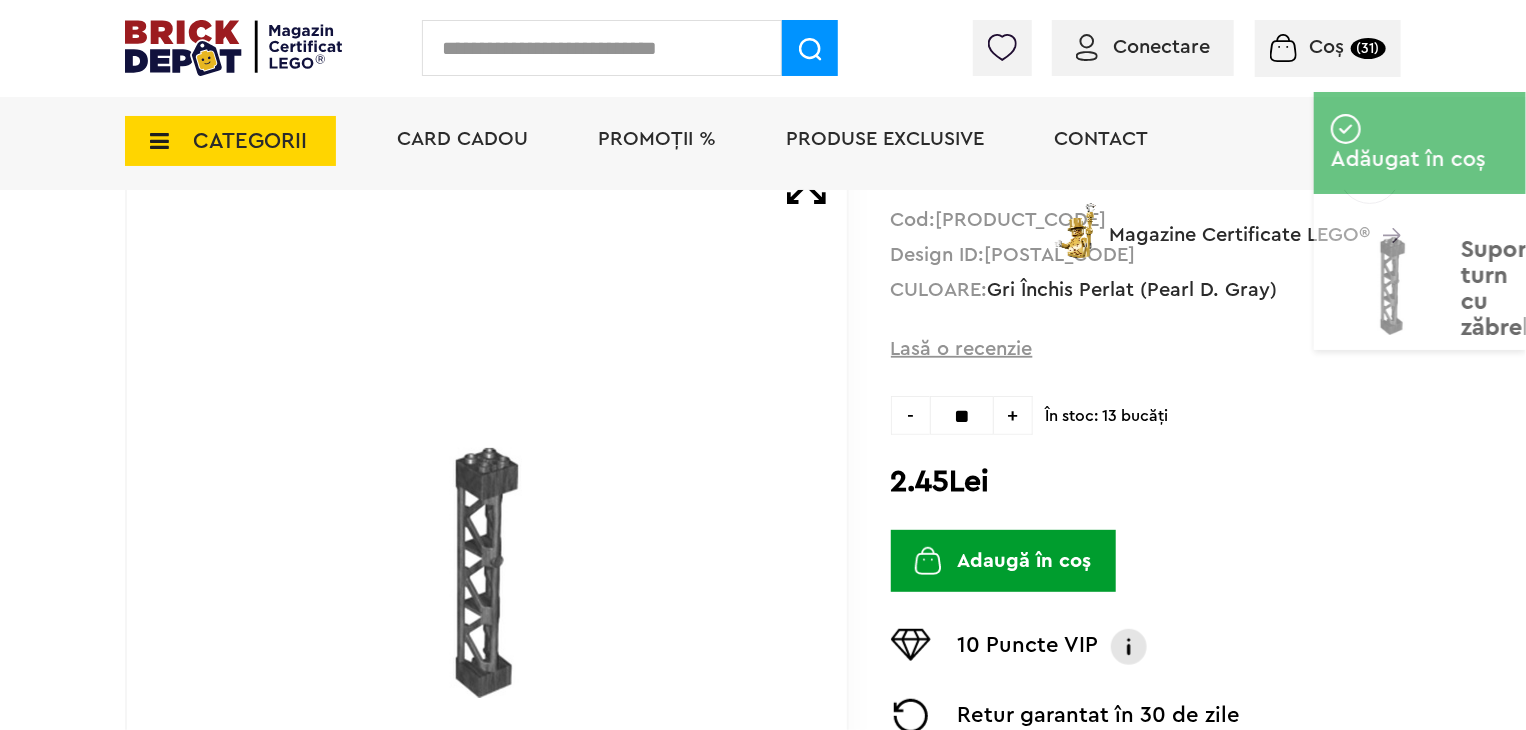 click on "Creează o listă nouă
Suport turn cu zăbrele
Cod:  6263553
Design ID:  95347                    CULOARE:  Gri Închis Perlat (Pearl D. Gray)
Lasă o recenzie
-
**
+
În stoc: 13 bucăţi" at bounding box center [1146, 573] 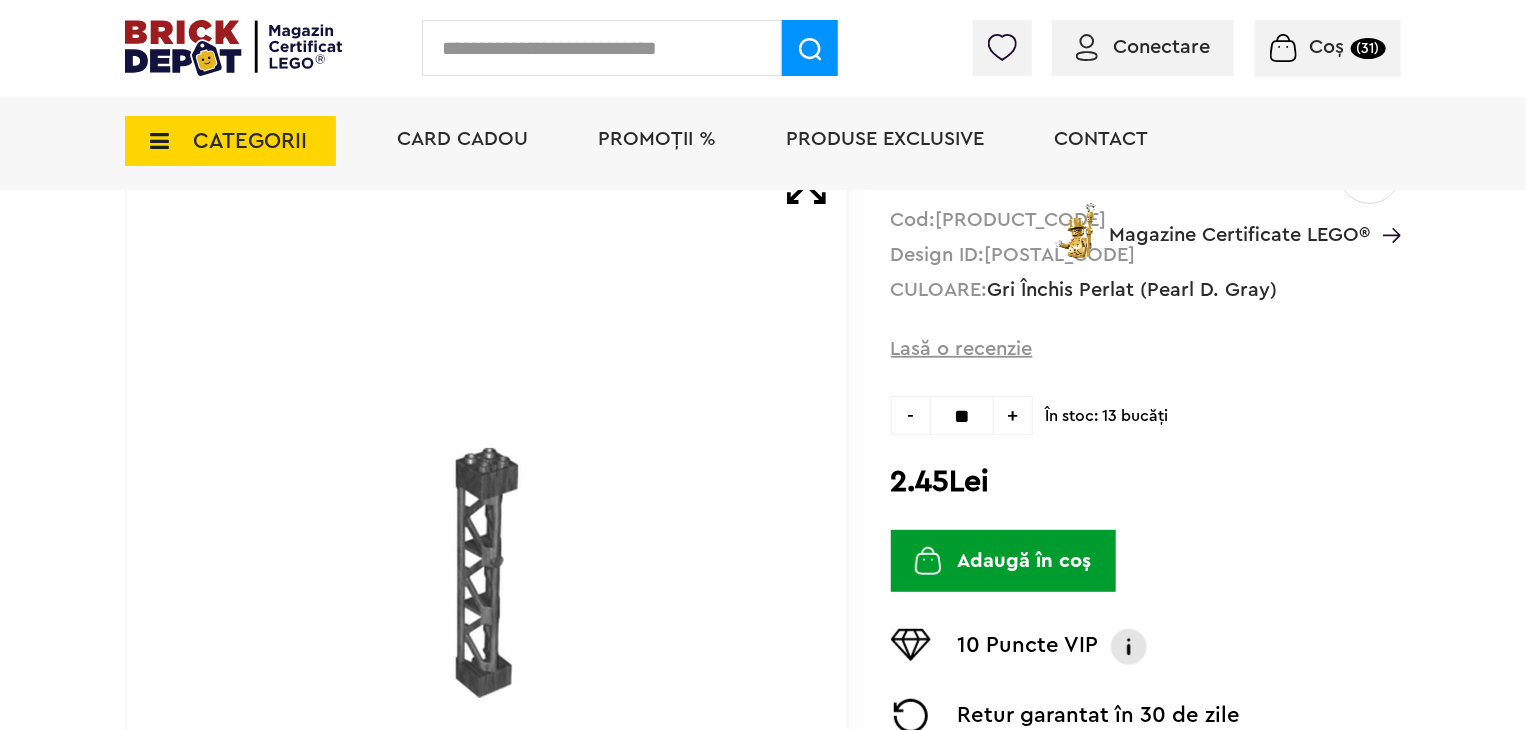 click on "Coș   (31)
Coș Suport 2 X 2 X 13 cu 5 găuri 4.10Lei Suport turn cu zăbrele 2.45Lei Suport turn cu zăbrele 2.98Lei Suport turn cu zăbrele 3.79Lei Suma totală 101.36Lei Către comandă" at bounding box center (1328, 48) 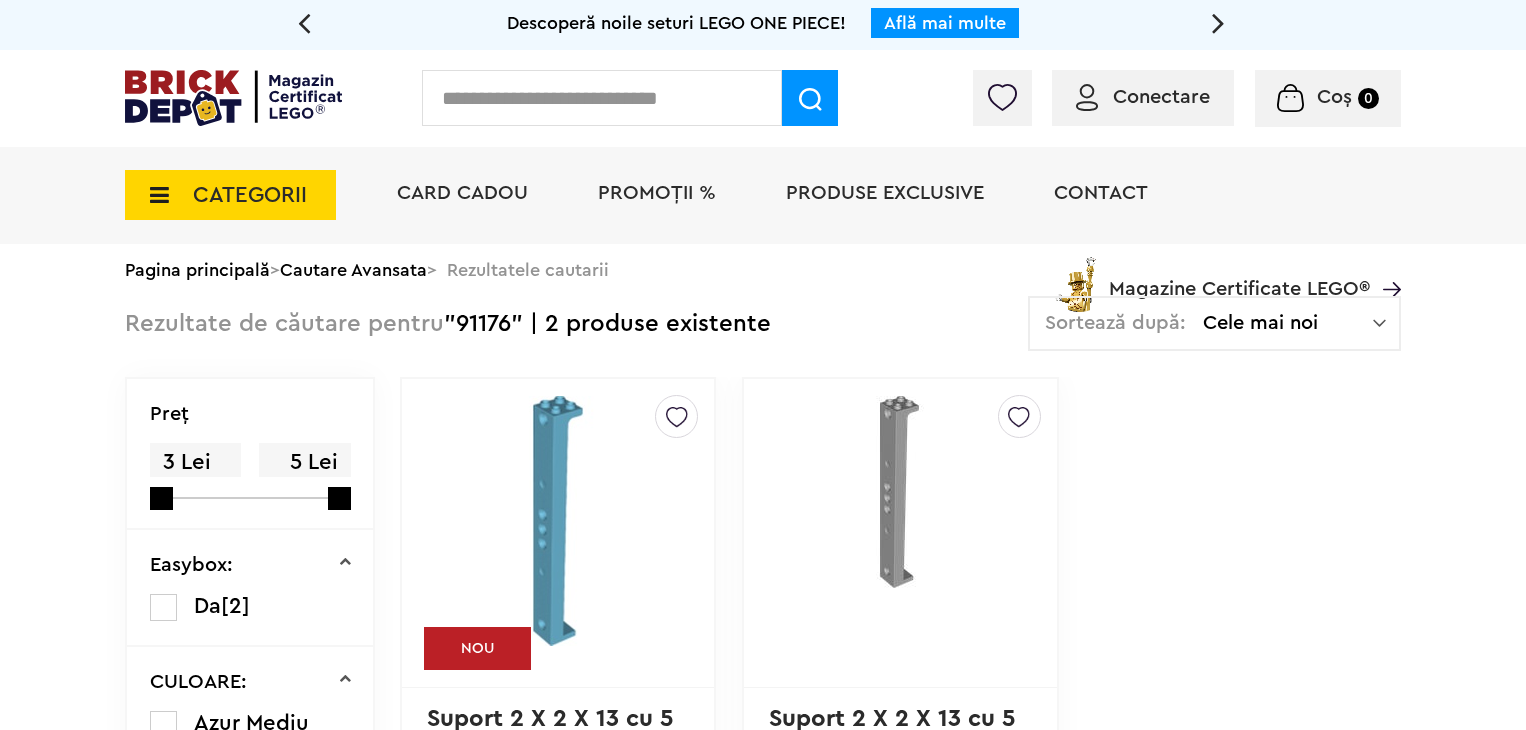 scroll, scrollTop: 0, scrollLeft: 0, axis: both 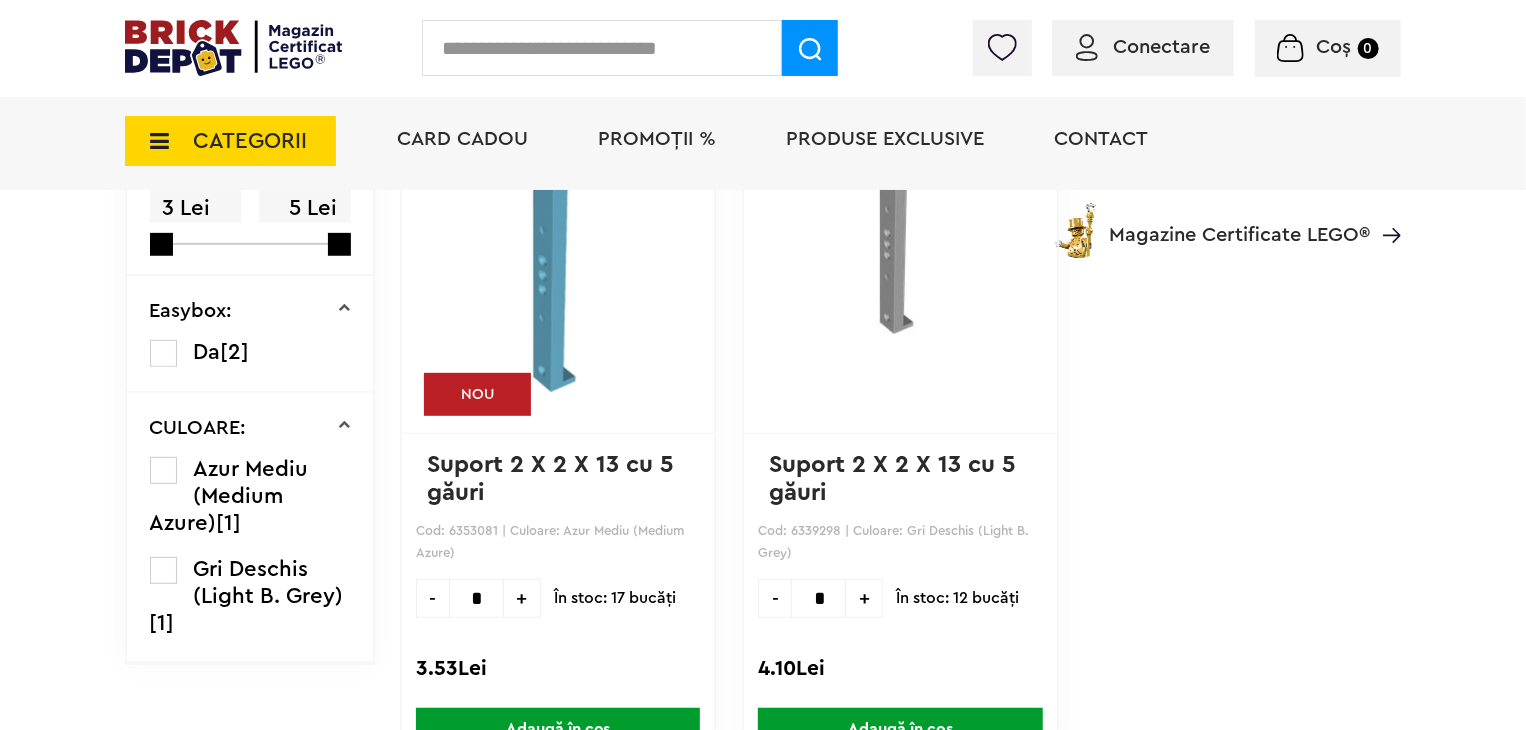 click at bounding box center (900, 238) 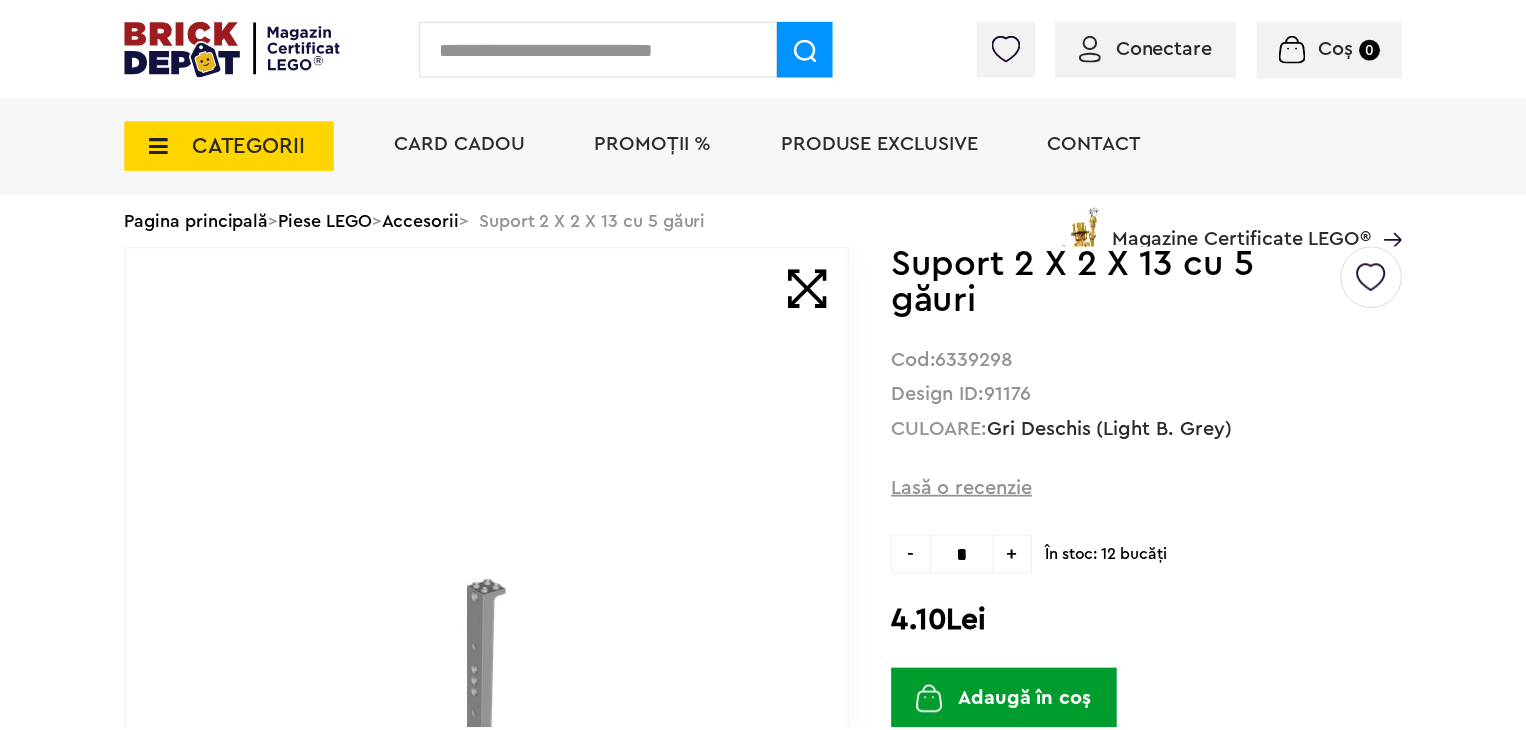 scroll, scrollTop: 0, scrollLeft: 0, axis: both 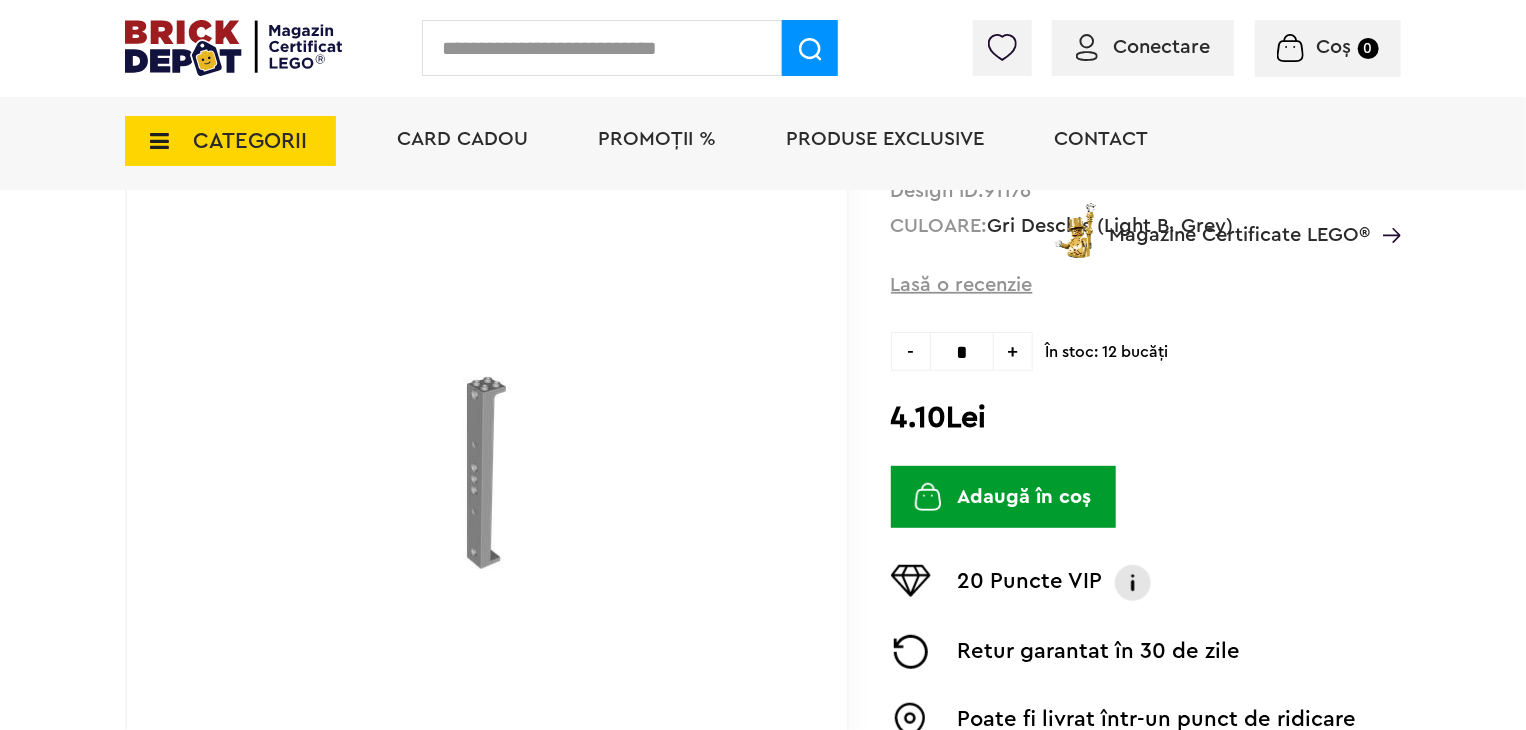 click at bounding box center [487, 473] 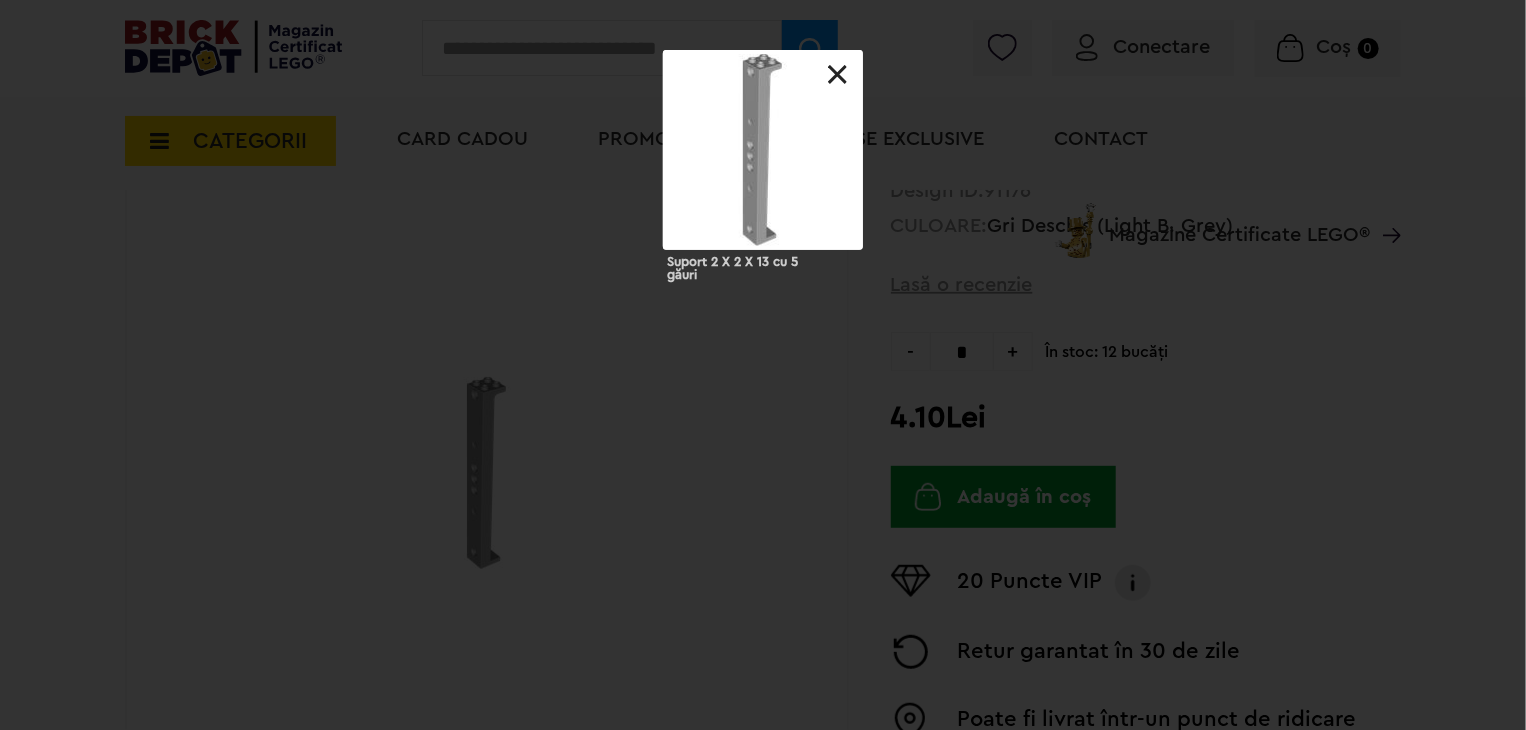 click at bounding box center (838, 75) 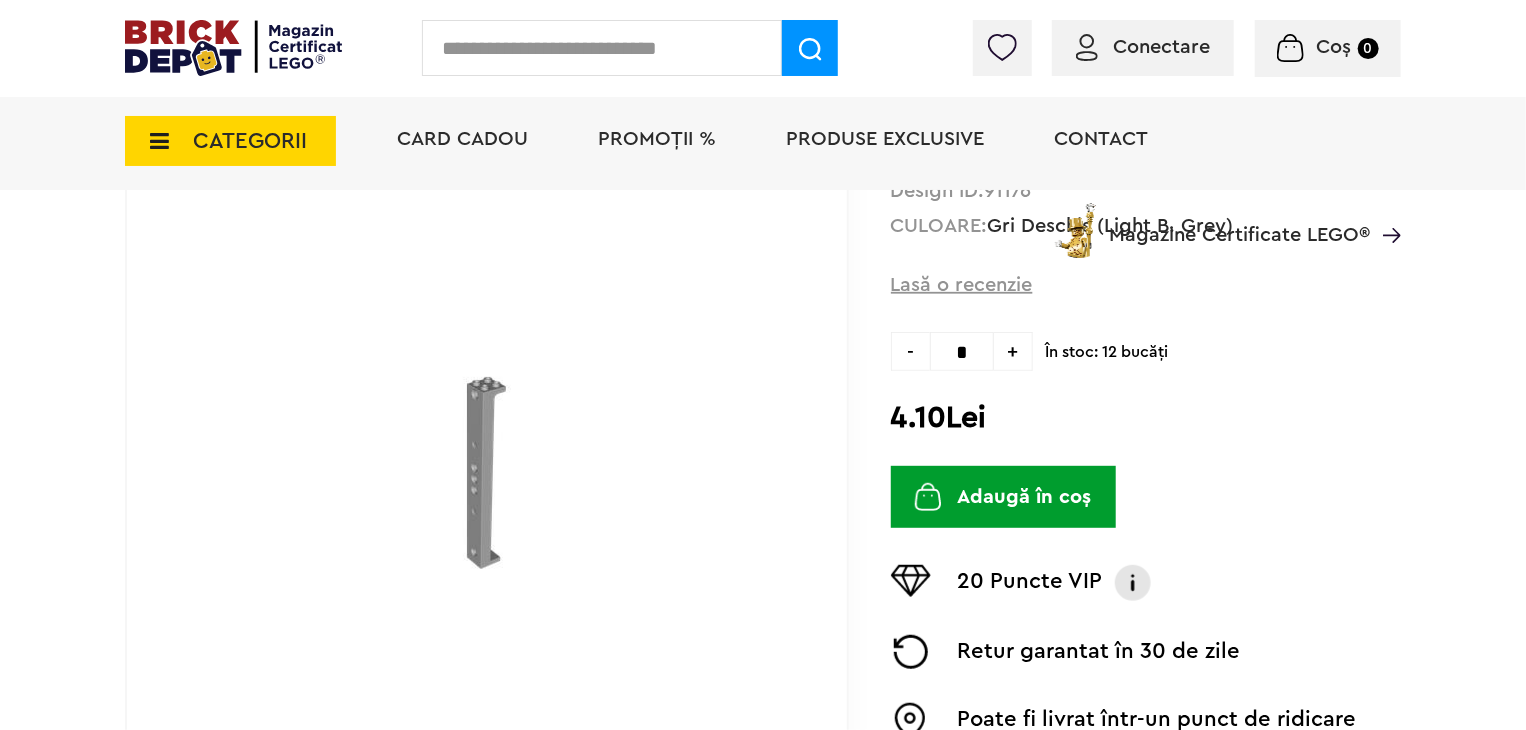drag, startPoint x: 986, startPoint y: 356, endPoint x: 949, endPoint y: 357, distance: 37.01351 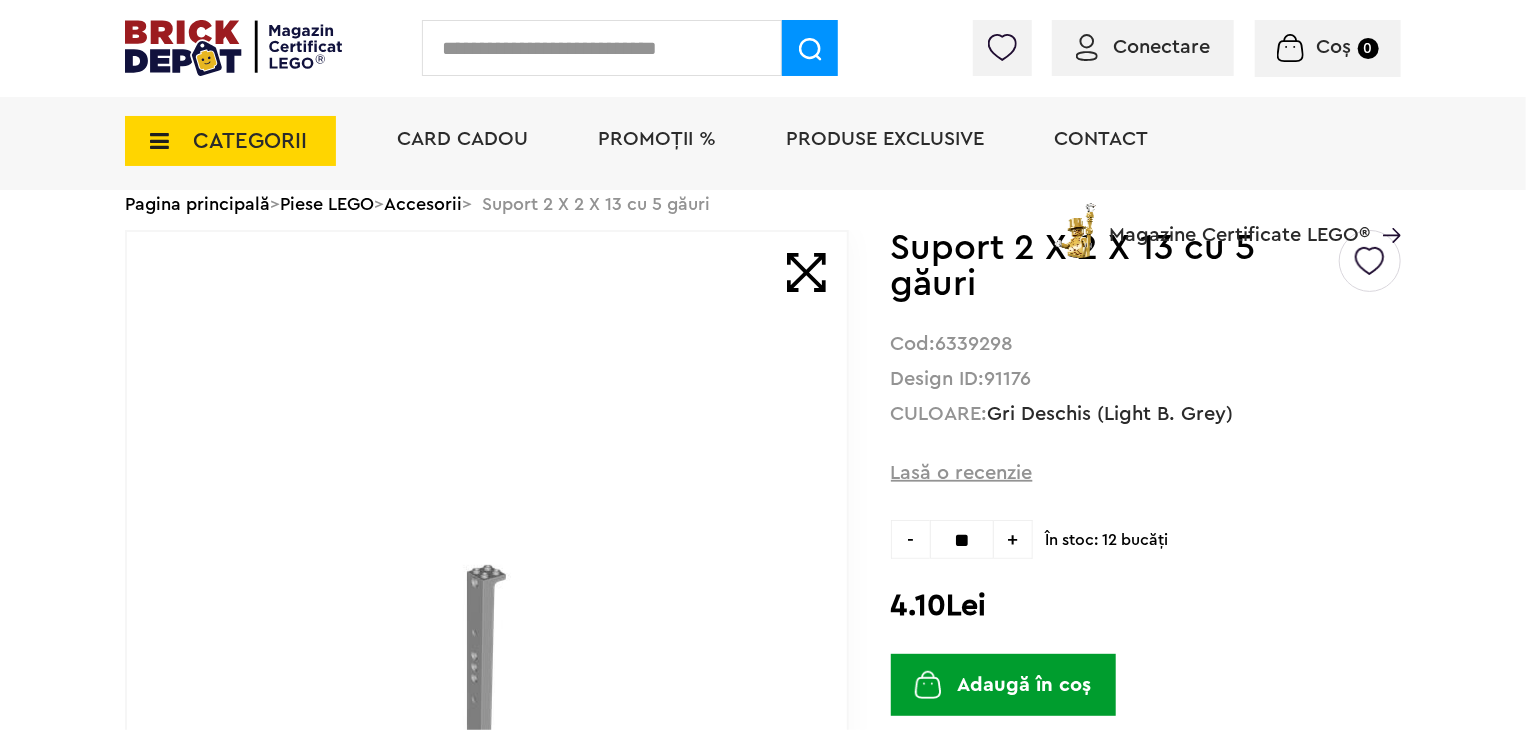 scroll, scrollTop: 100, scrollLeft: 0, axis: vertical 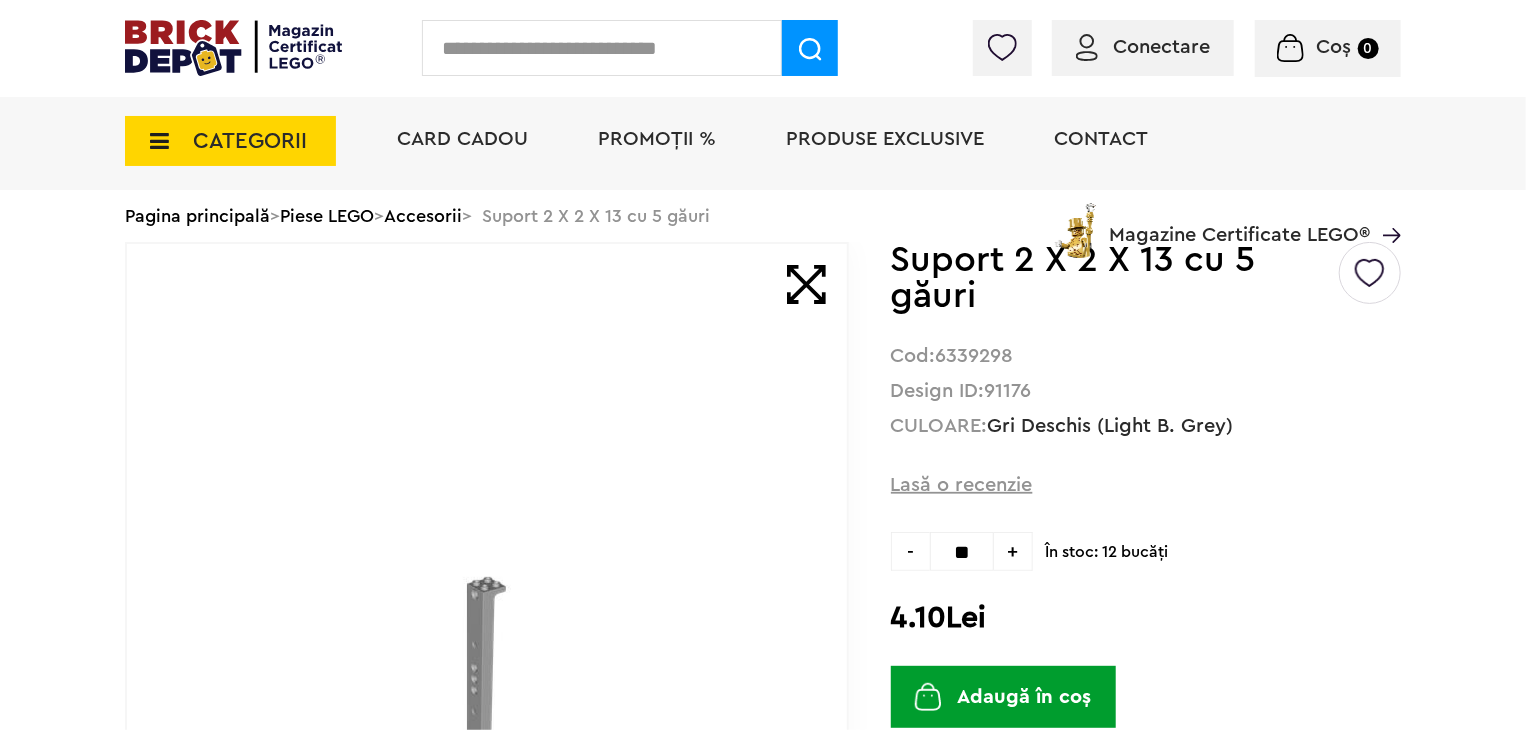 type on "**" 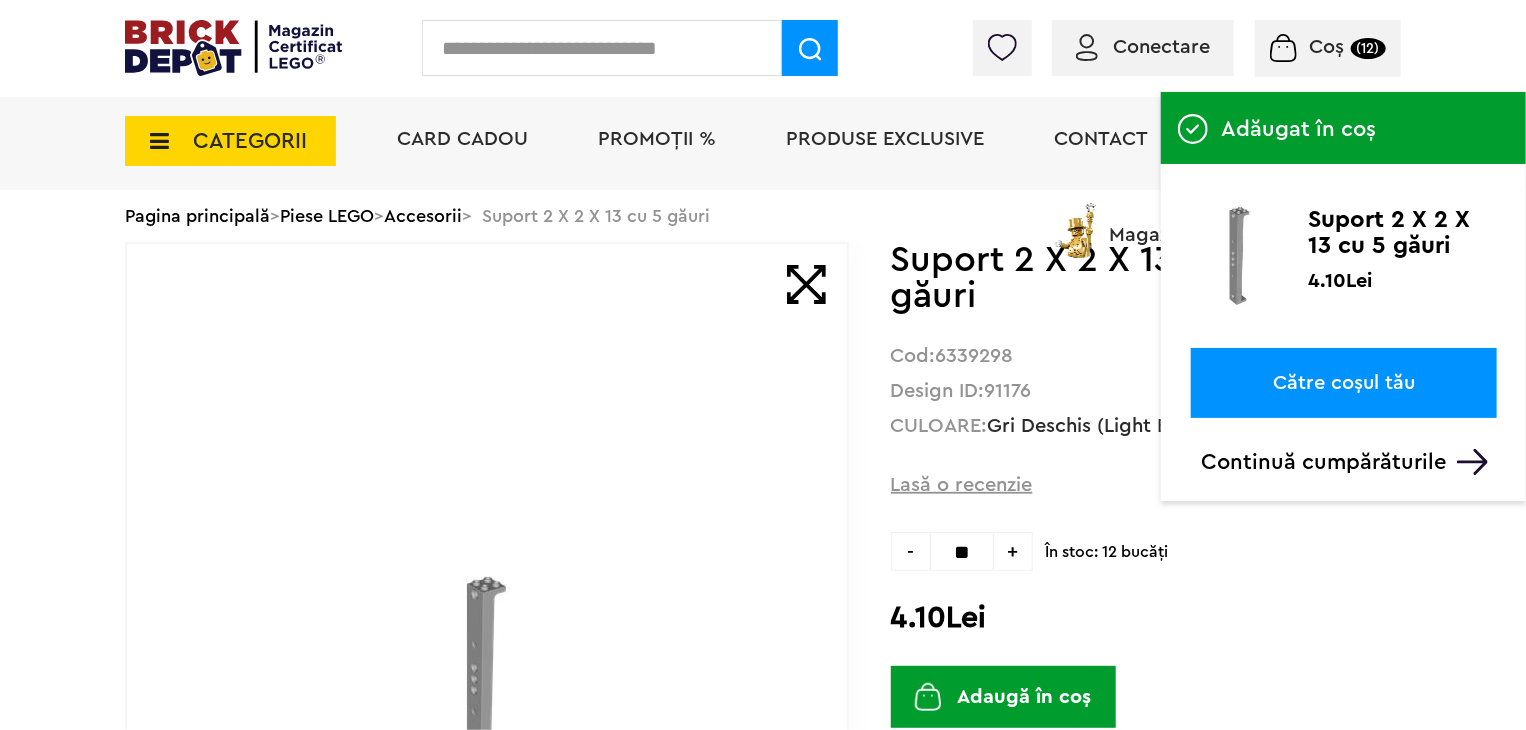 click on "4.10Lei" at bounding box center (1146, 618) 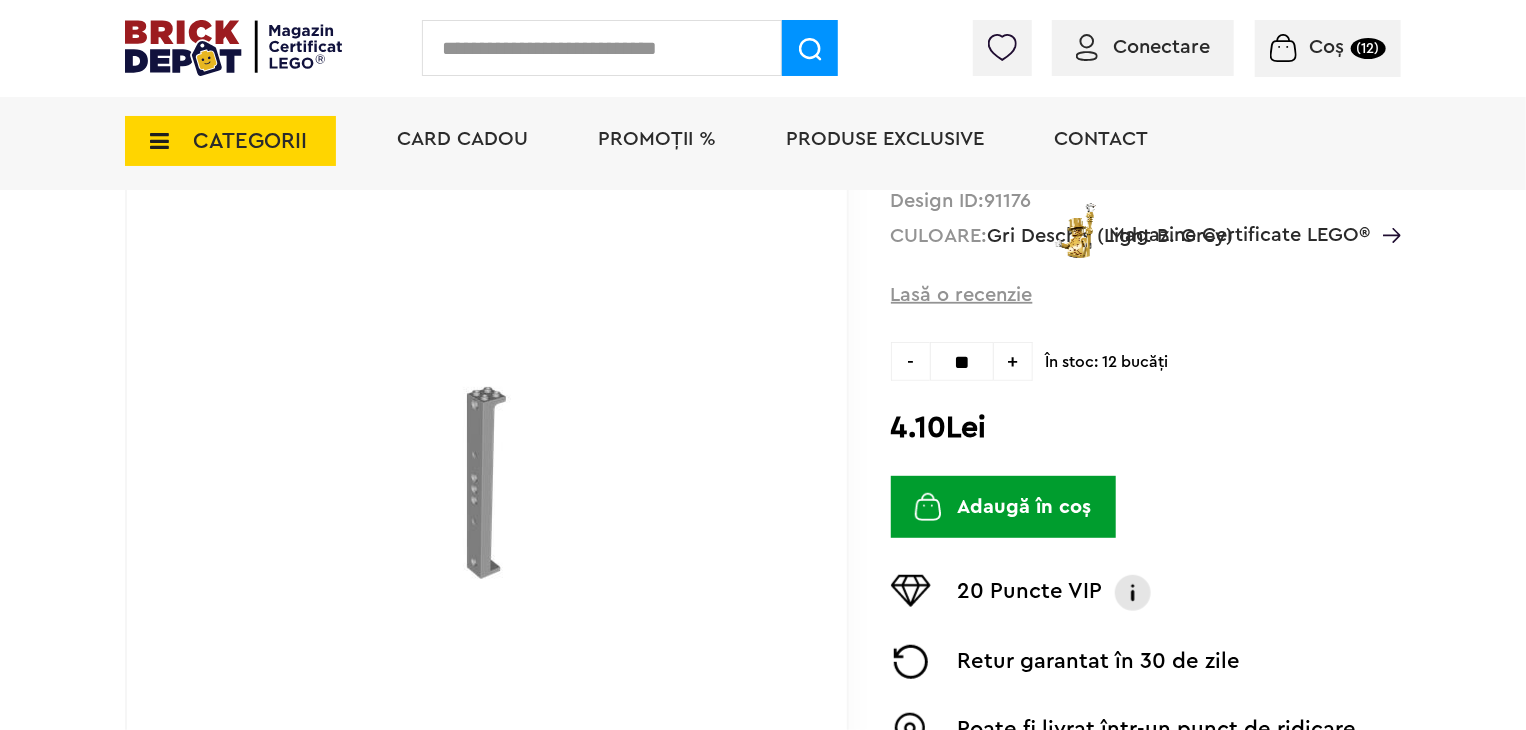 scroll, scrollTop: 300, scrollLeft: 0, axis: vertical 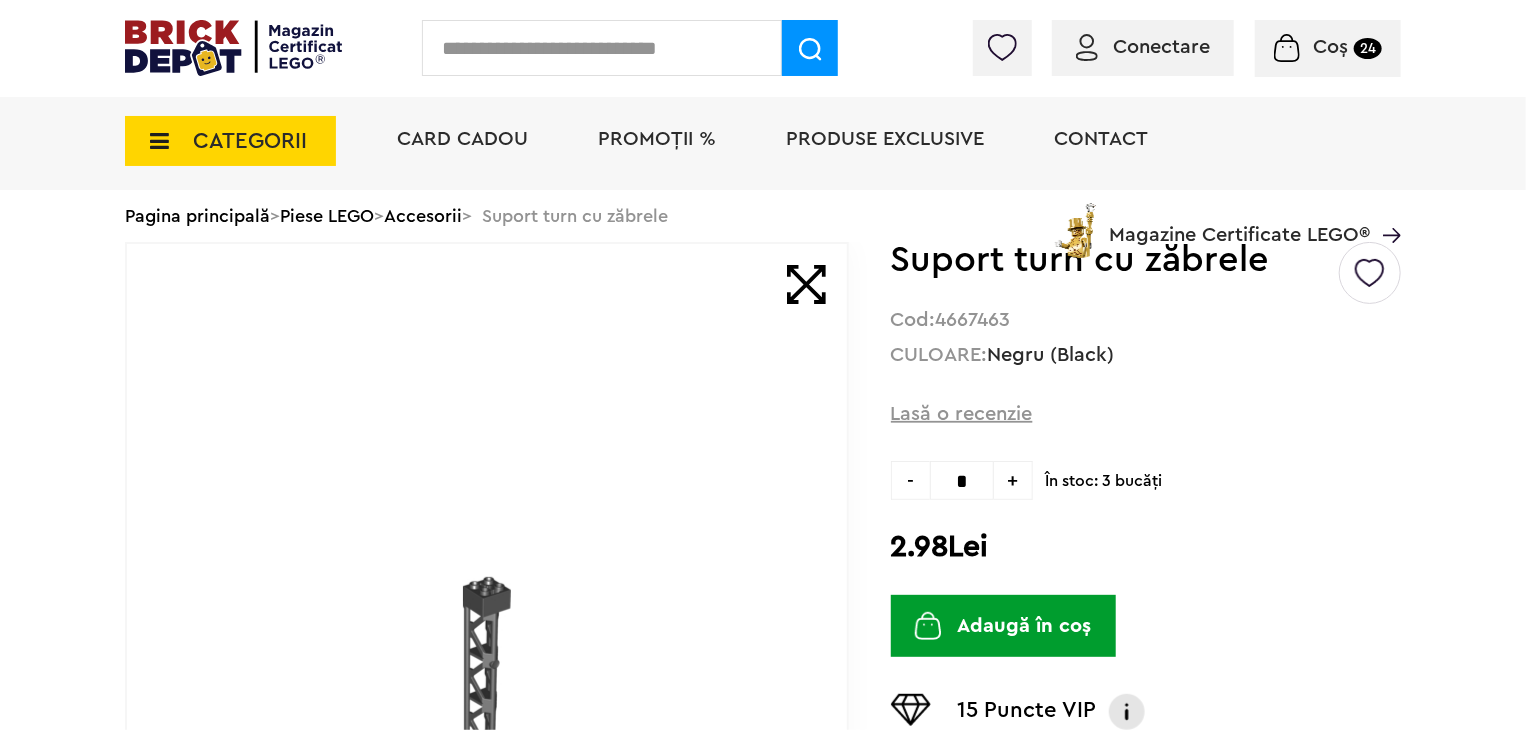 click on "*" at bounding box center (962, 480) 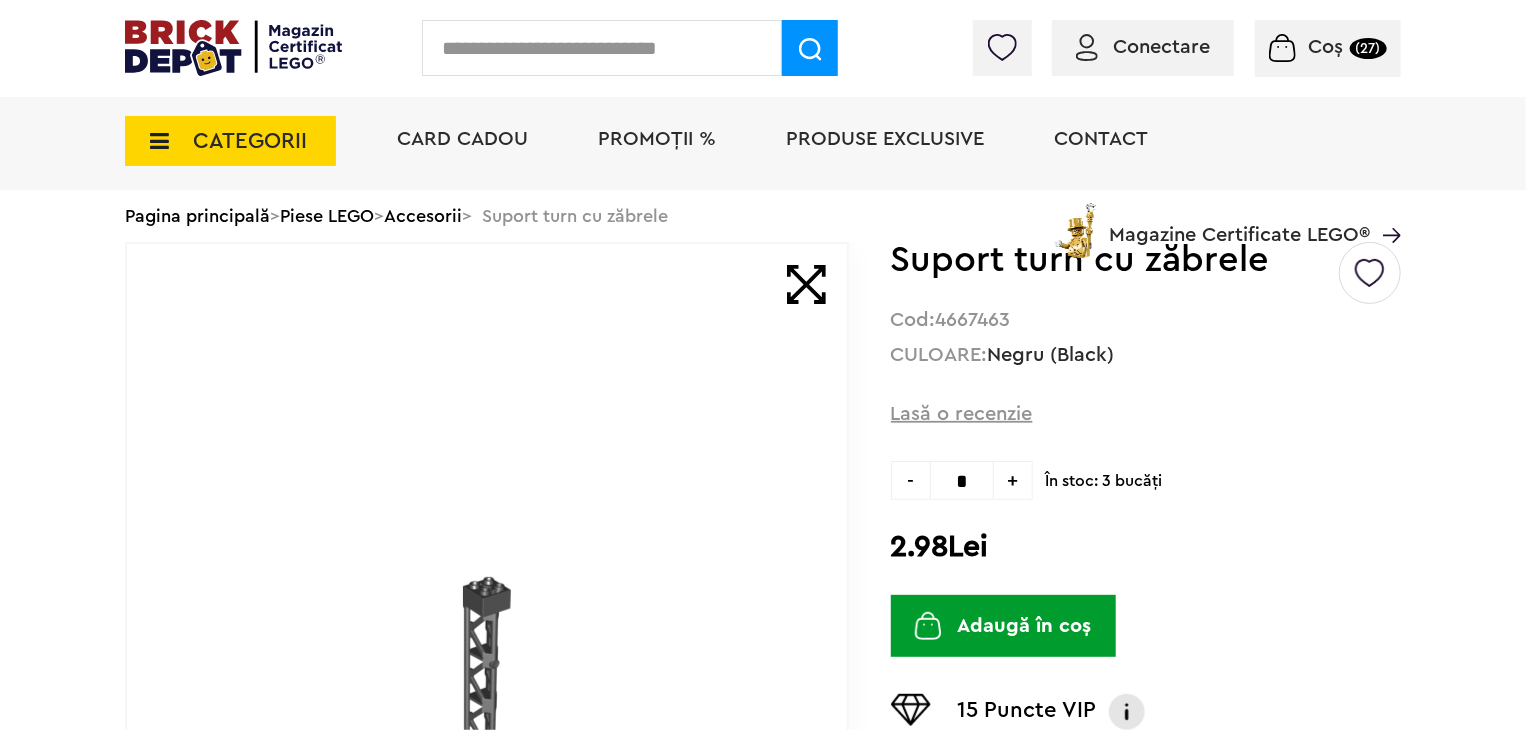 click at bounding box center [602, 48] 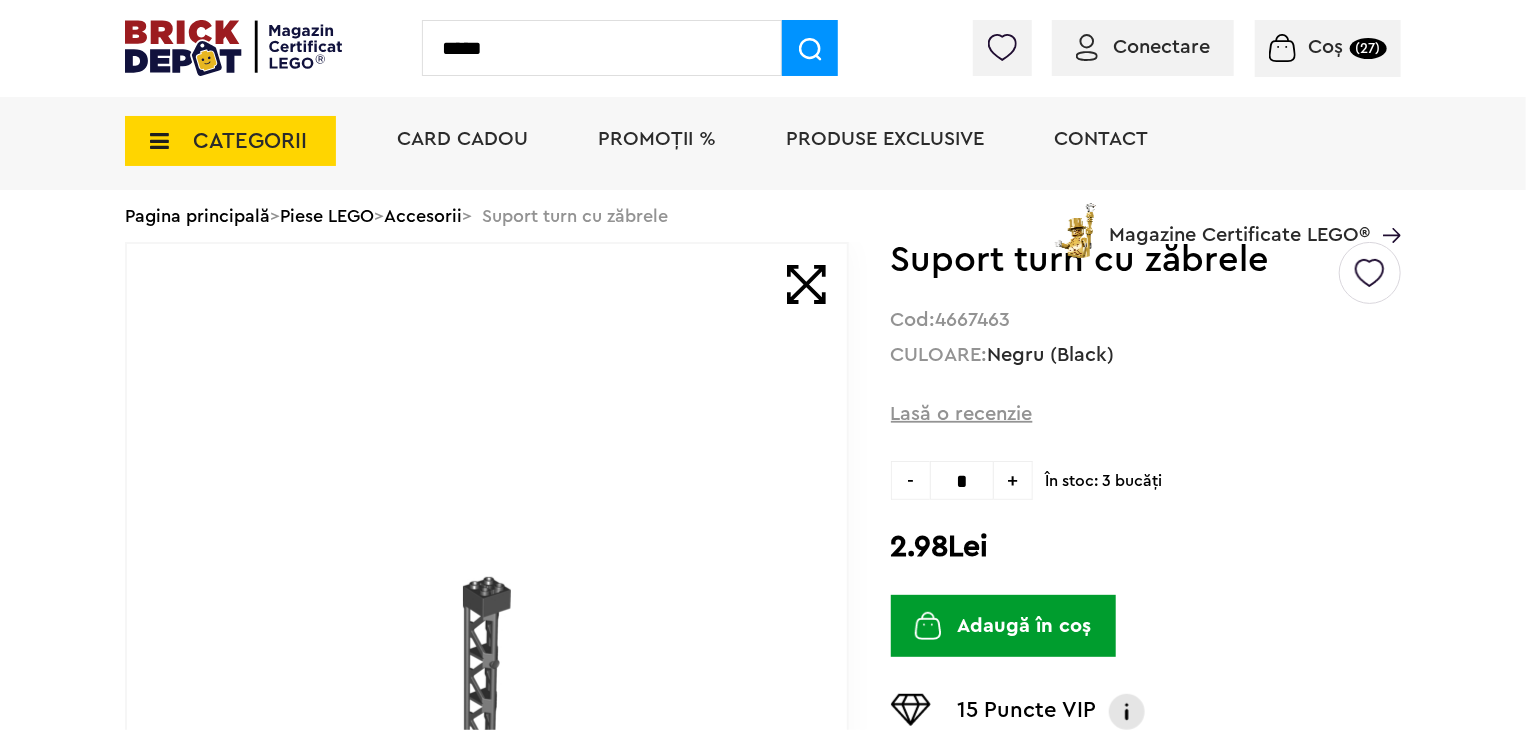 type on "*****" 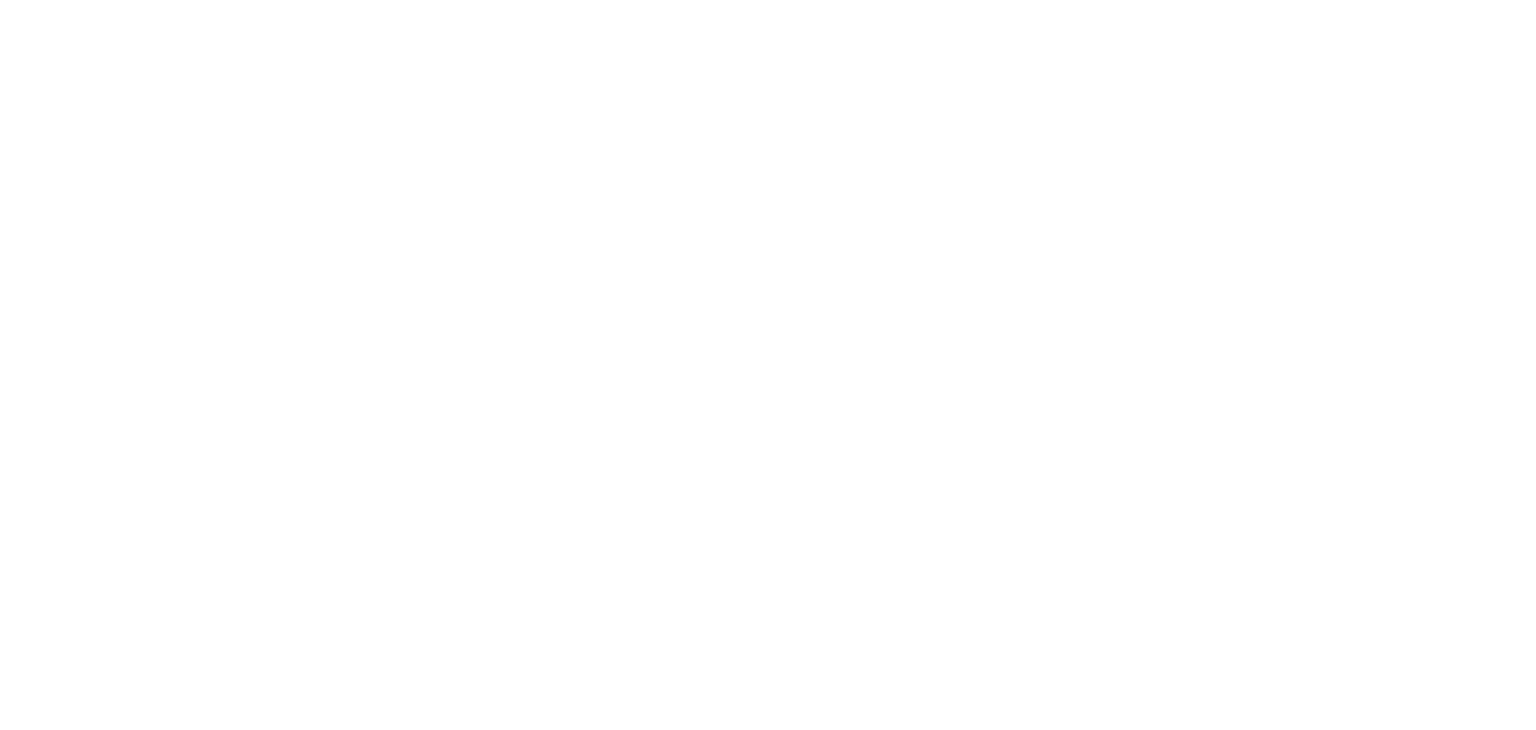 scroll, scrollTop: 0, scrollLeft: 0, axis: both 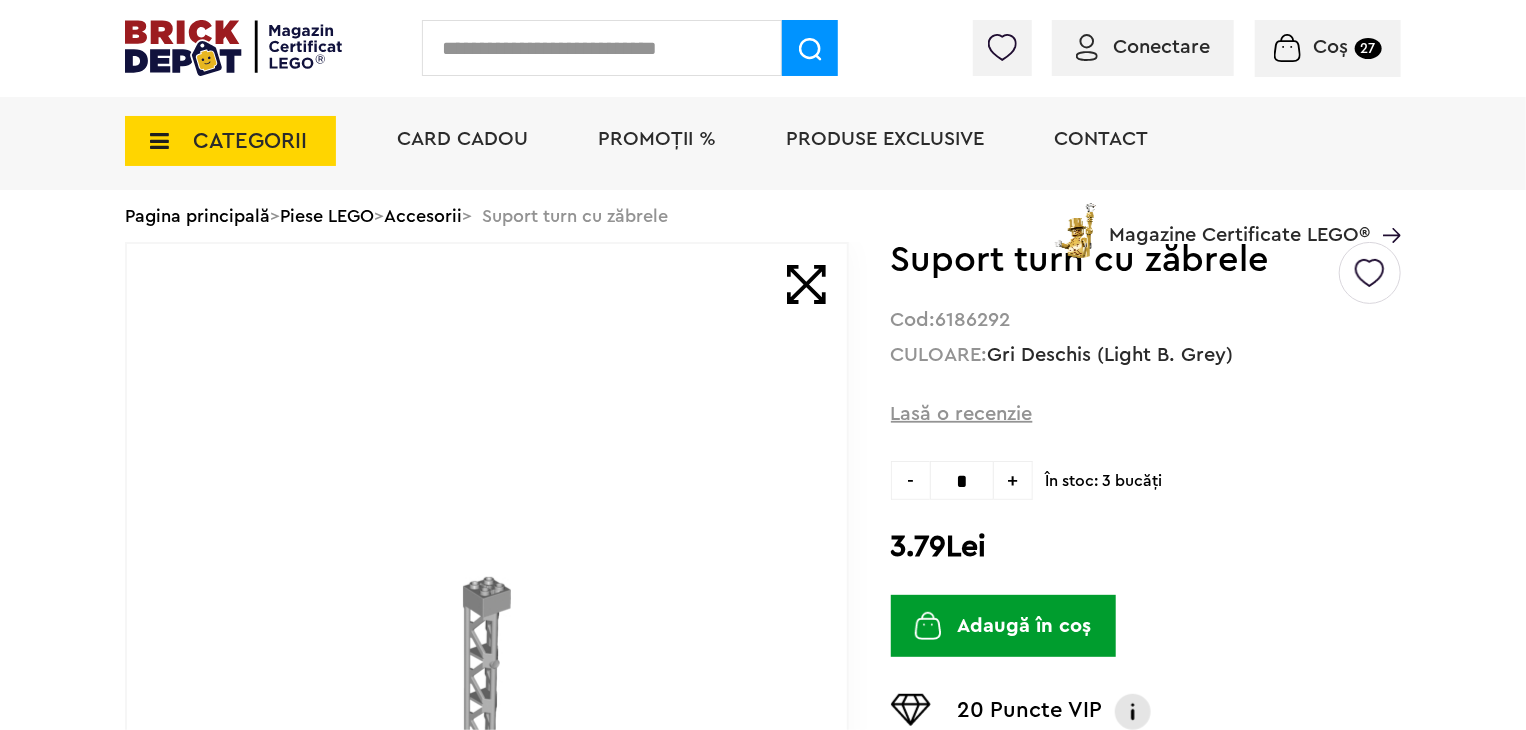 click on "+" at bounding box center (1013, 480) 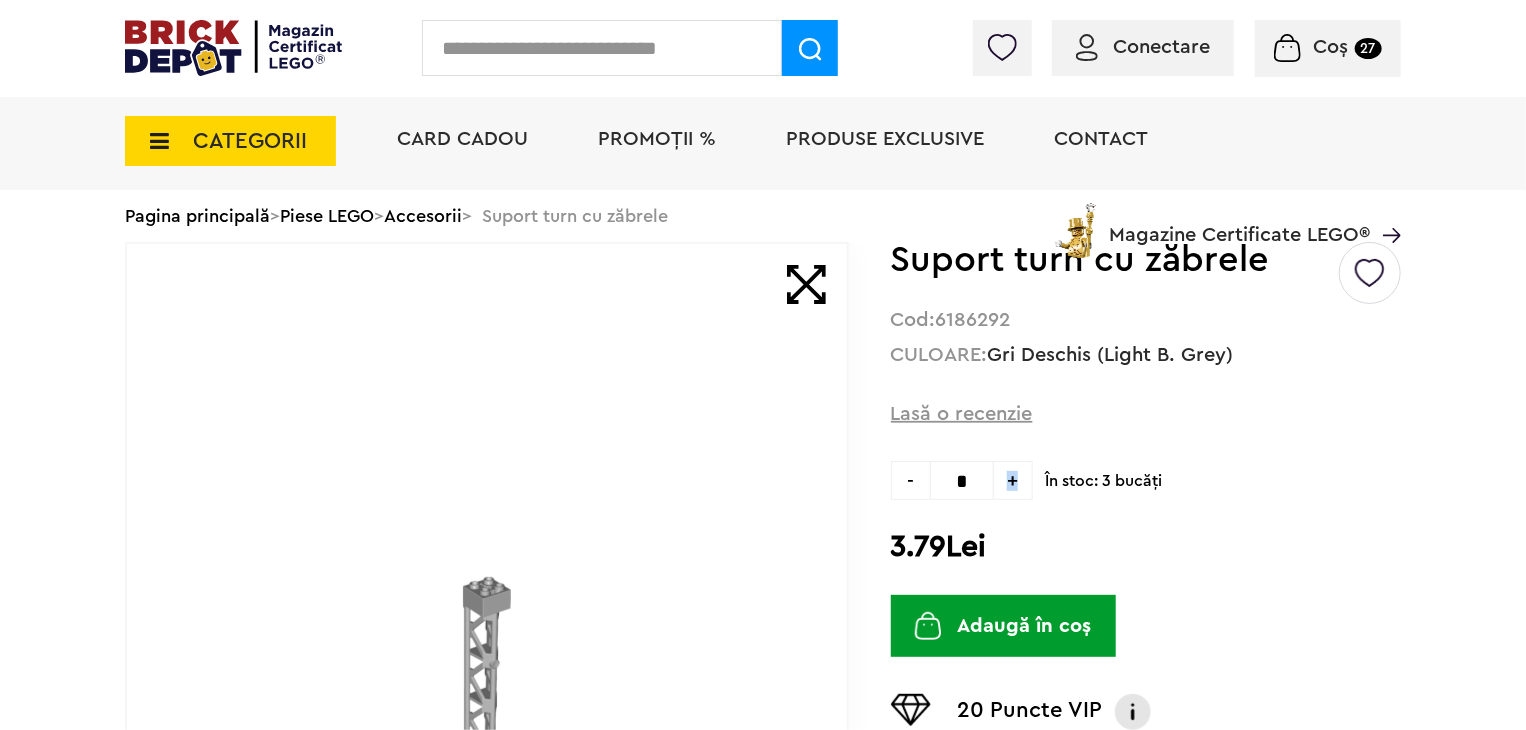 click on "+" at bounding box center [1013, 480] 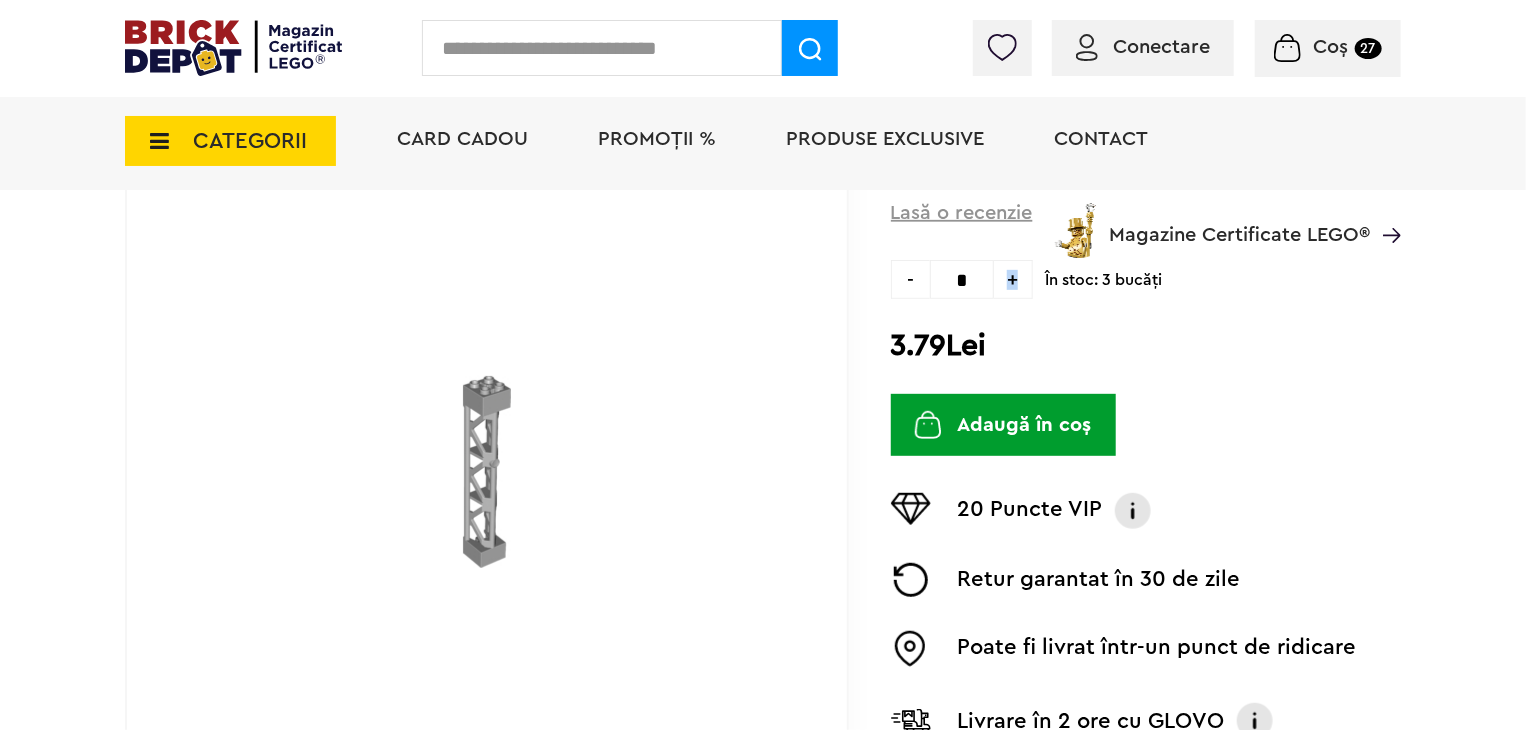 scroll, scrollTop: 300, scrollLeft: 0, axis: vertical 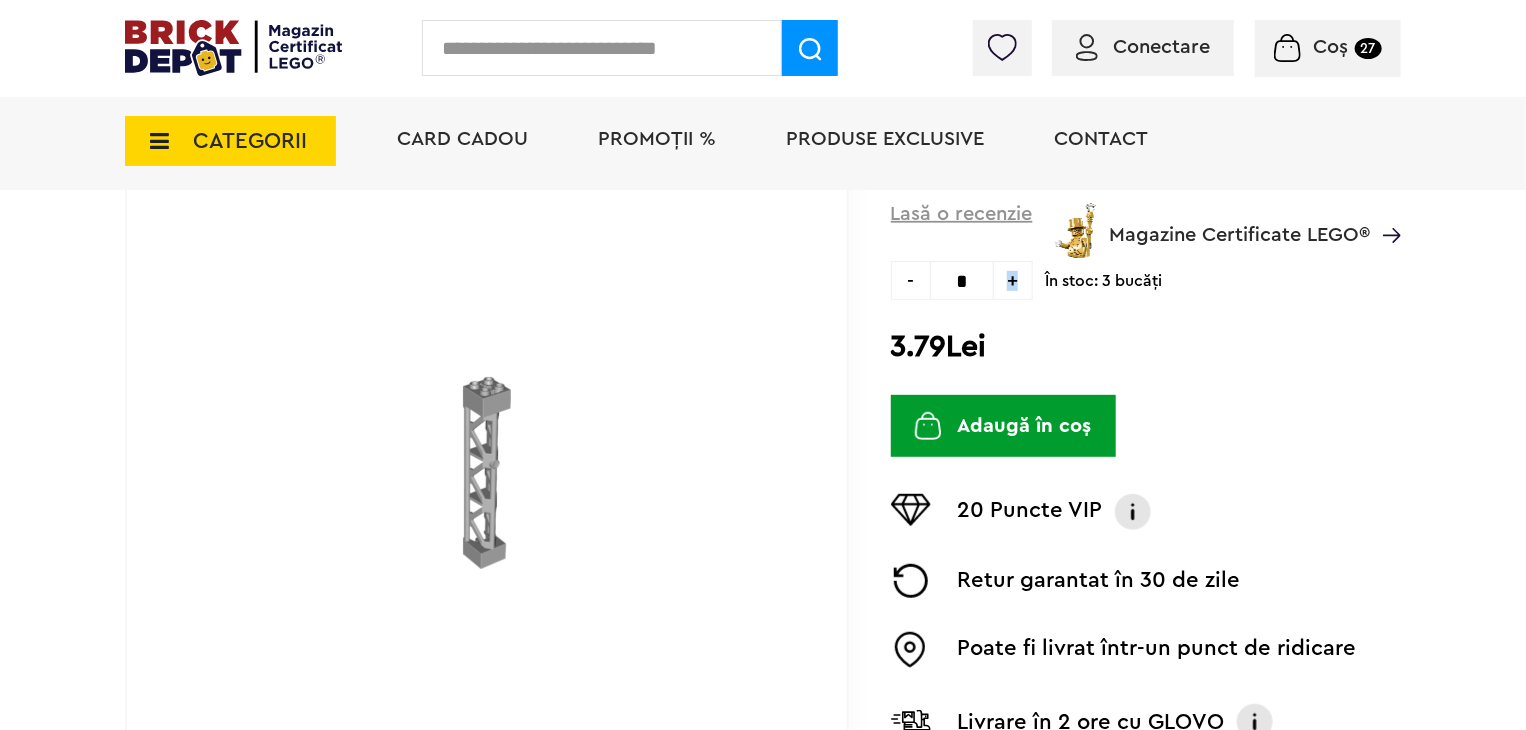 click on "Adaugă în coș" at bounding box center [1003, 426] 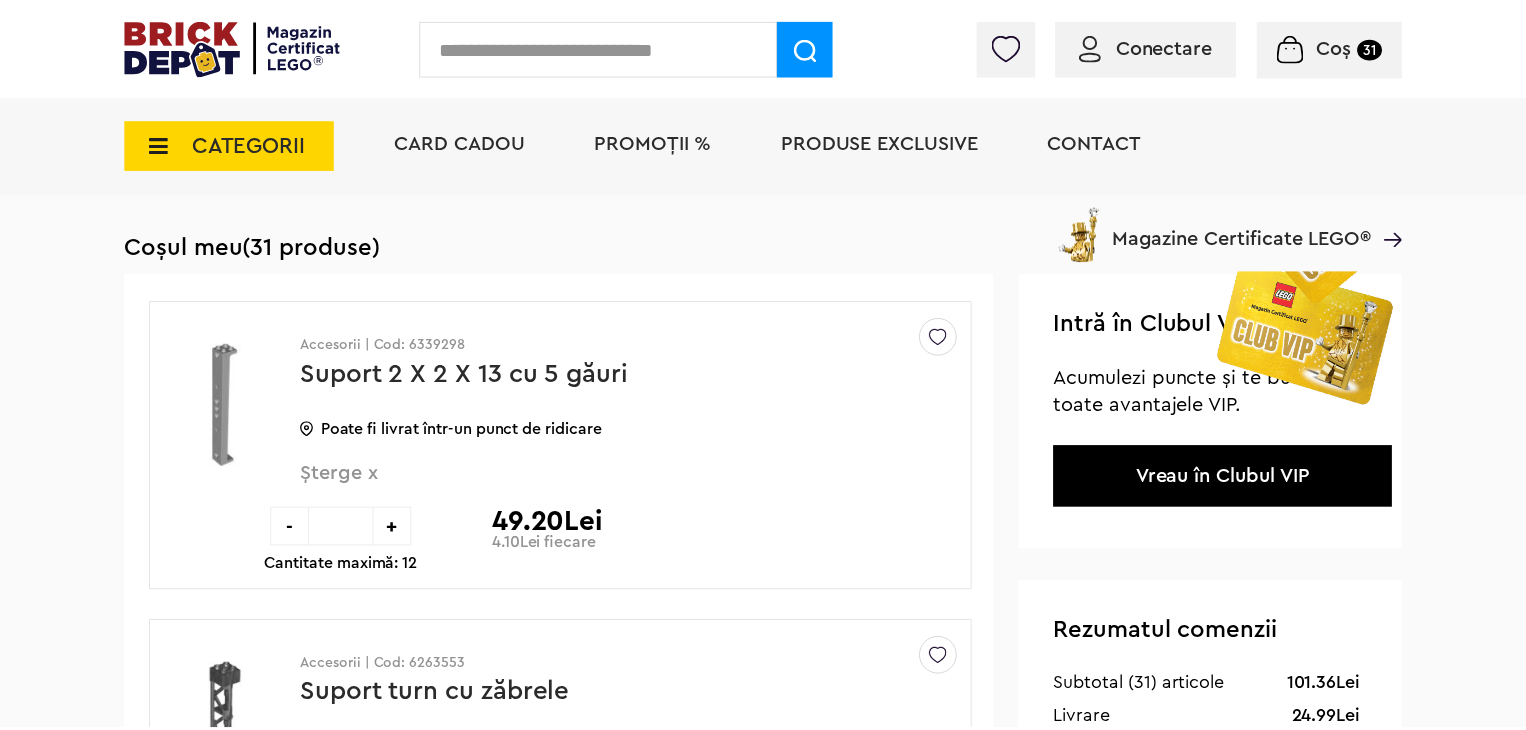 scroll, scrollTop: 0, scrollLeft: 0, axis: both 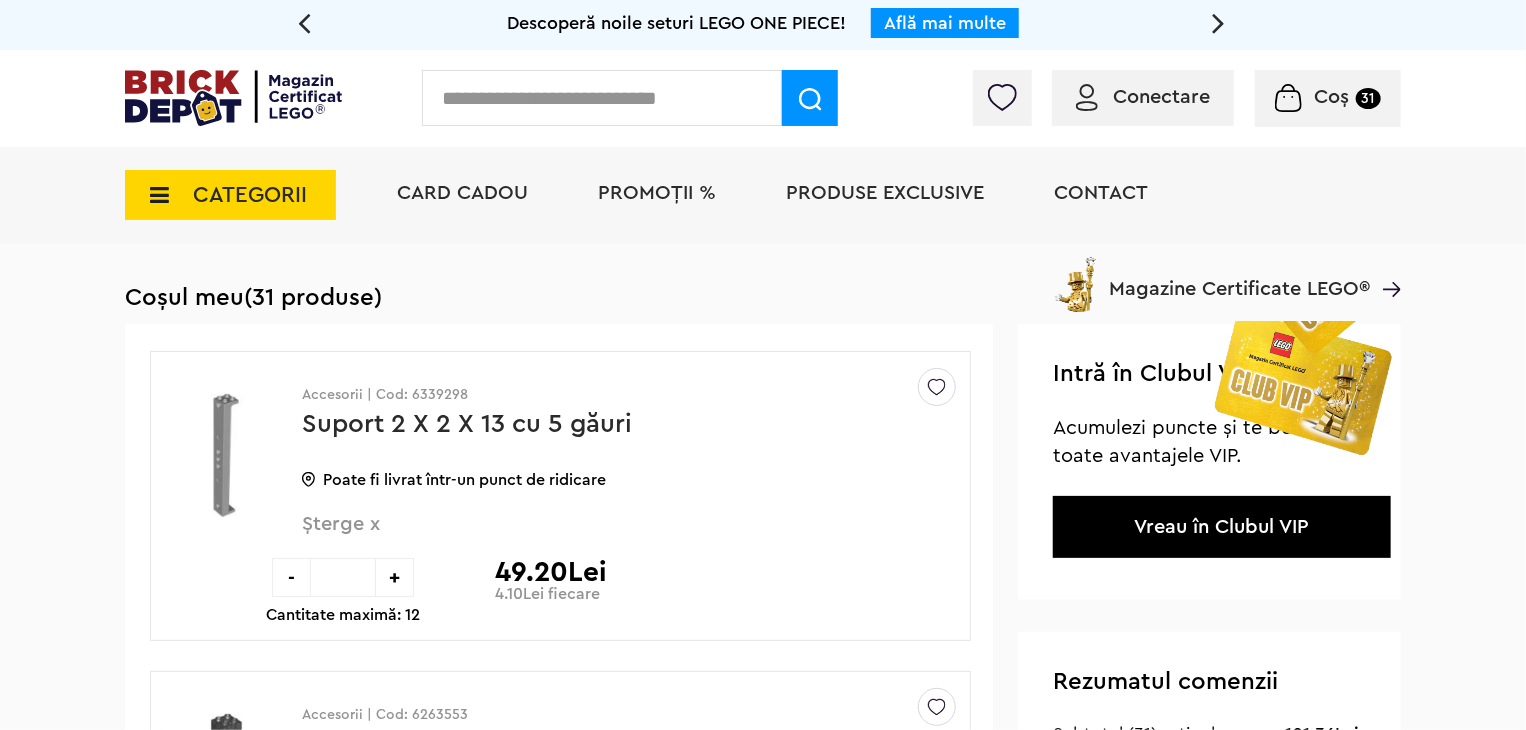 click on "Conectare" at bounding box center [1161, 97] 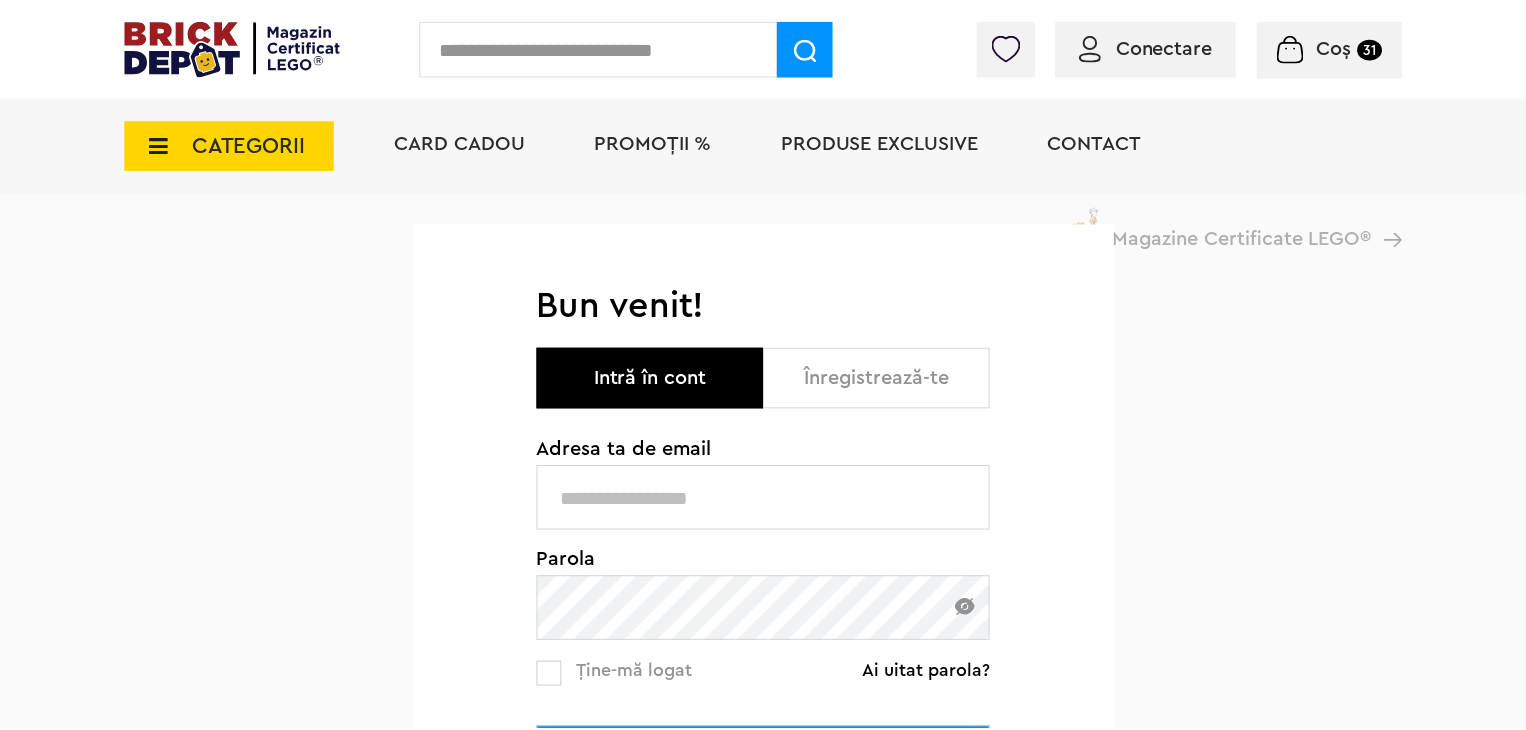 scroll, scrollTop: 0, scrollLeft: 0, axis: both 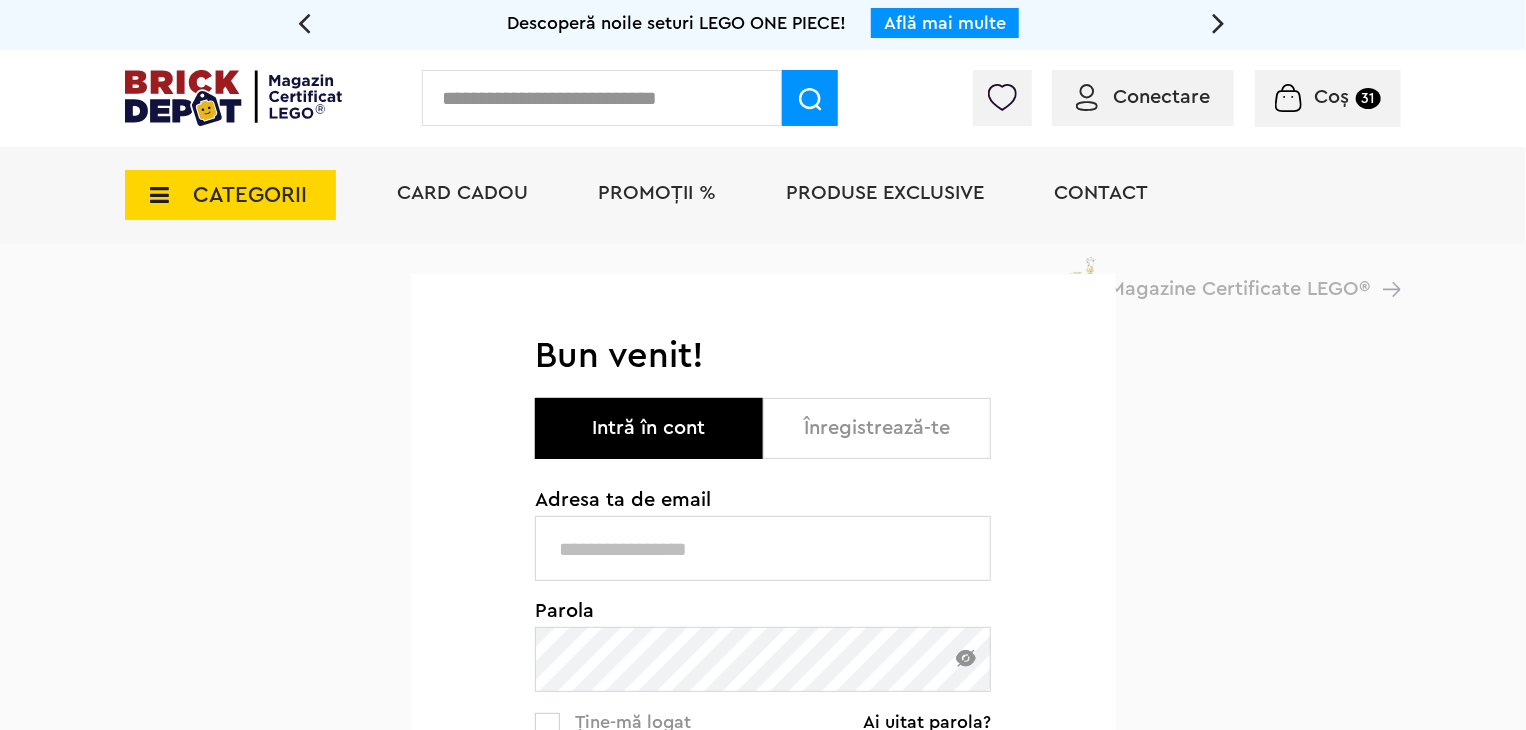click at bounding box center [763, 548] 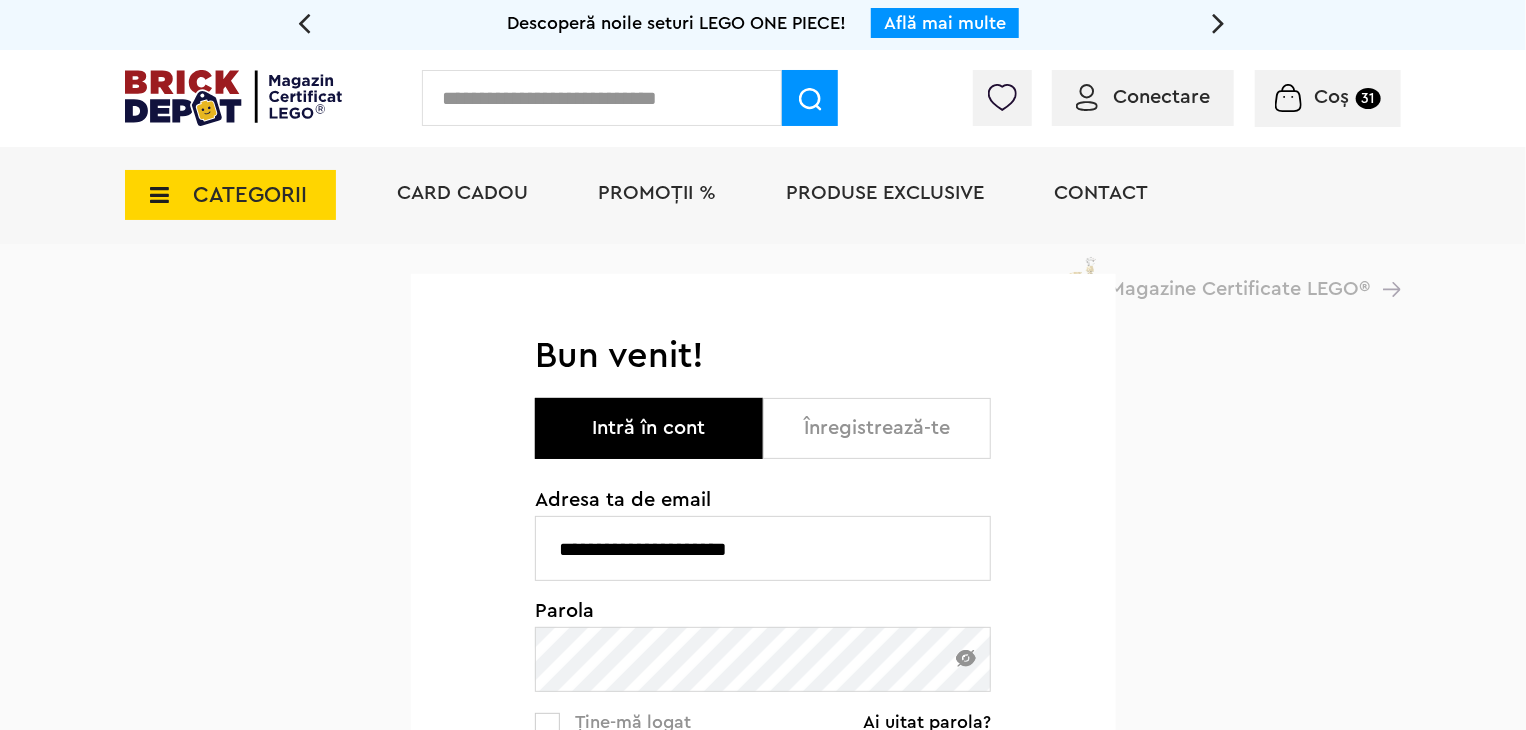 click on "**********" at bounding box center (763, 810) 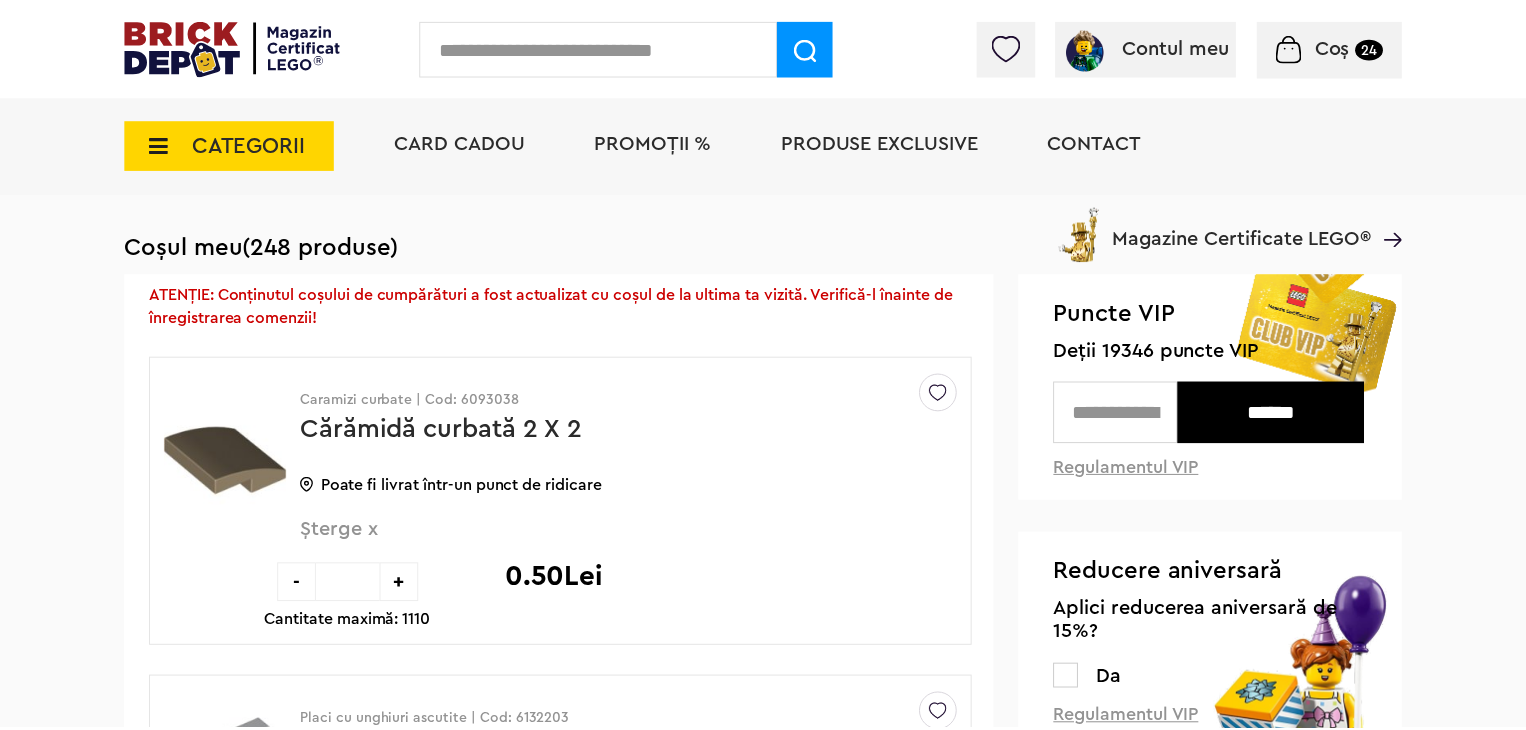 scroll, scrollTop: 0, scrollLeft: 0, axis: both 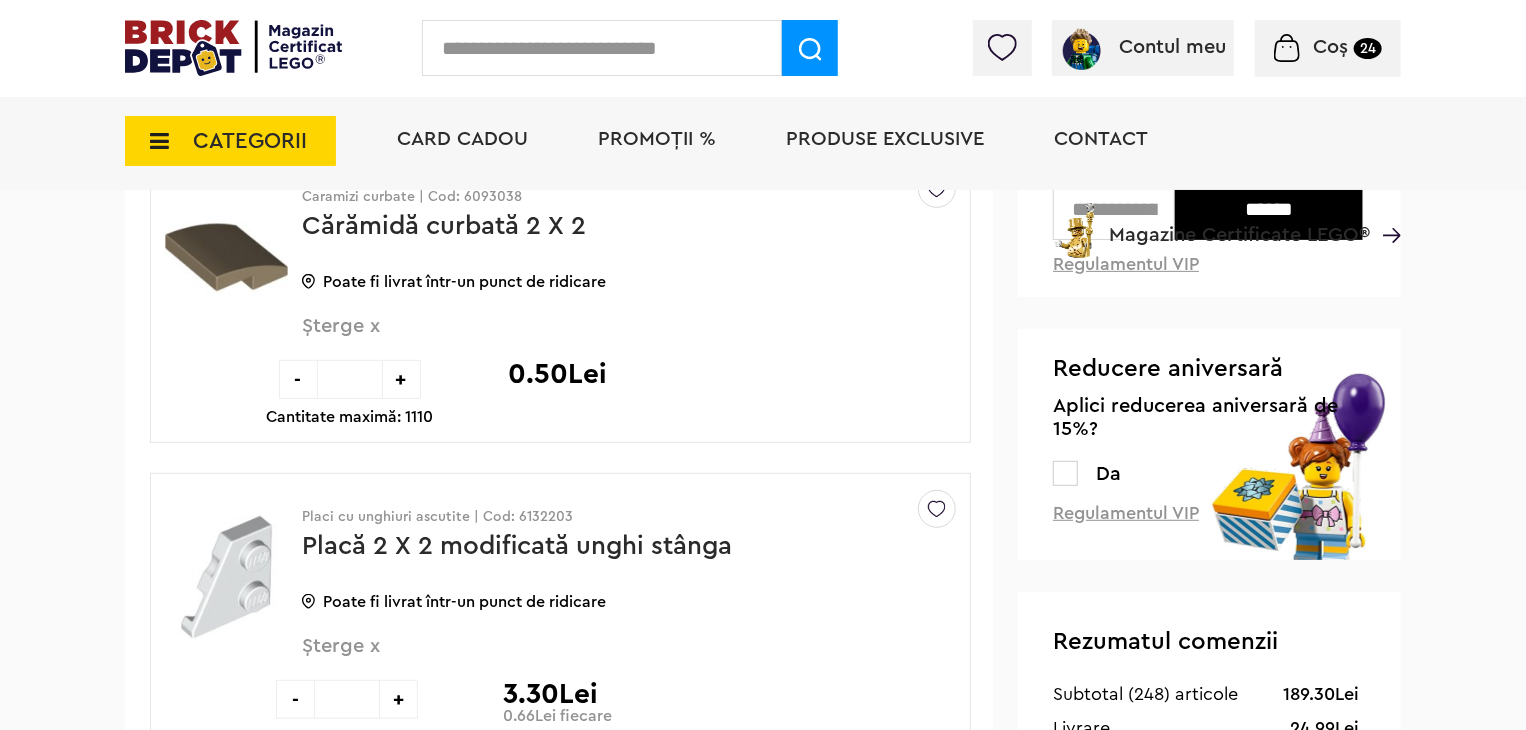 click on "+" at bounding box center [401, 379] 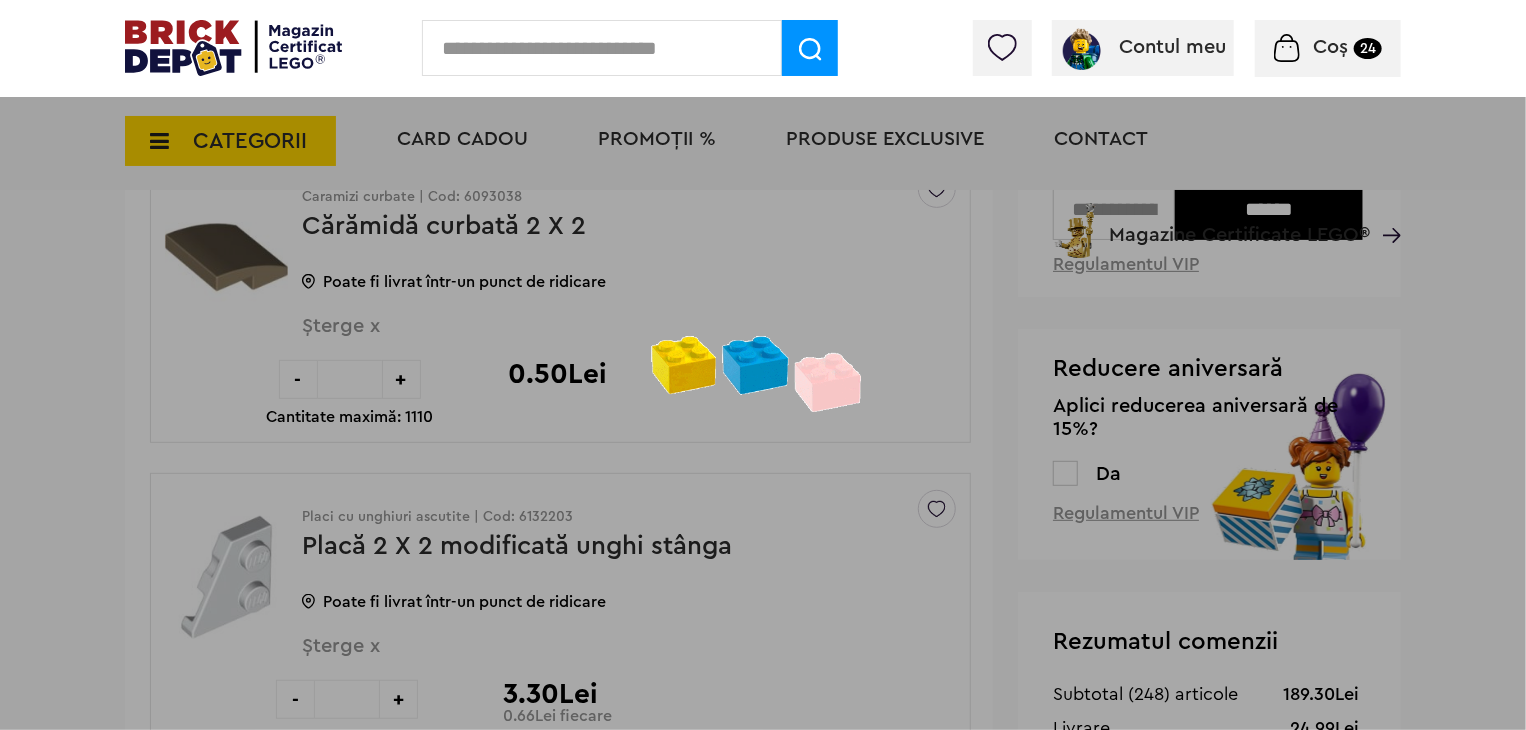 click at bounding box center [763, 365] 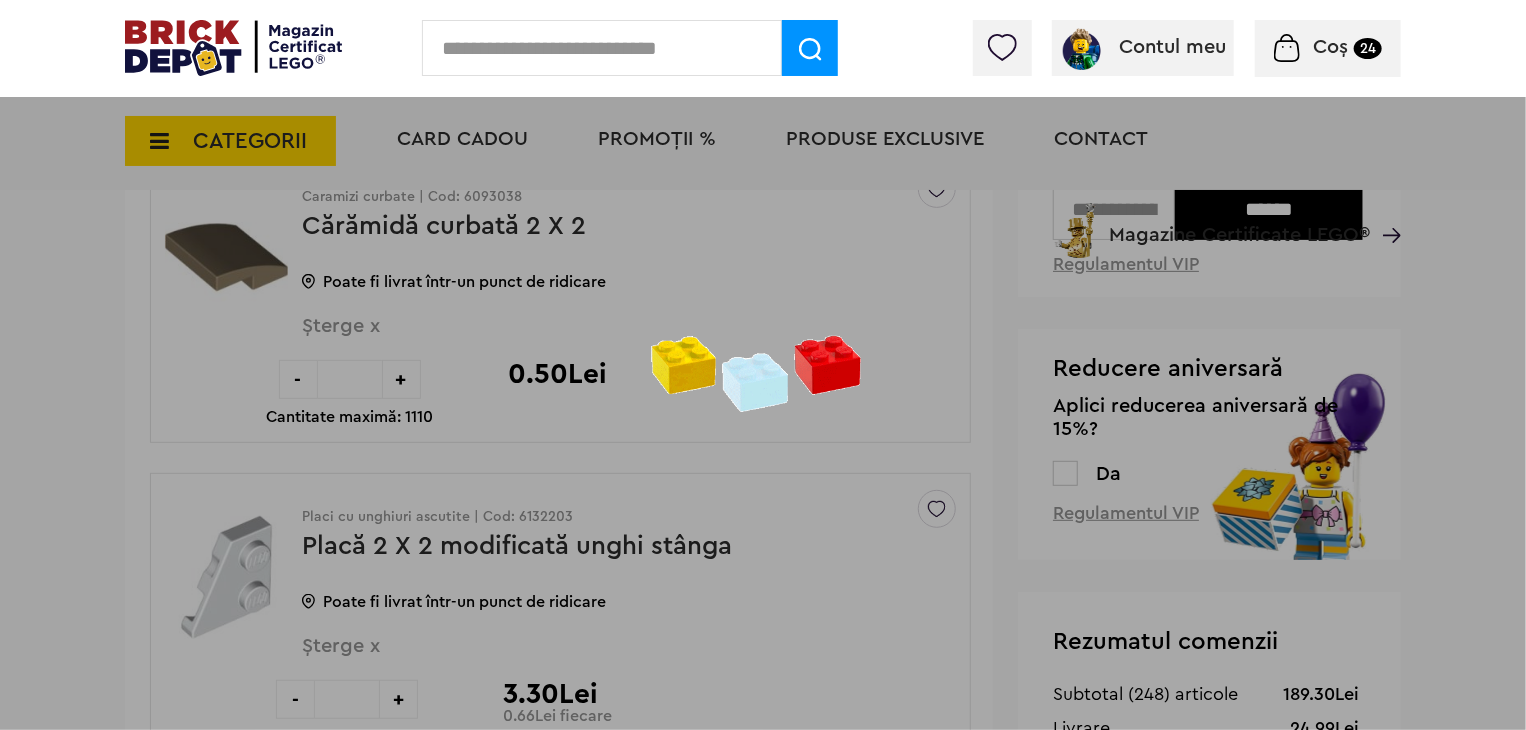 click at bounding box center [763, 365] 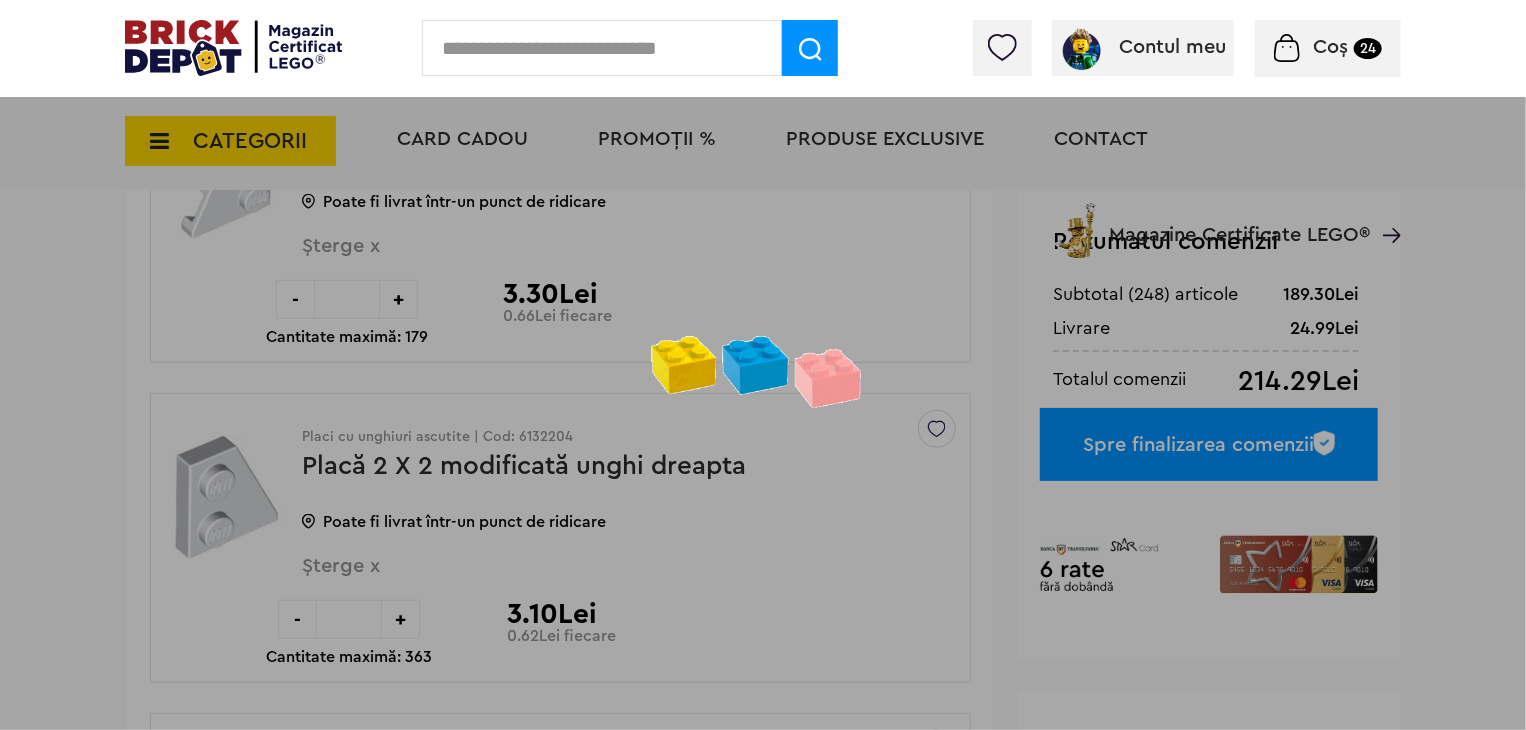 scroll, scrollTop: 600, scrollLeft: 0, axis: vertical 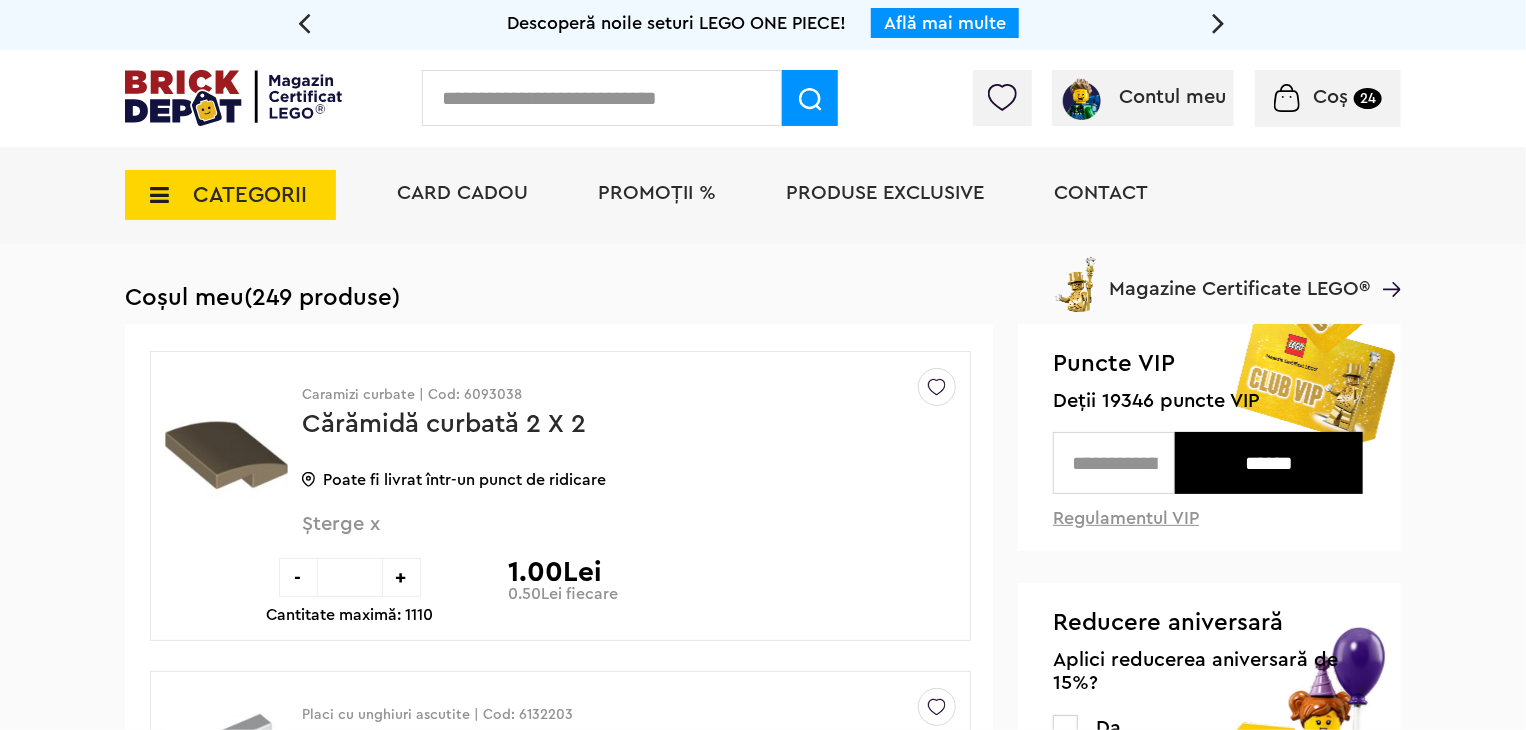 drag, startPoint x: 357, startPoint y: 578, endPoint x: 337, endPoint y: 575, distance: 20.22375 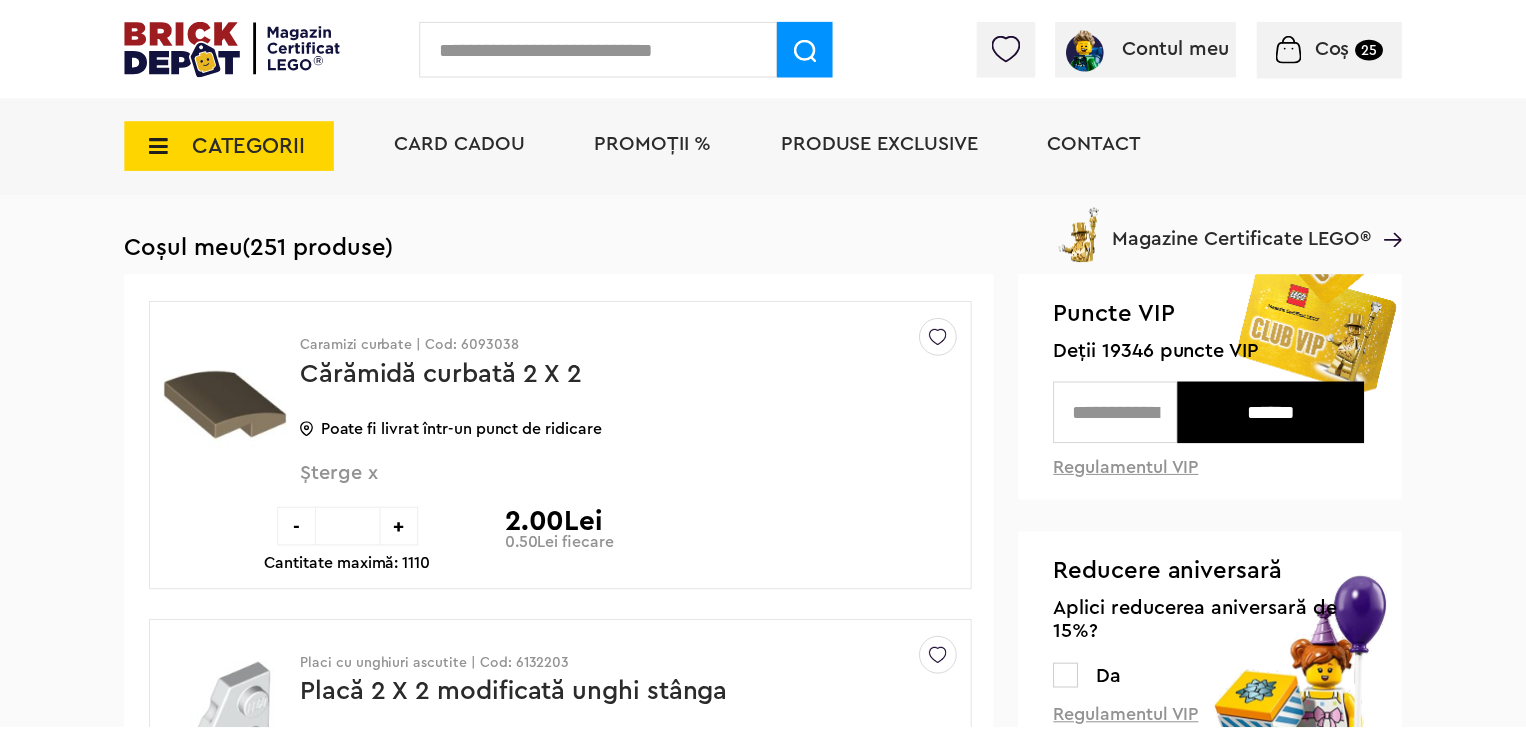 scroll, scrollTop: 0, scrollLeft: 0, axis: both 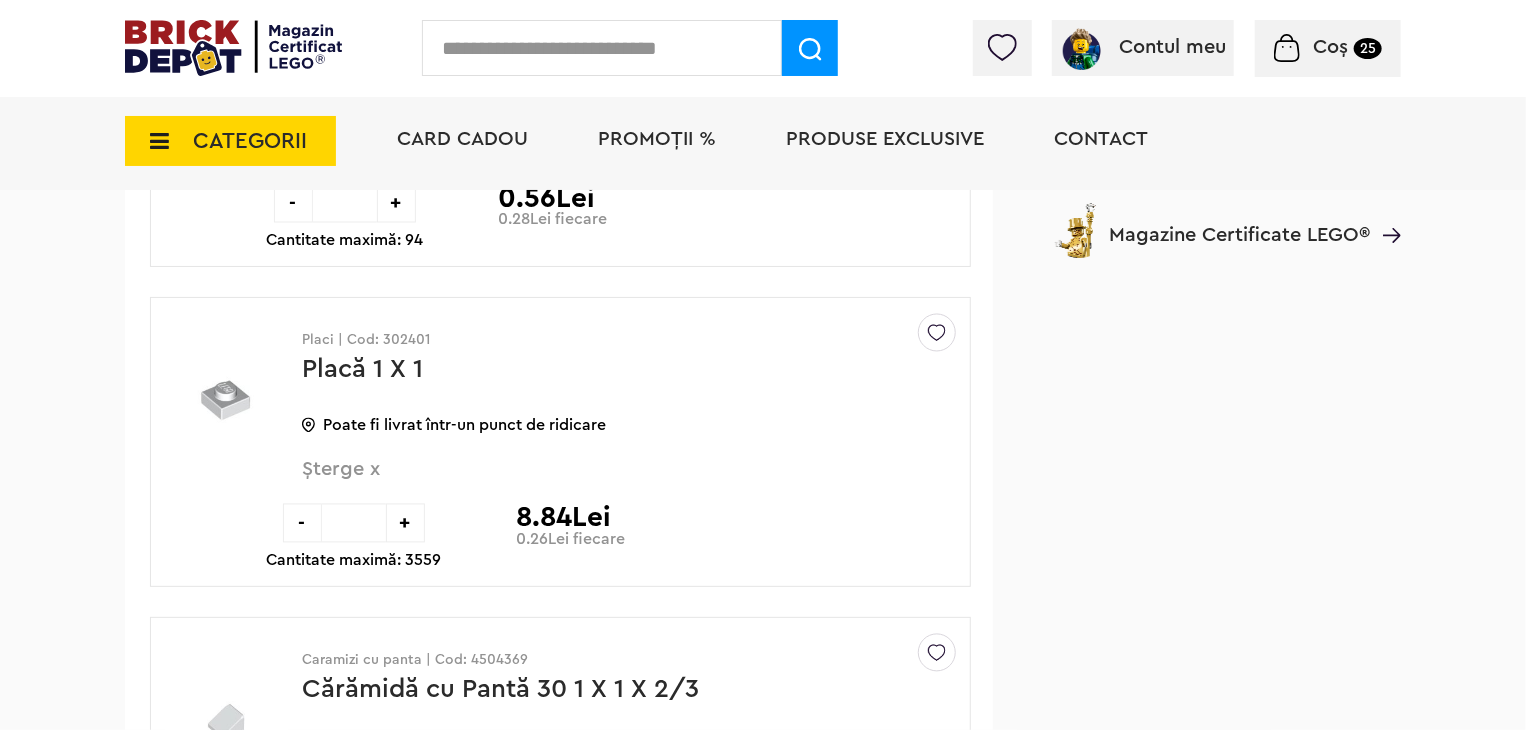 drag, startPoint x: 364, startPoint y: 524, endPoint x: 335, endPoint y: 525, distance: 29.017237 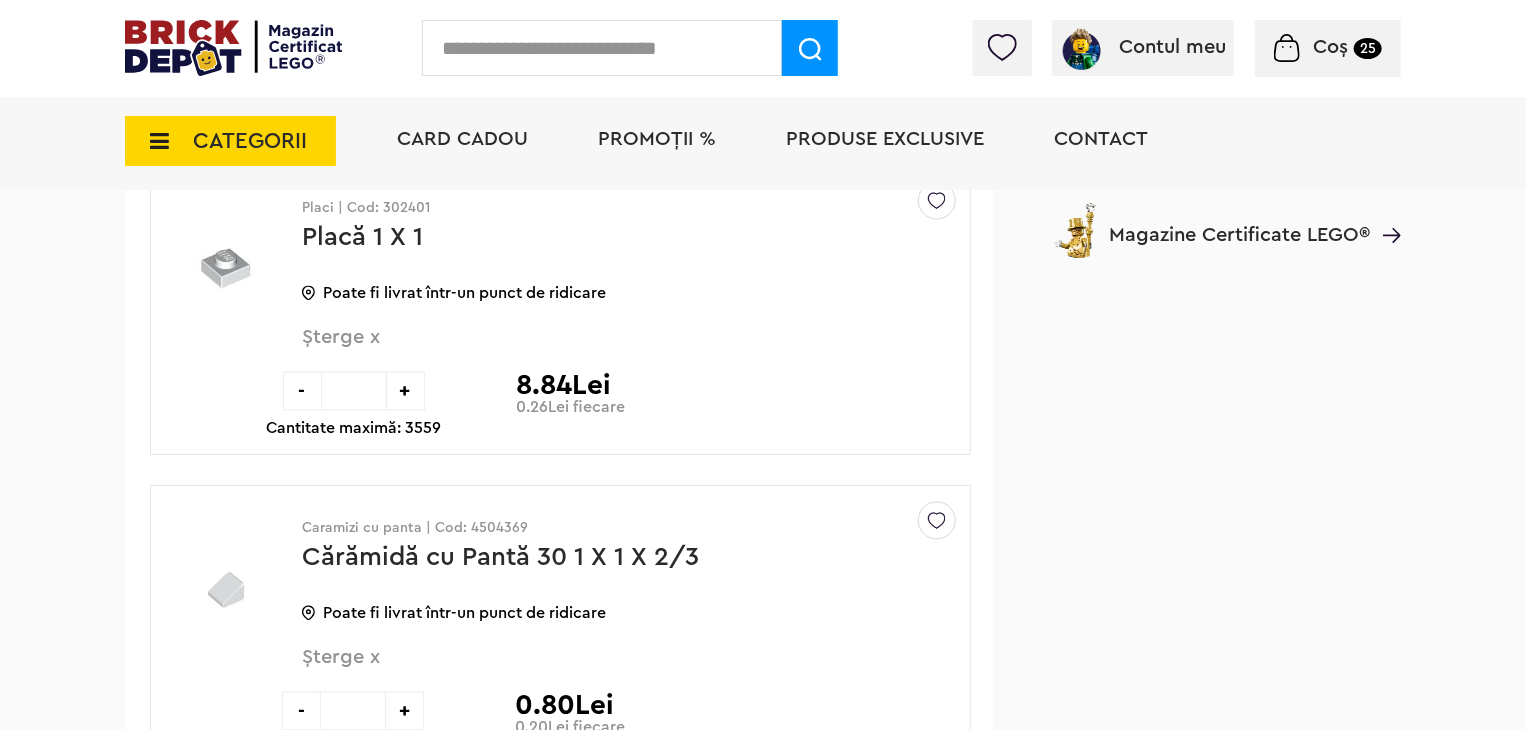 scroll, scrollTop: 1800, scrollLeft: 0, axis: vertical 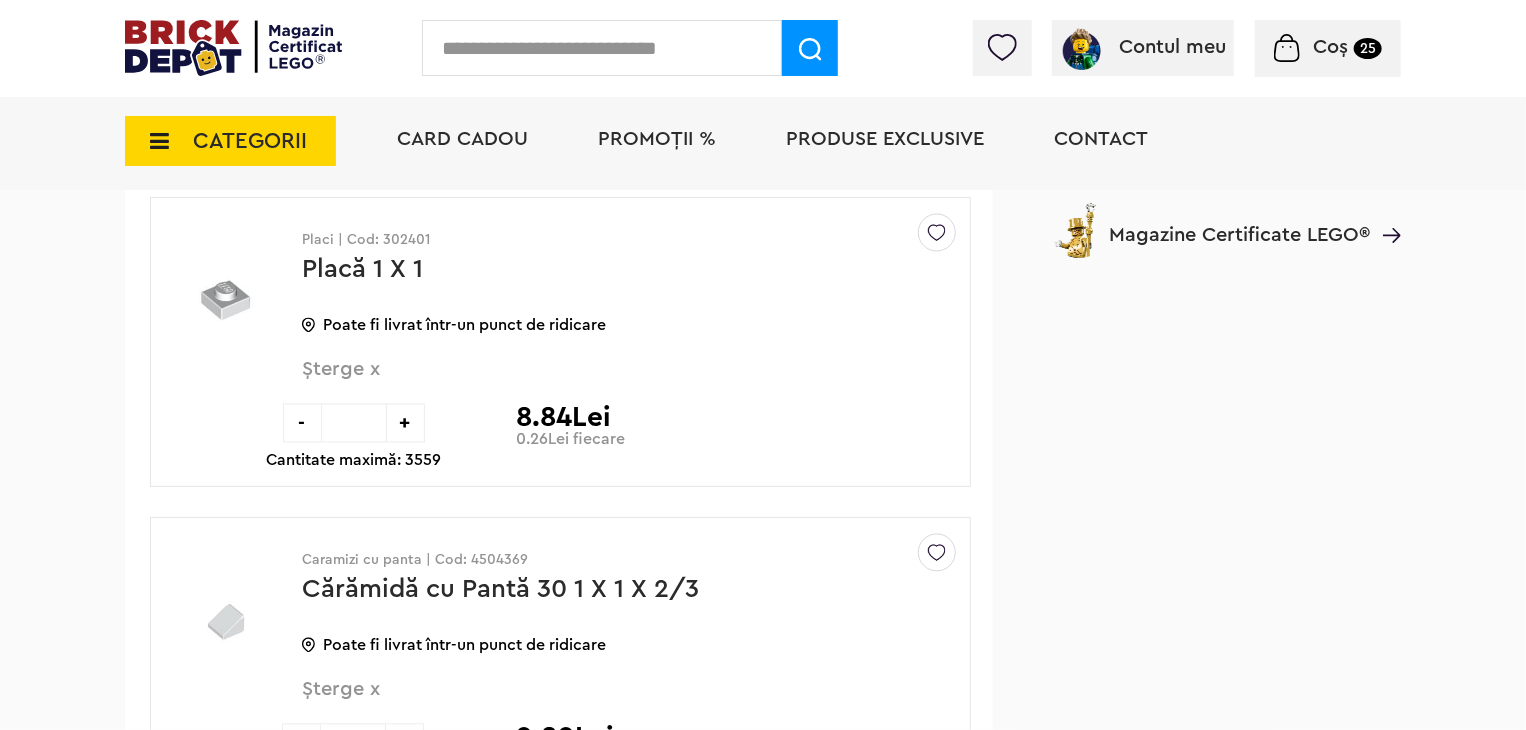 type on "**" 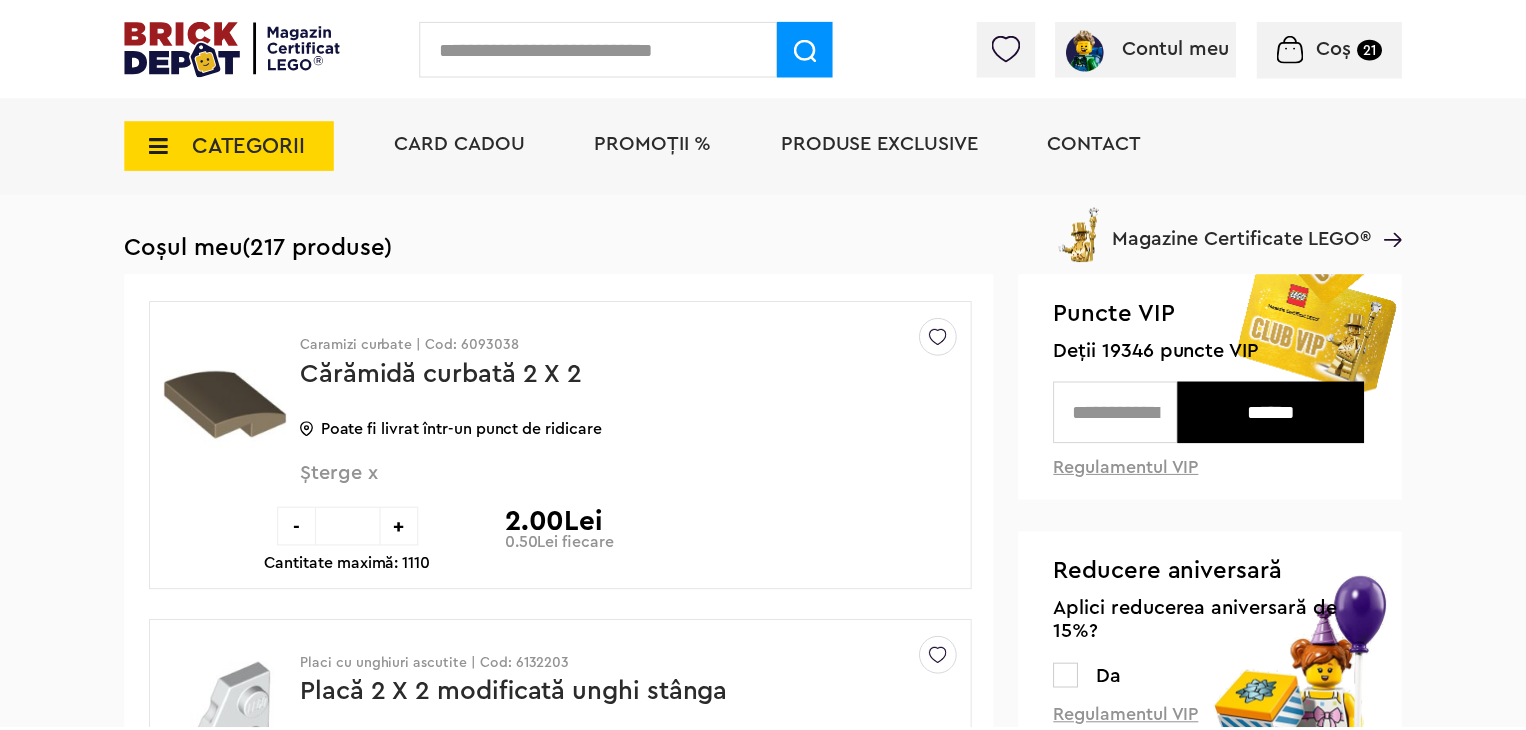scroll, scrollTop: 1754, scrollLeft: 0, axis: vertical 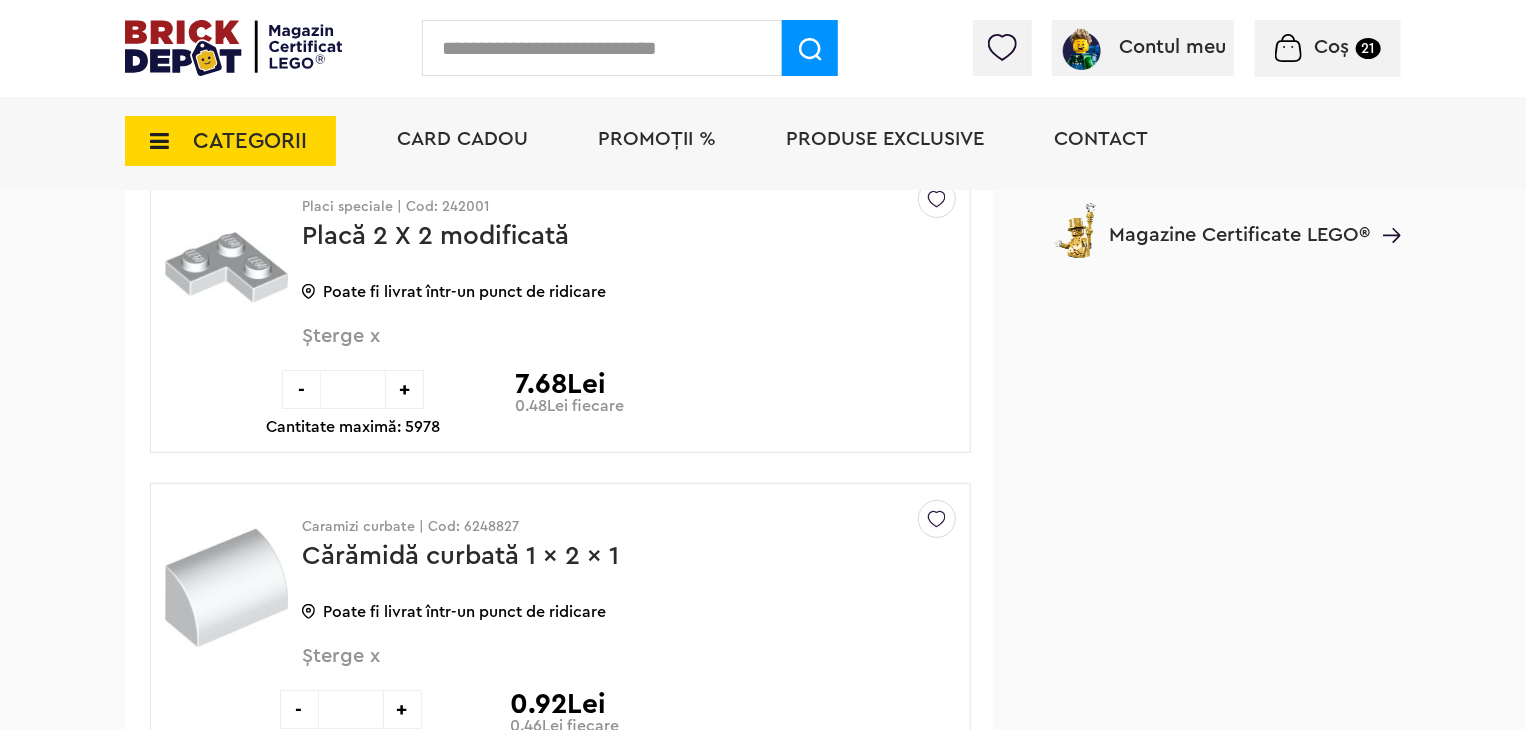 drag, startPoint x: 383, startPoint y: 382, endPoint x: 310, endPoint y: 365, distance: 74.953316 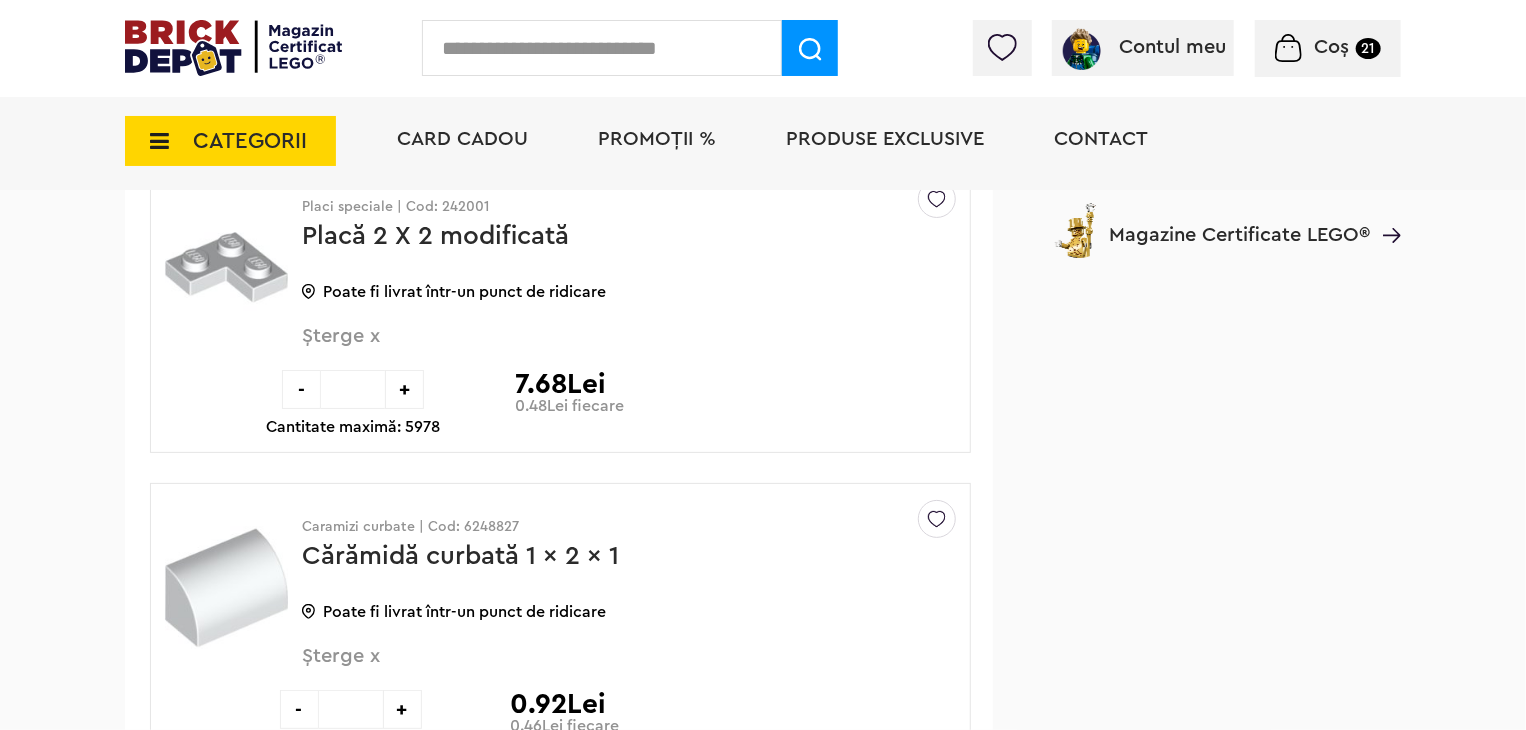 type on "**" 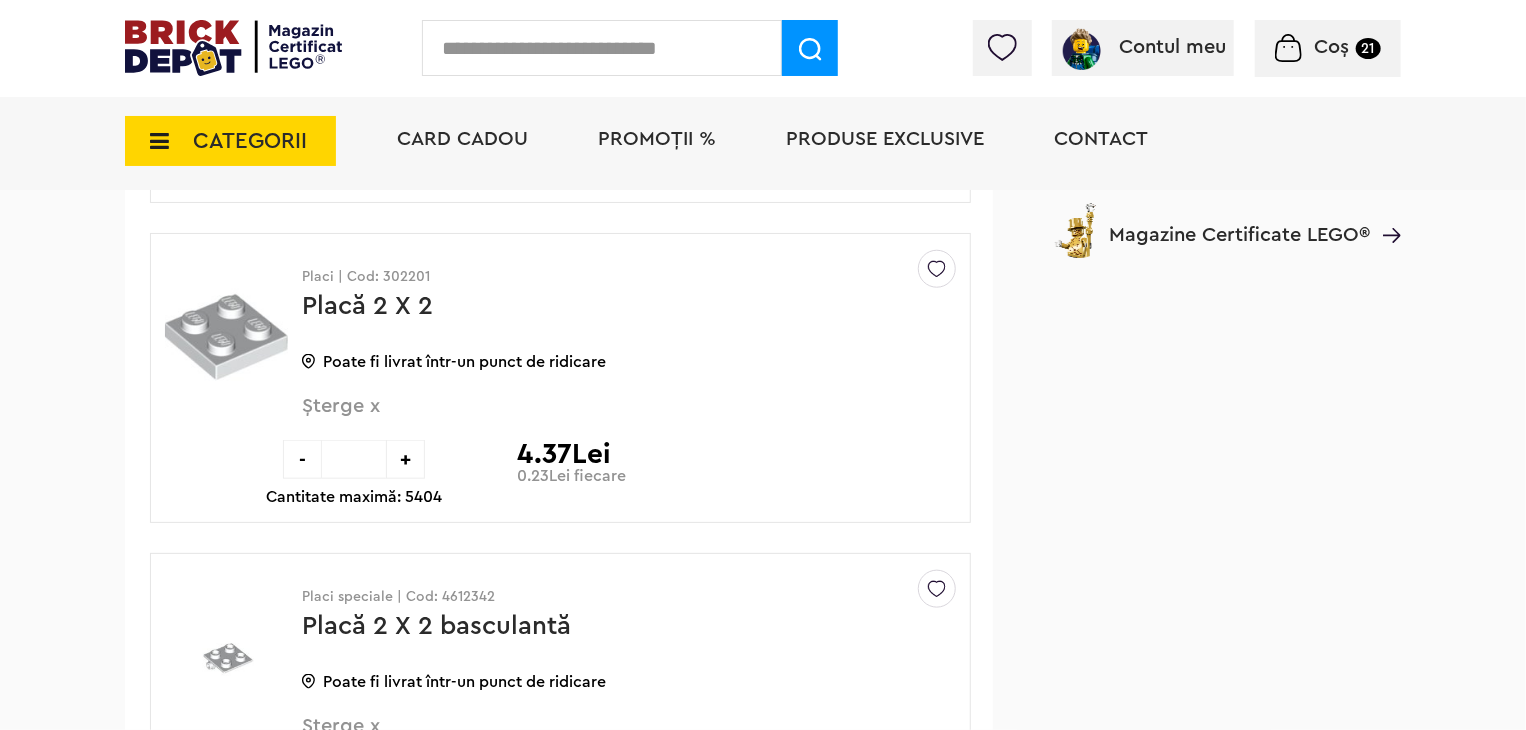 scroll, scrollTop: 4654, scrollLeft: 0, axis: vertical 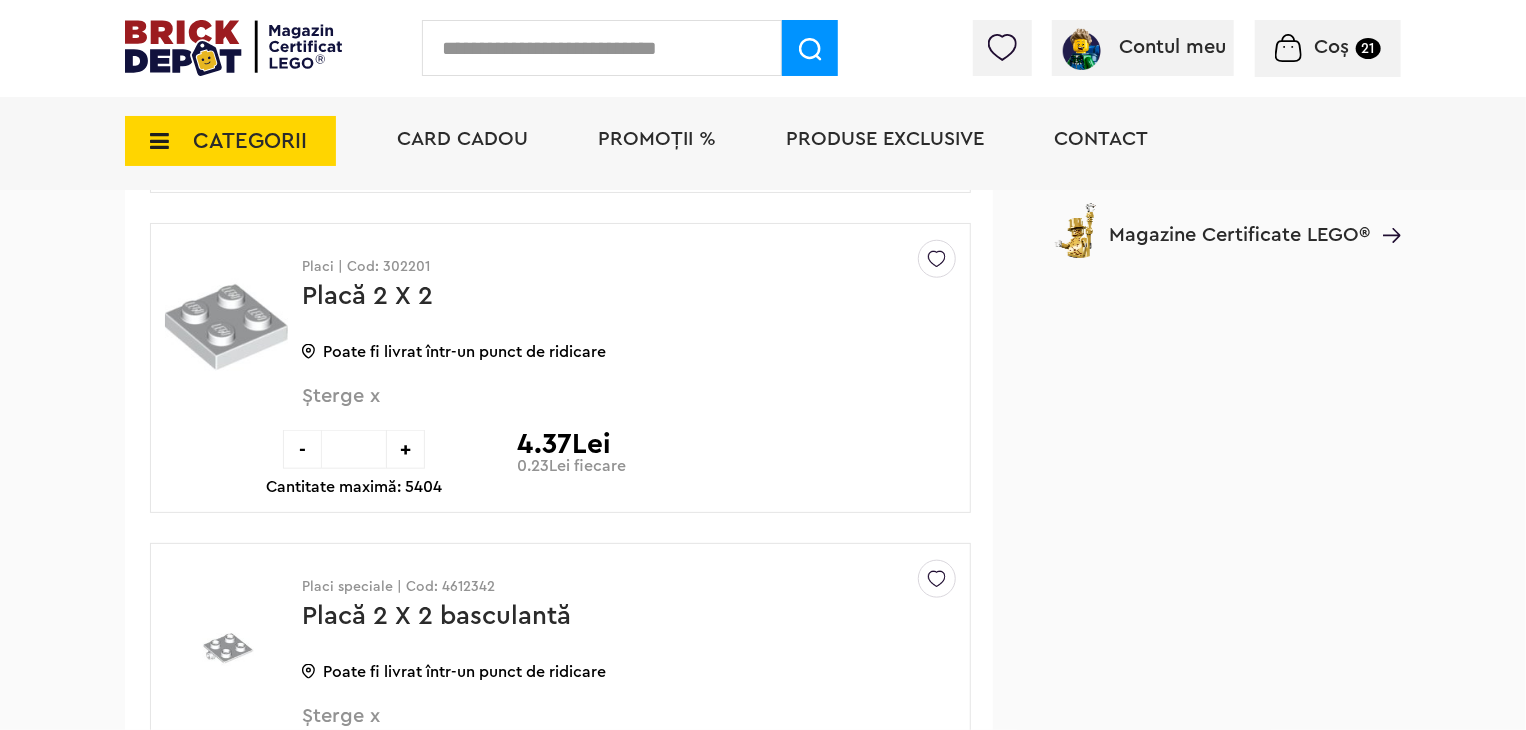 drag, startPoint x: 376, startPoint y: 433, endPoint x: 360, endPoint y: 433, distance: 16 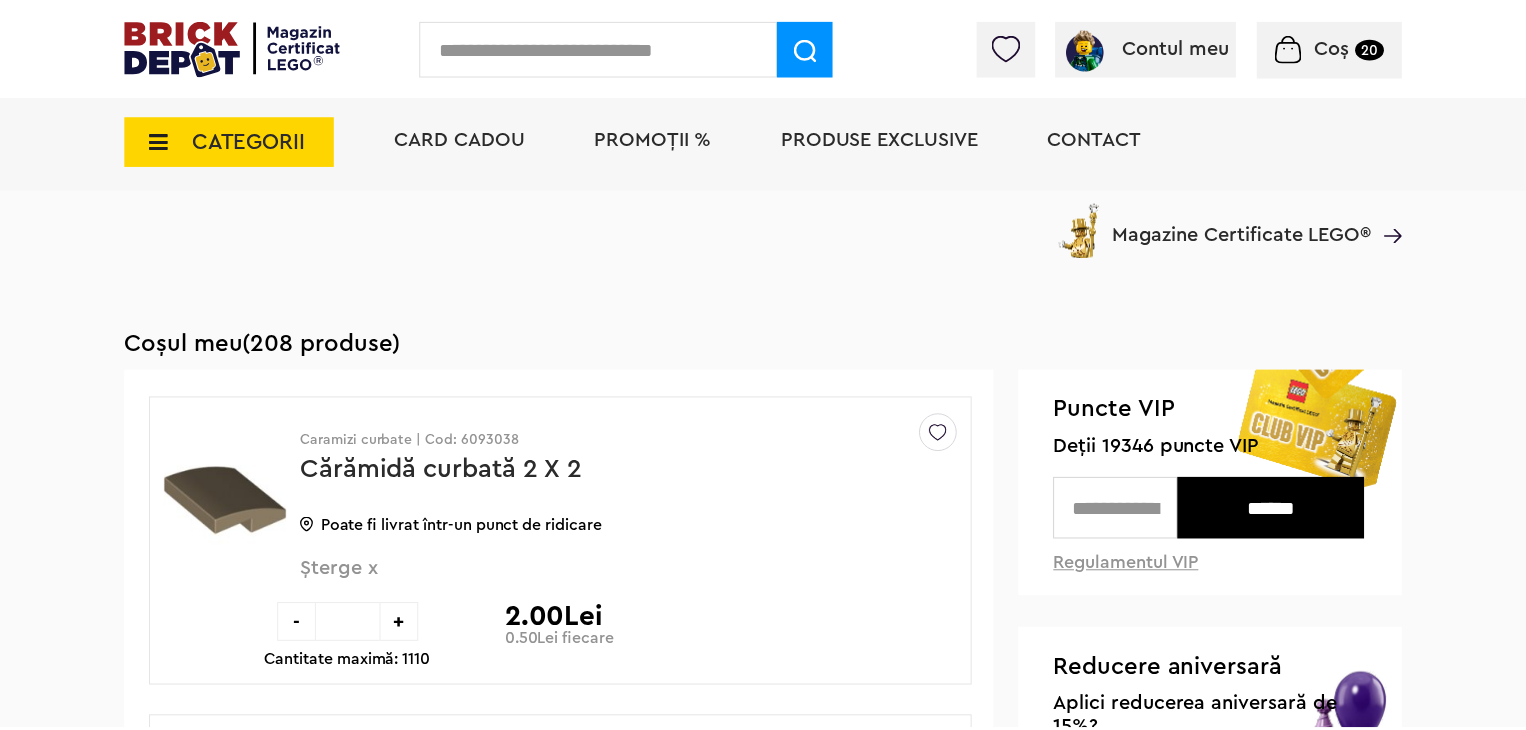 scroll, scrollTop: 4654, scrollLeft: 0, axis: vertical 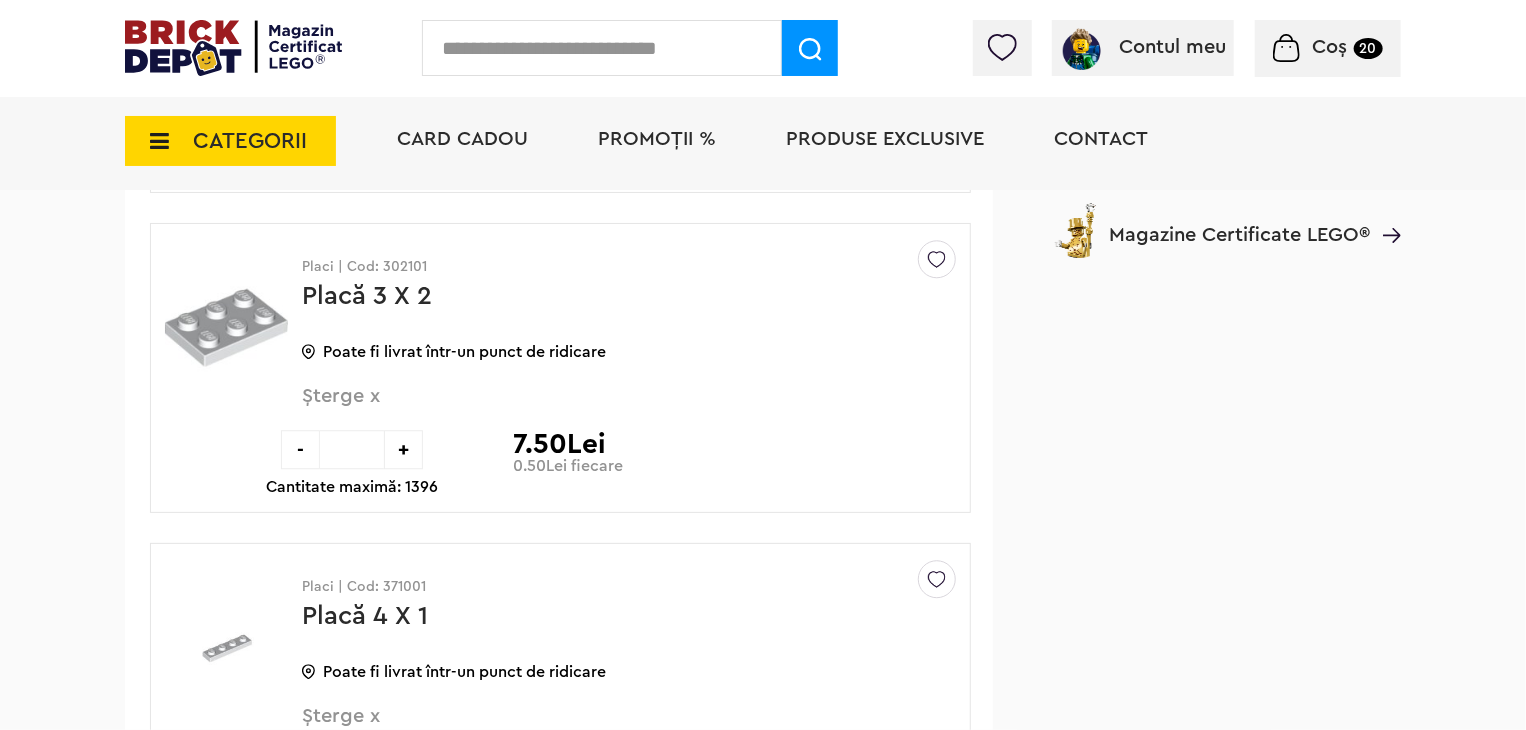 drag, startPoint x: 368, startPoint y: 430, endPoint x: 332, endPoint y: 431, distance: 36.013885 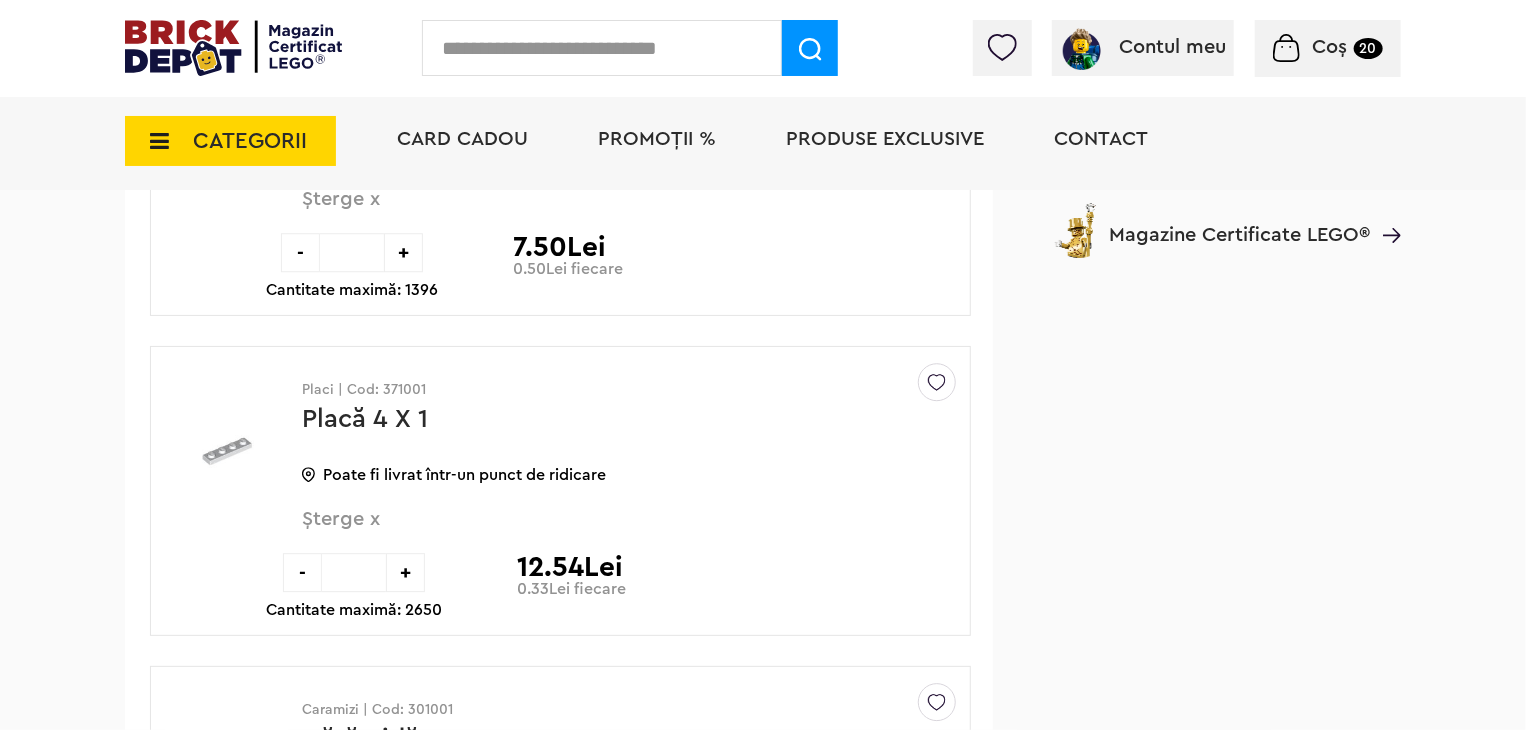 scroll, scrollTop: 6454, scrollLeft: 0, axis: vertical 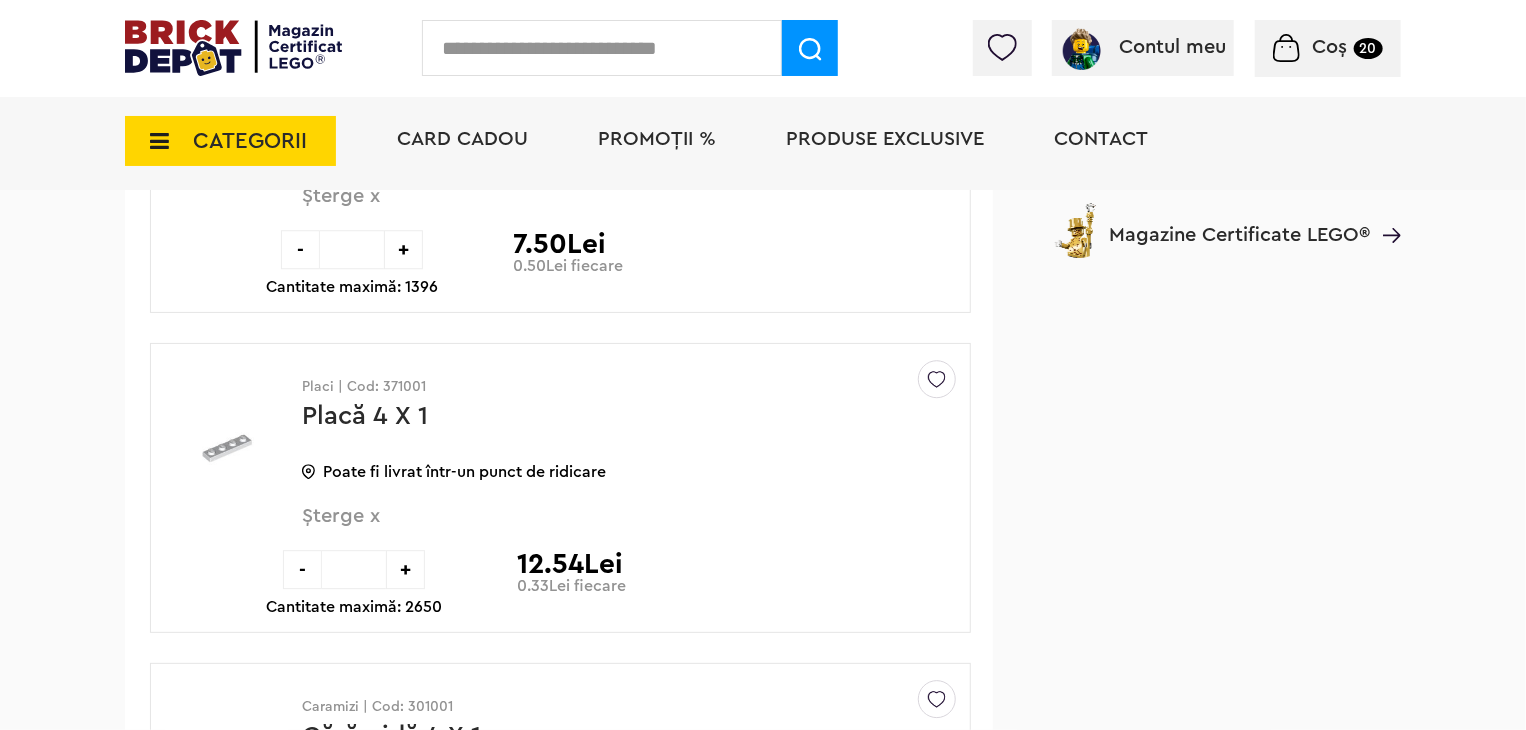 type on "*" 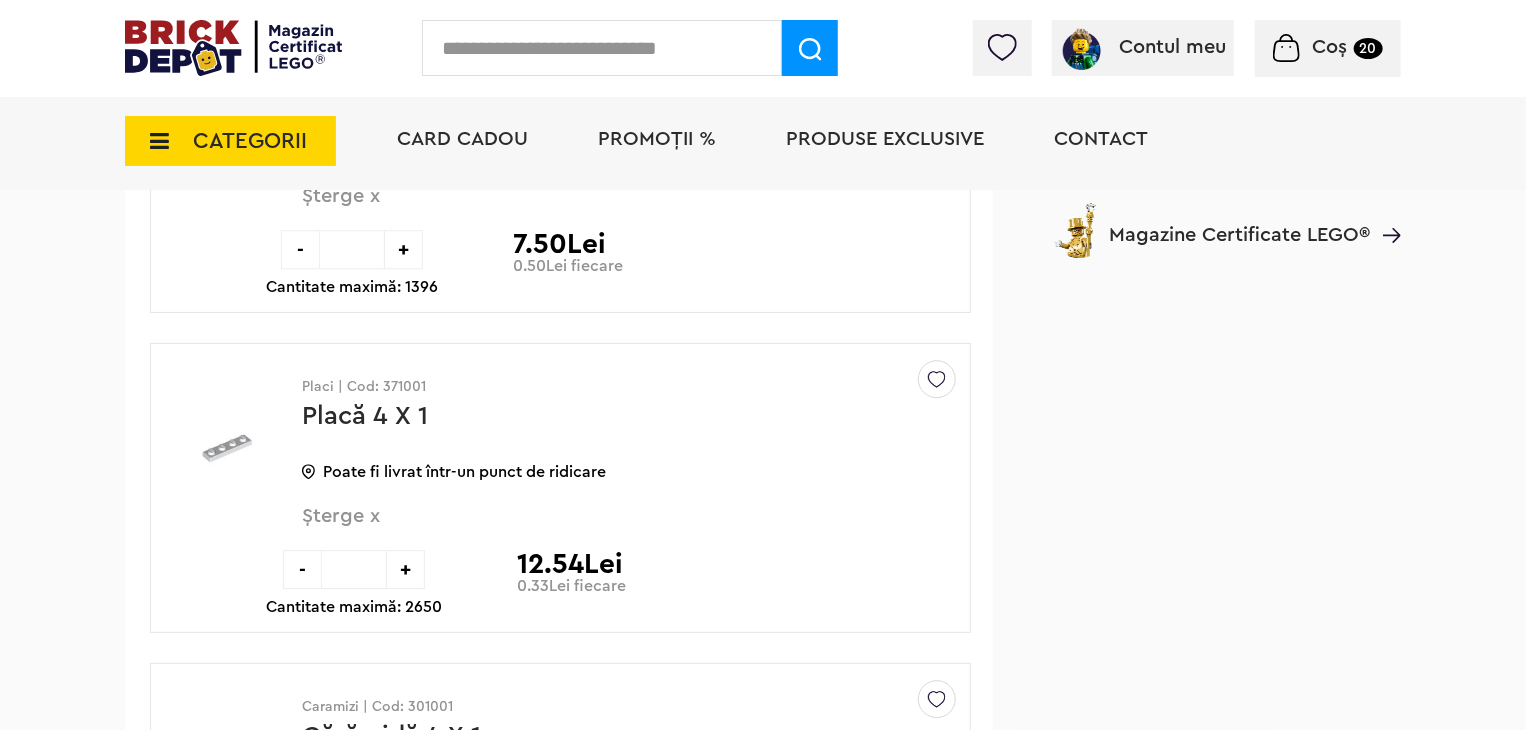 type on "**" 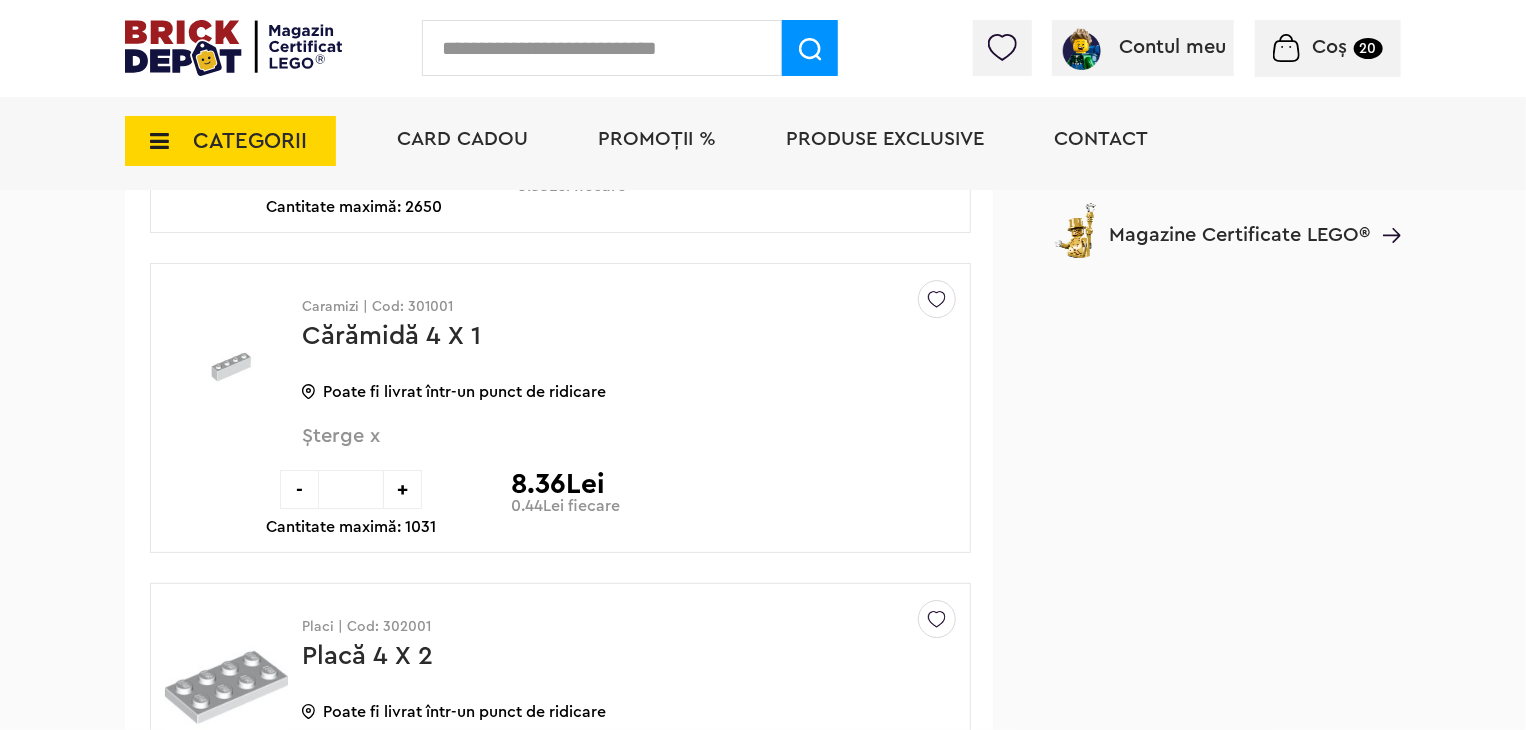 scroll, scrollTop: 6754, scrollLeft: 0, axis: vertical 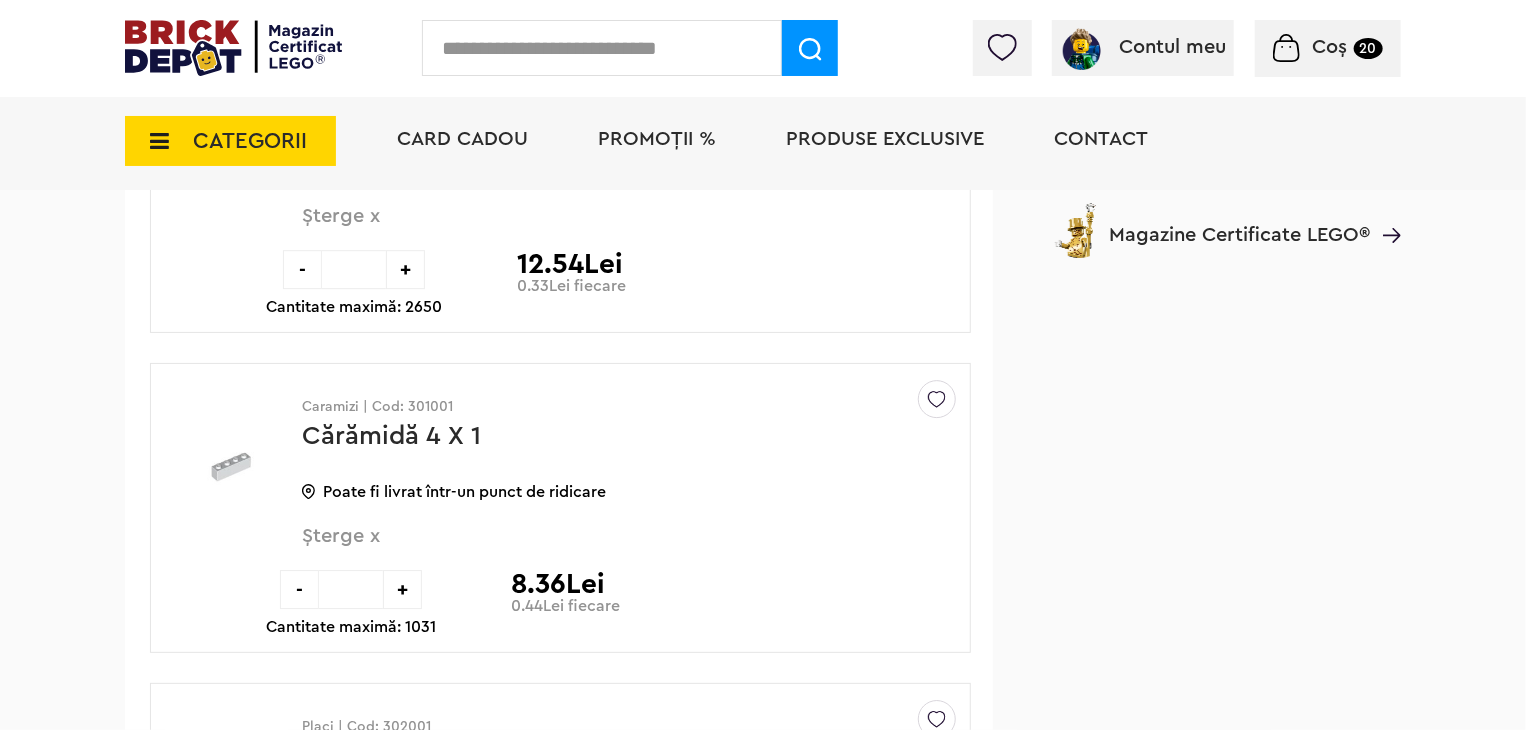 drag, startPoint x: 366, startPoint y: 565, endPoint x: 329, endPoint y: 568, distance: 37.12142 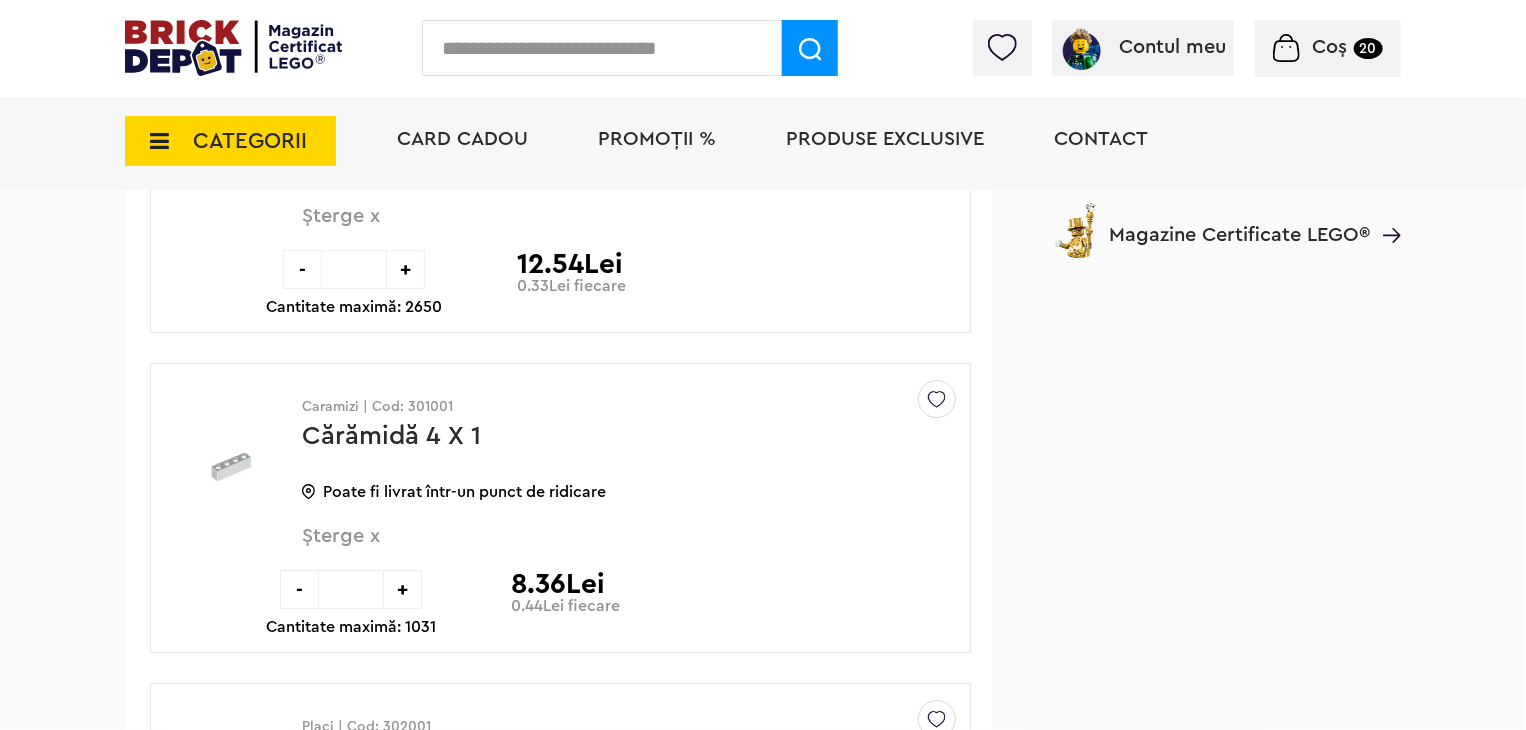 type on "**" 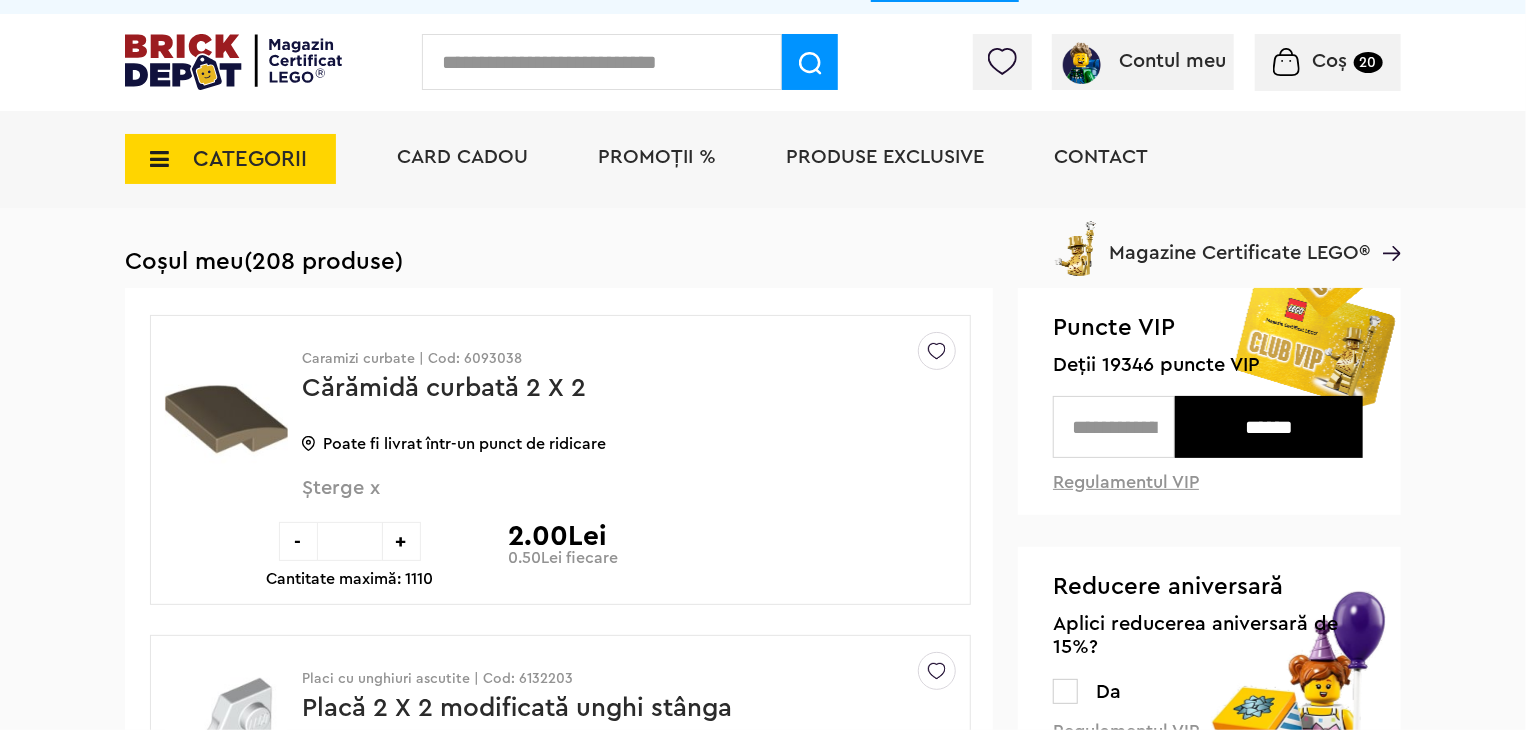 scroll, scrollTop: 0, scrollLeft: 0, axis: both 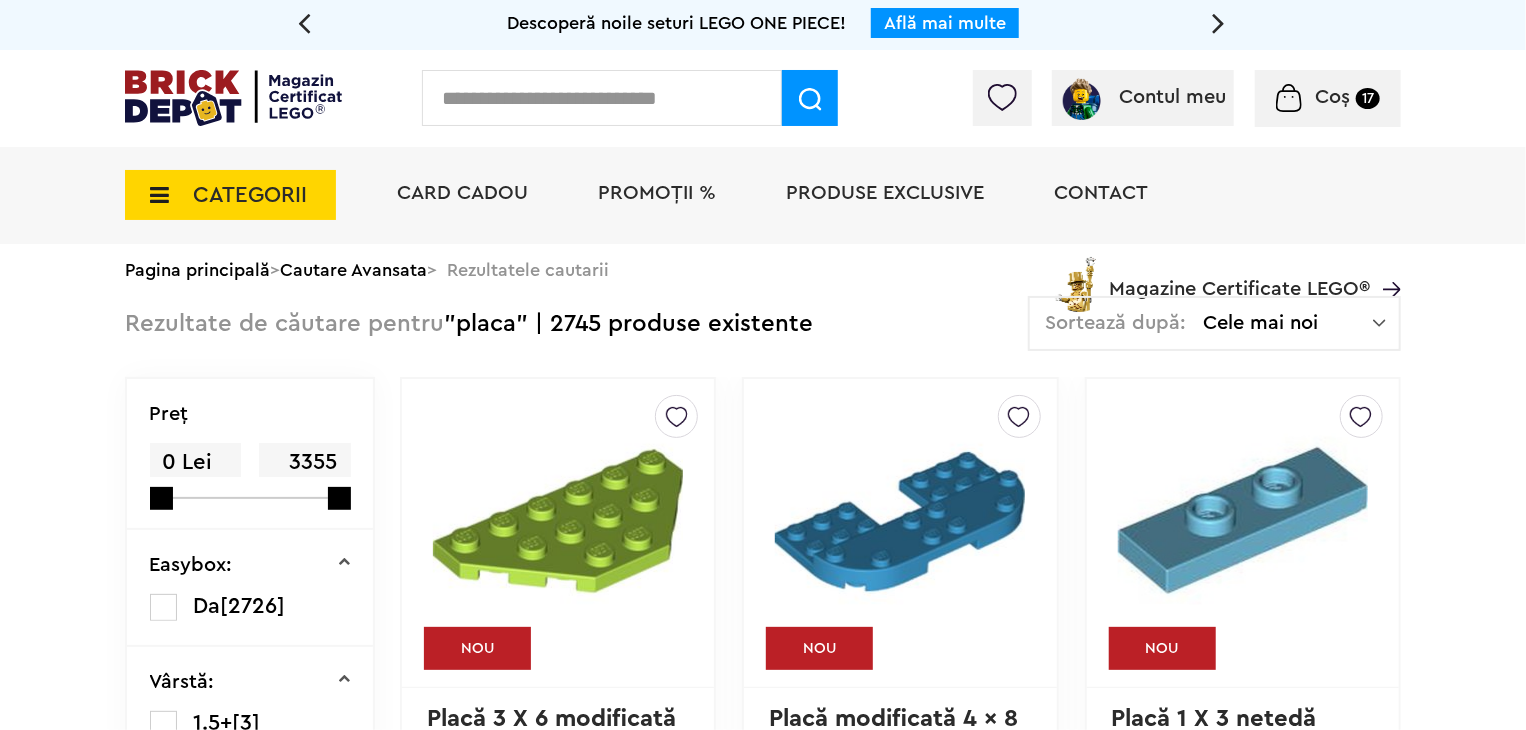 click on "Cele mai noi" at bounding box center [1288, 323] 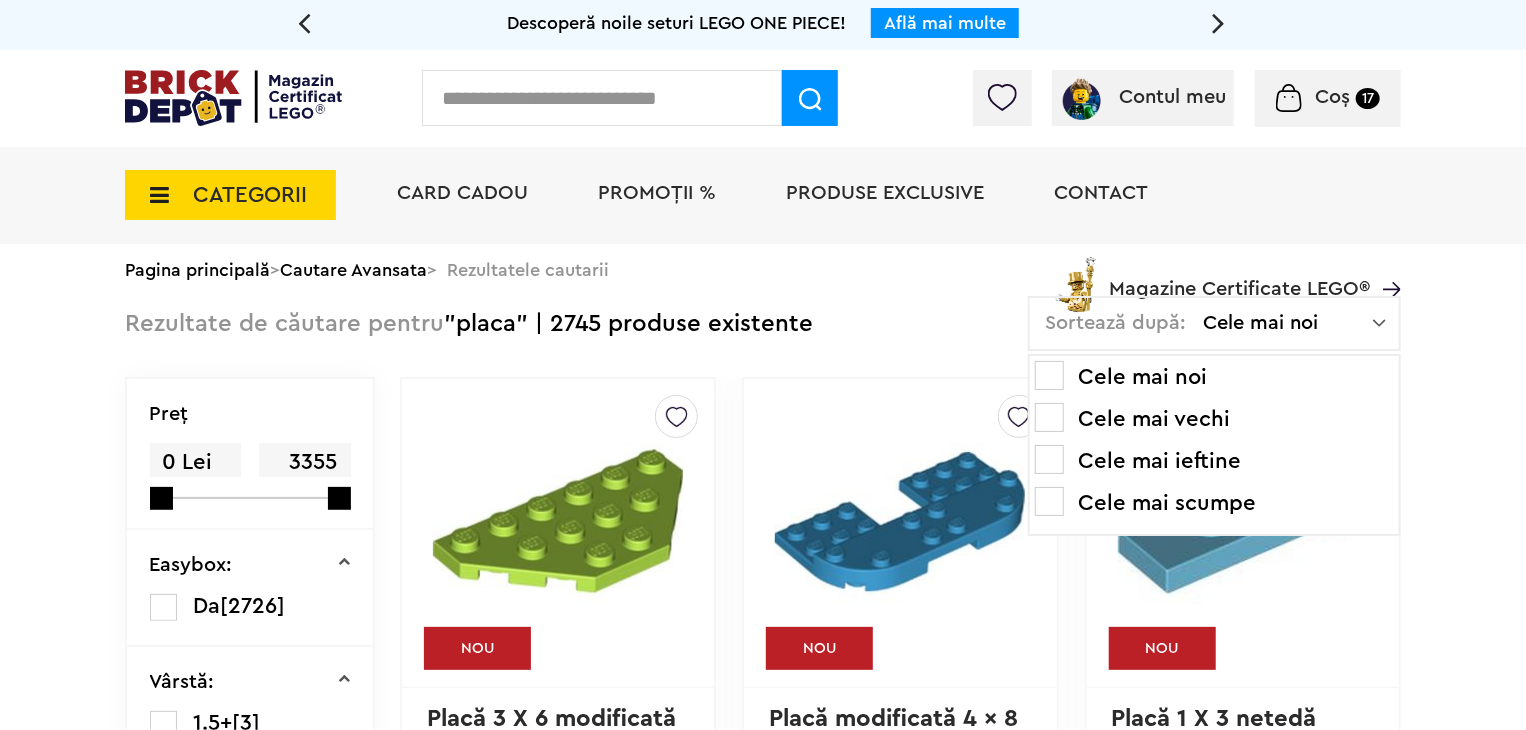click at bounding box center (1049, 501) 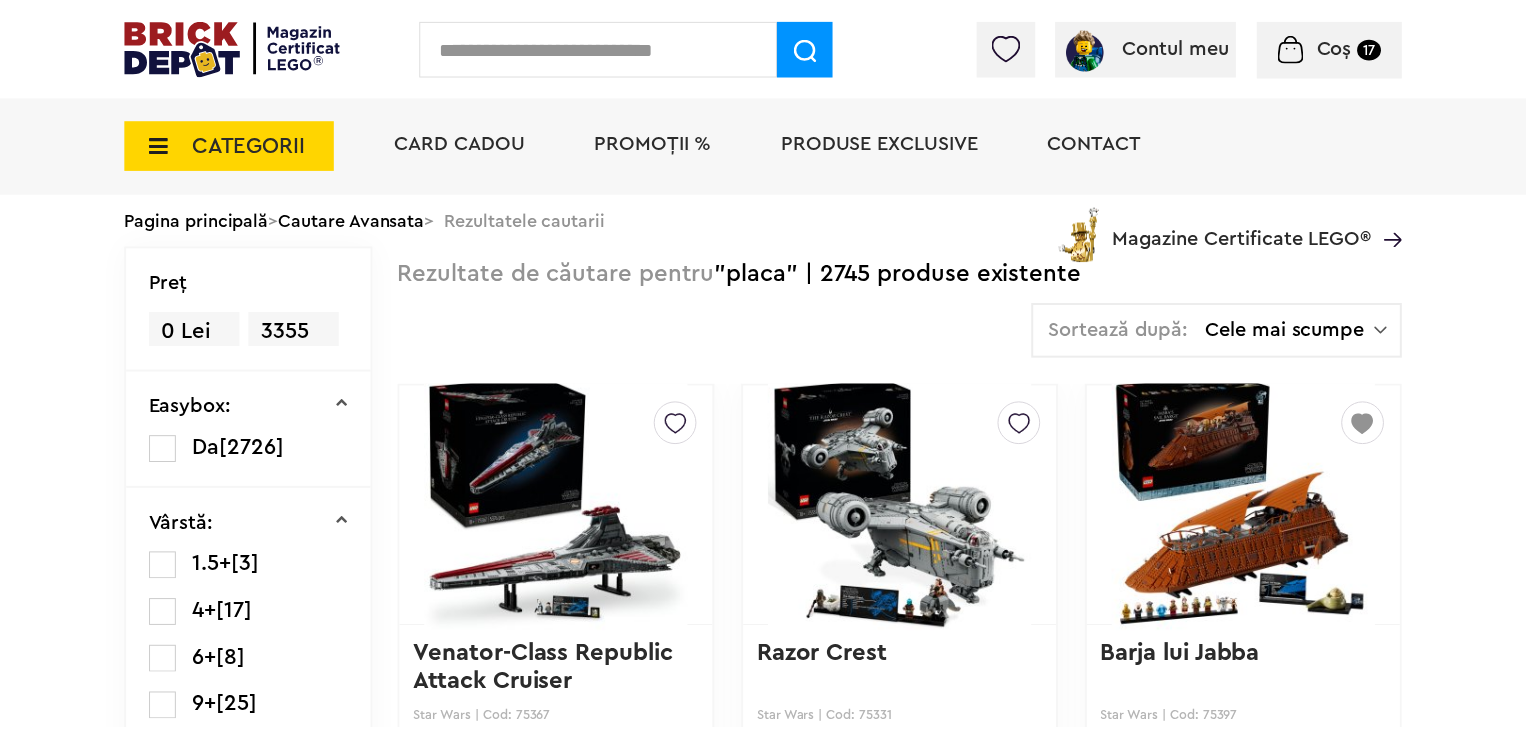 scroll, scrollTop: 0, scrollLeft: 0, axis: both 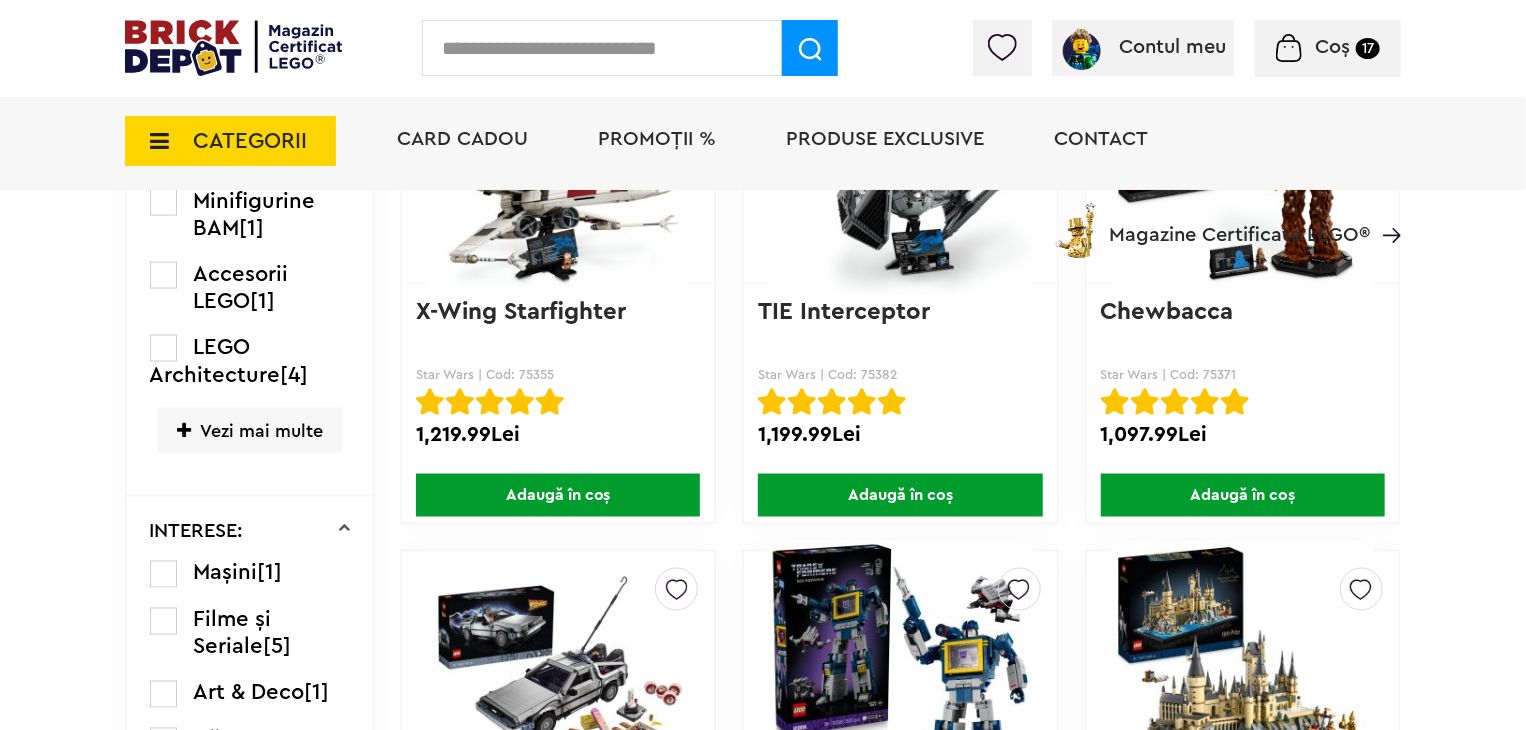 click on "Vezi mai multe" at bounding box center [250, 430] 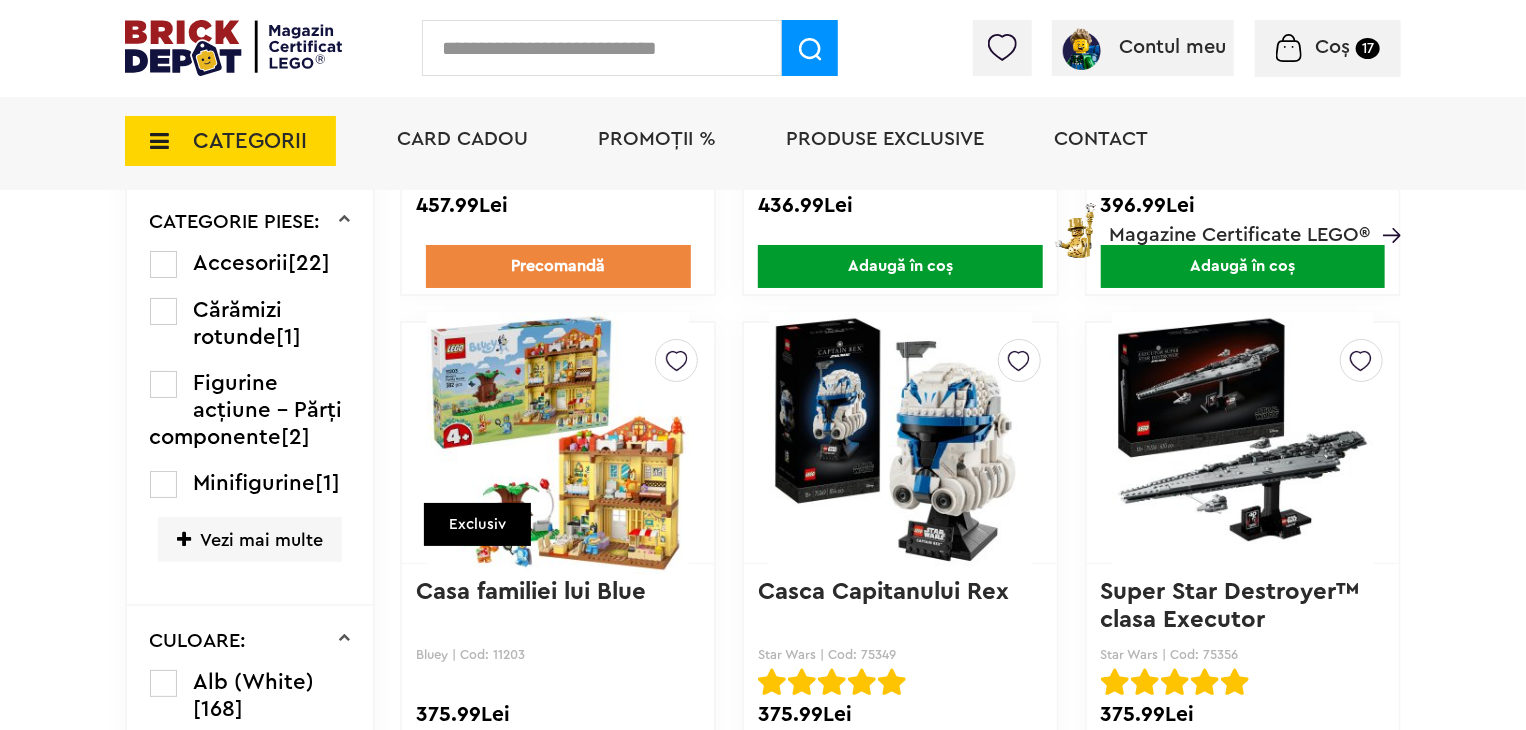 scroll, scrollTop: 3700, scrollLeft: 0, axis: vertical 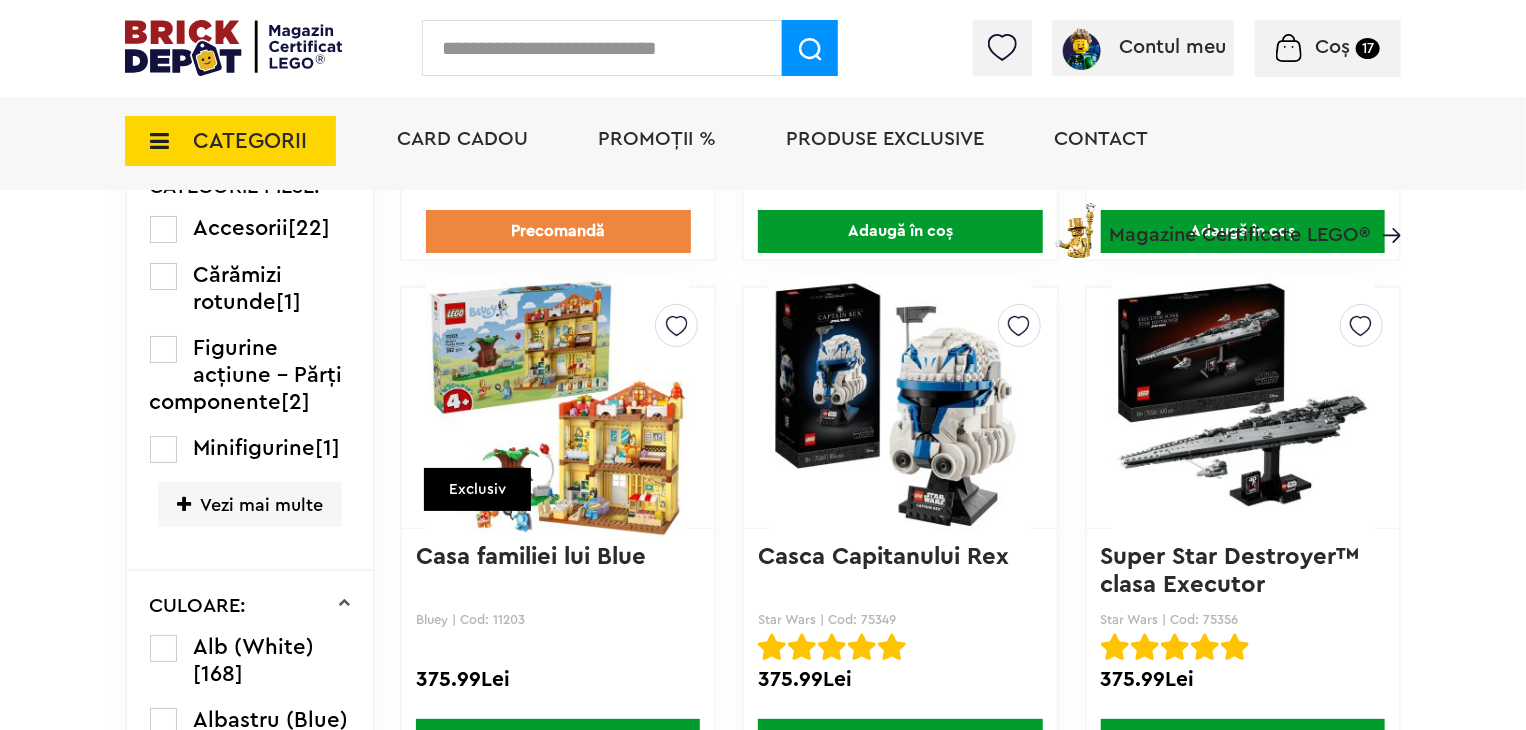 click at bounding box center [163, 229] 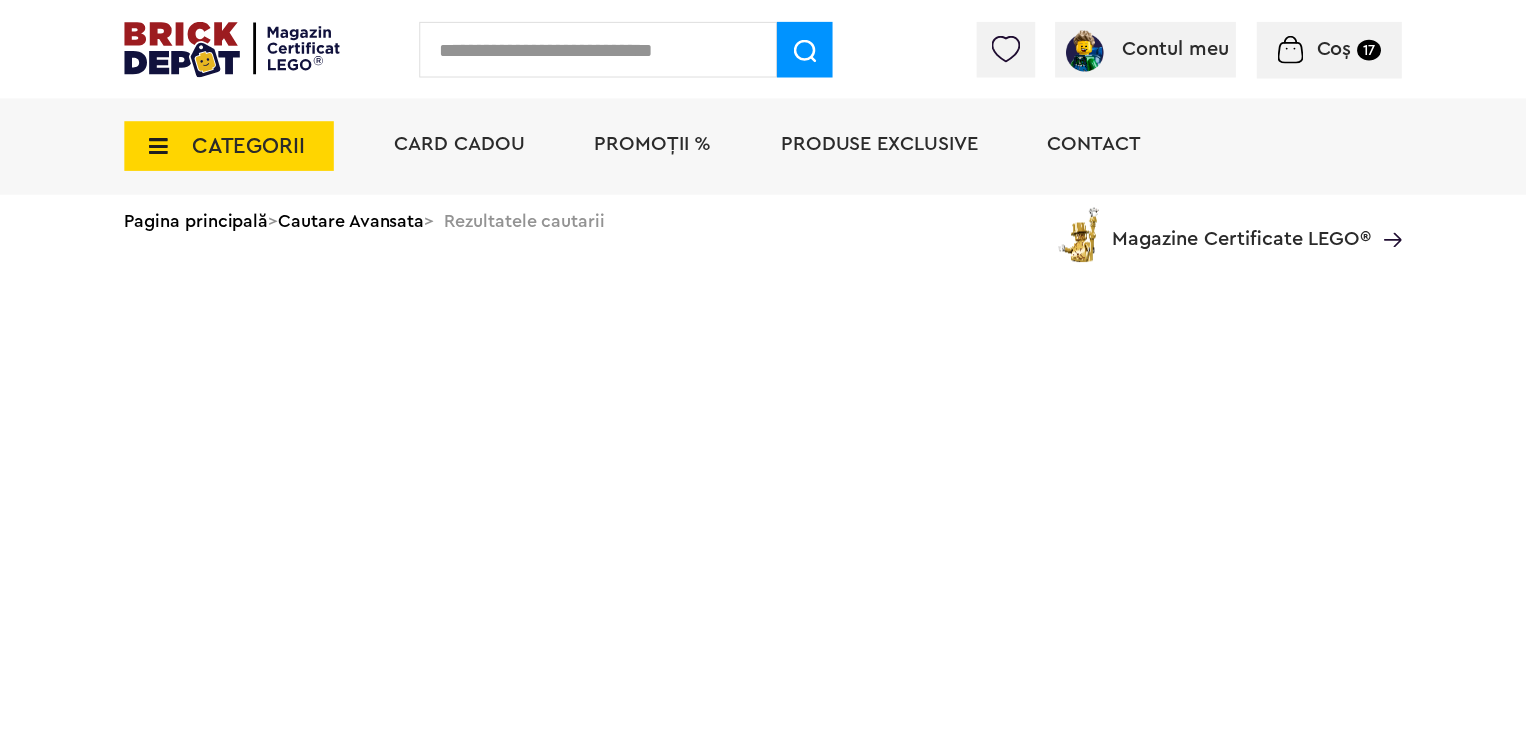 scroll, scrollTop: 0, scrollLeft: 0, axis: both 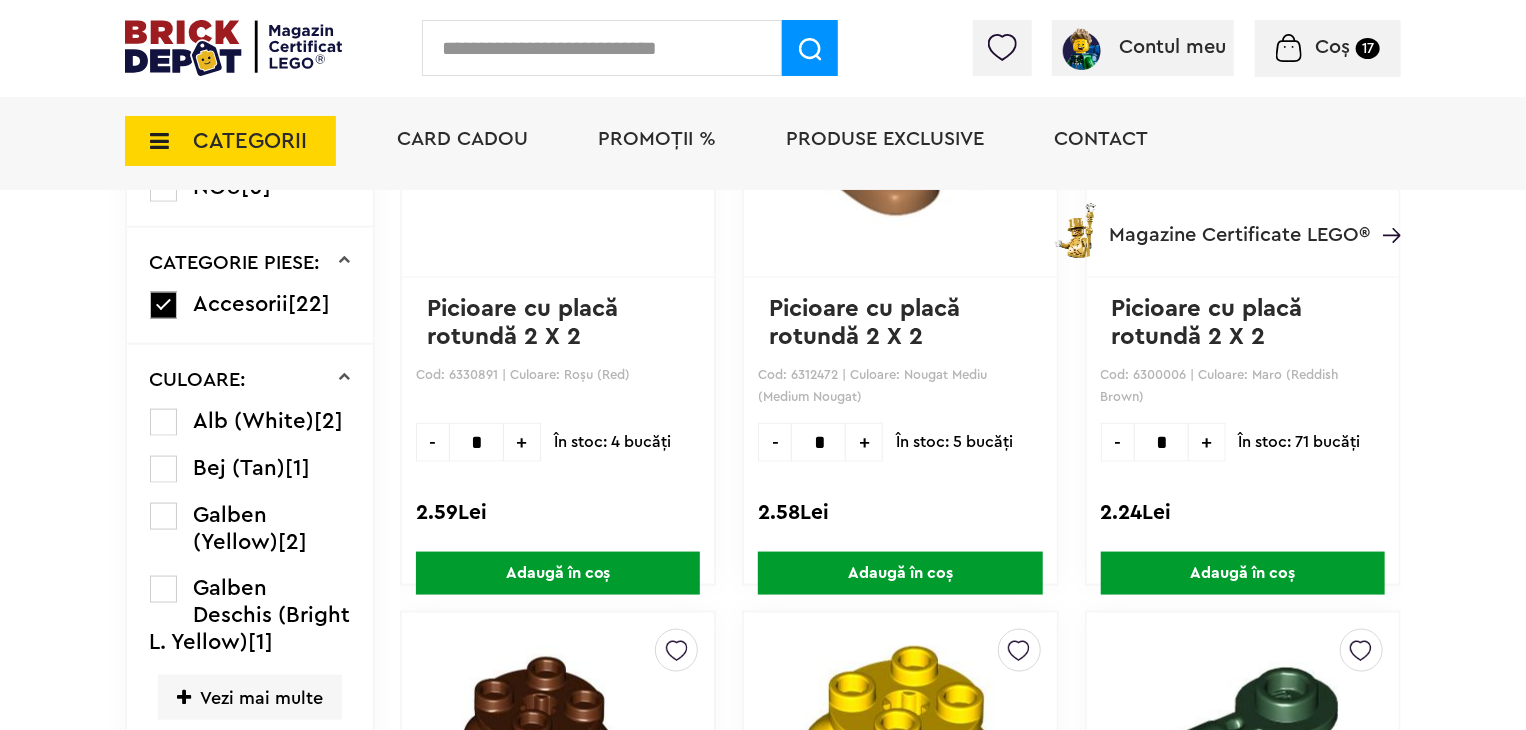 click at bounding box center [163, 305] 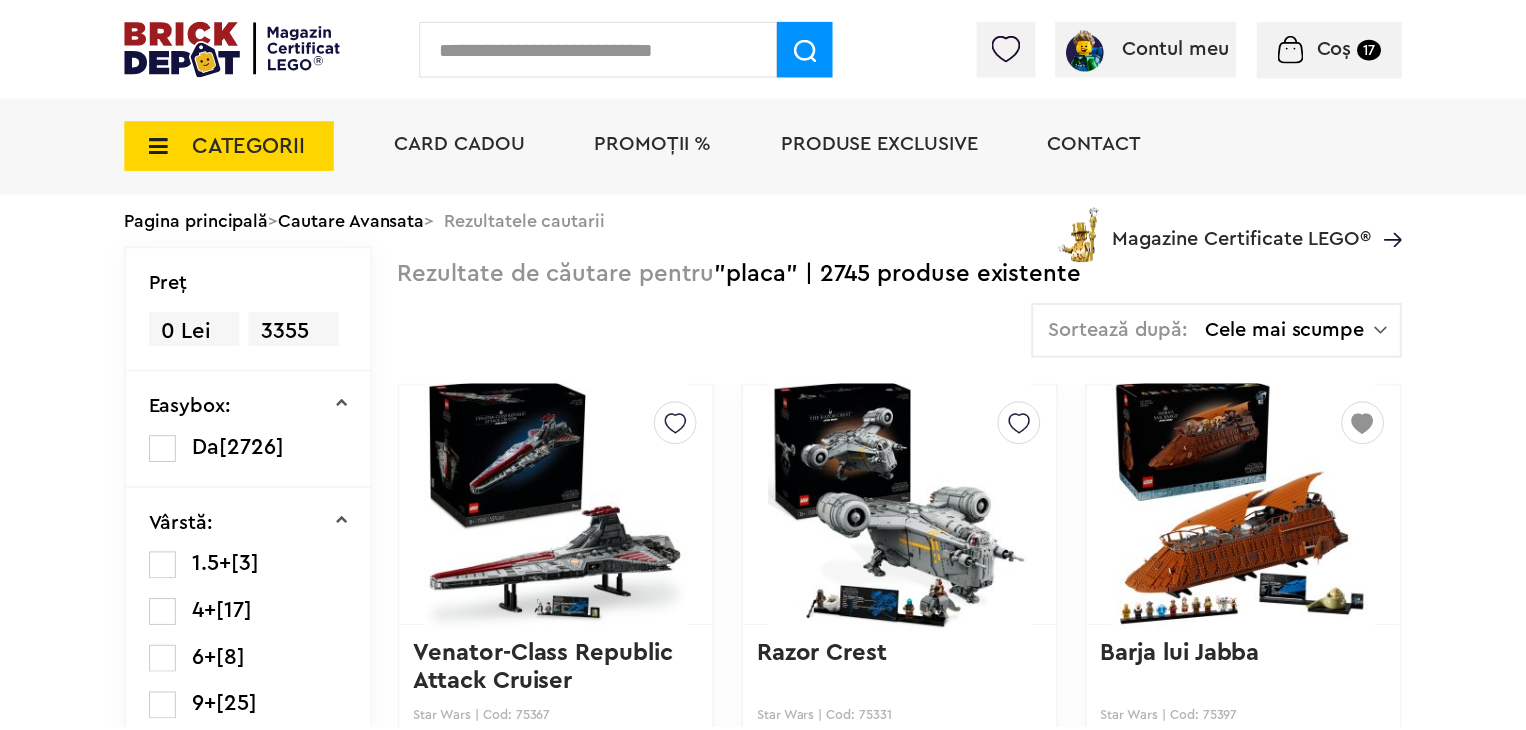 scroll, scrollTop: 0, scrollLeft: 0, axis: both 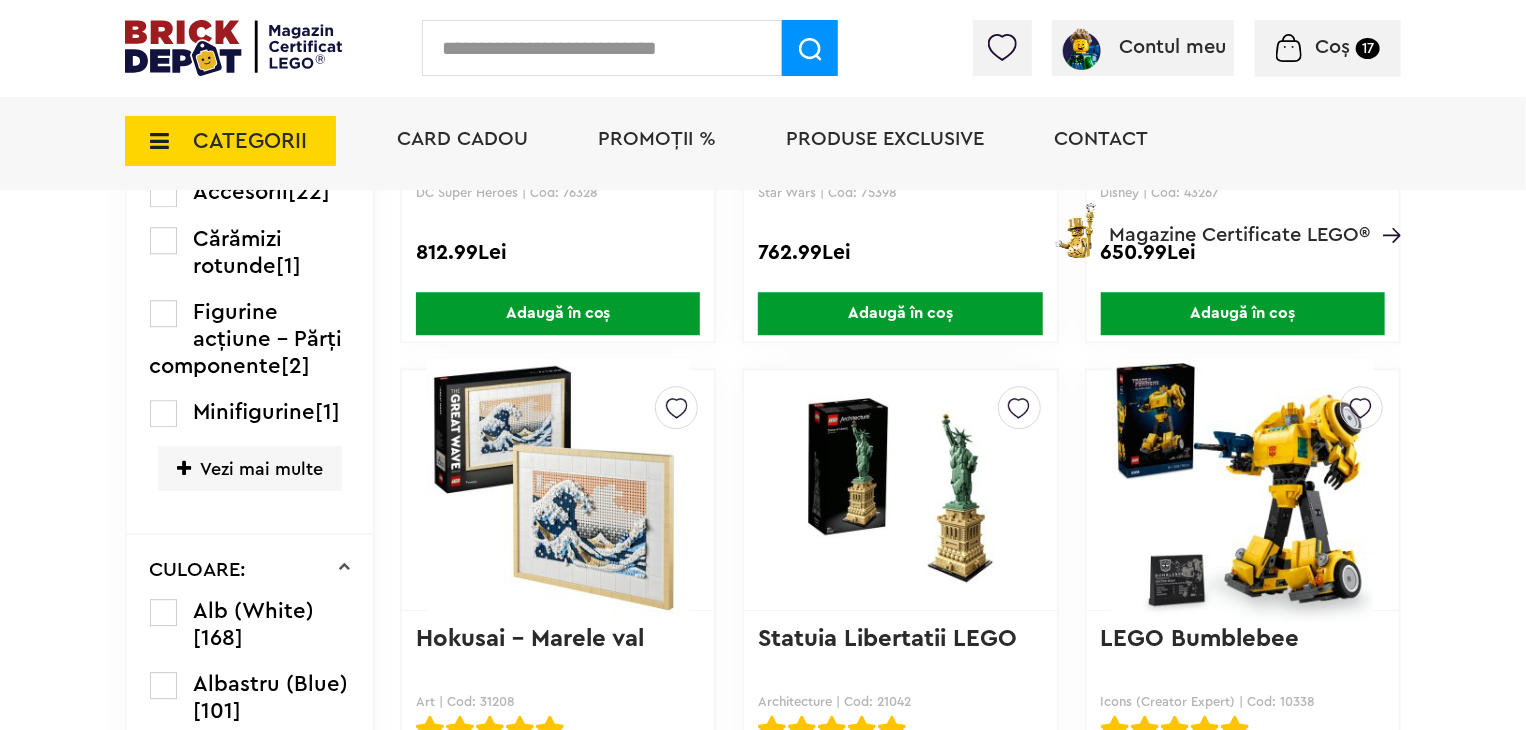 click on "Vezi mai multe" at bounding box center [250, 468] 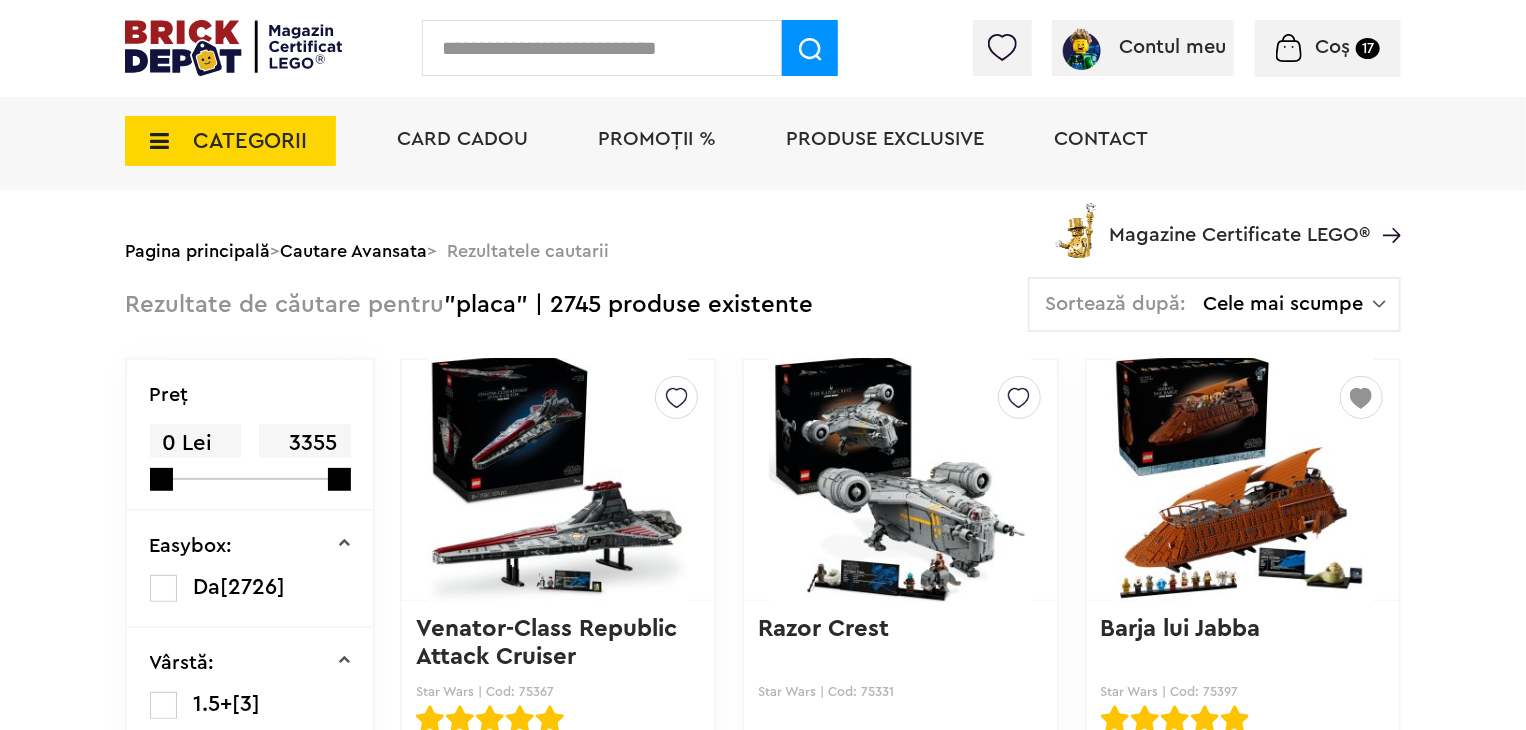 scroll, scrollTop: 100, scrollLeft: 0, axis: vertical 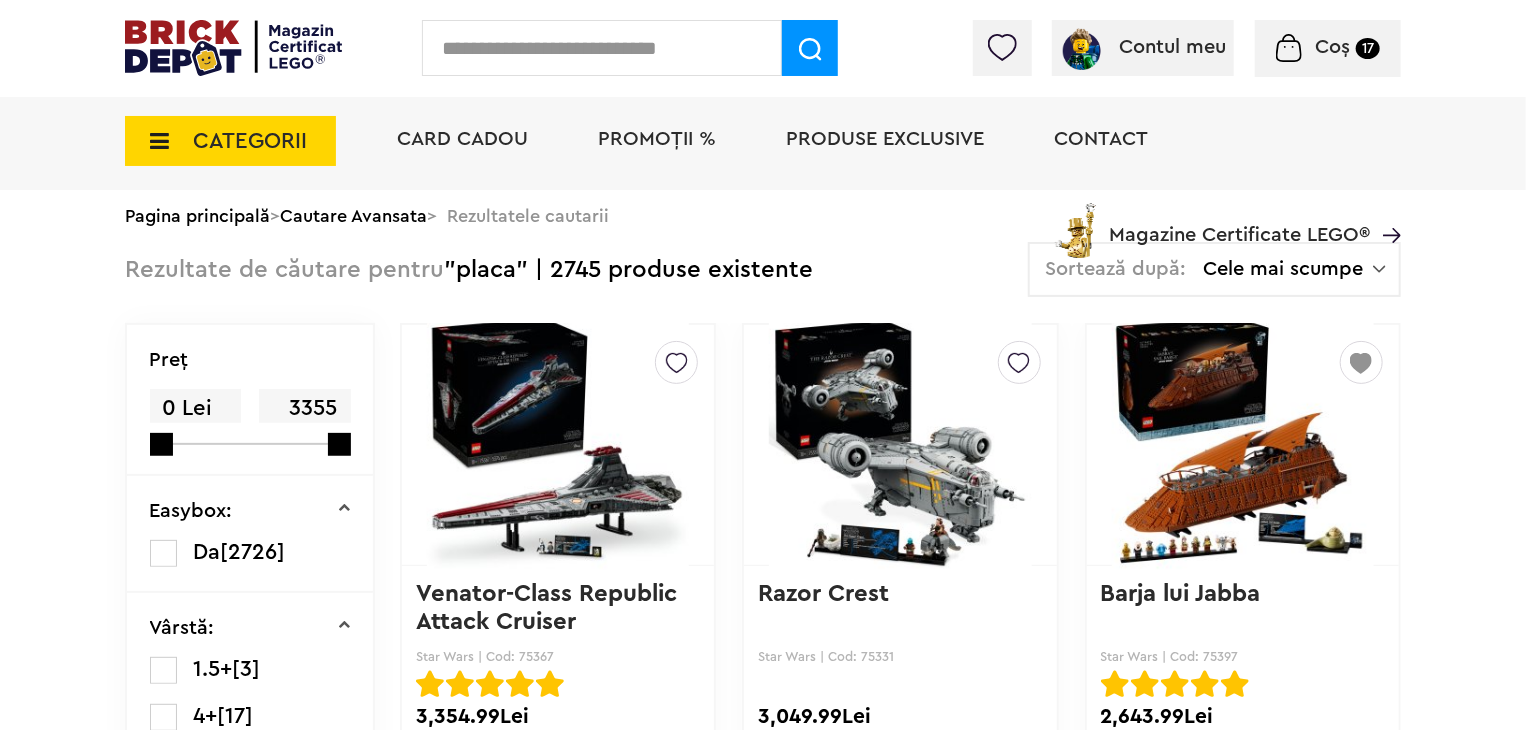 click on "CATEGORII" at bounding box center (230, 141) 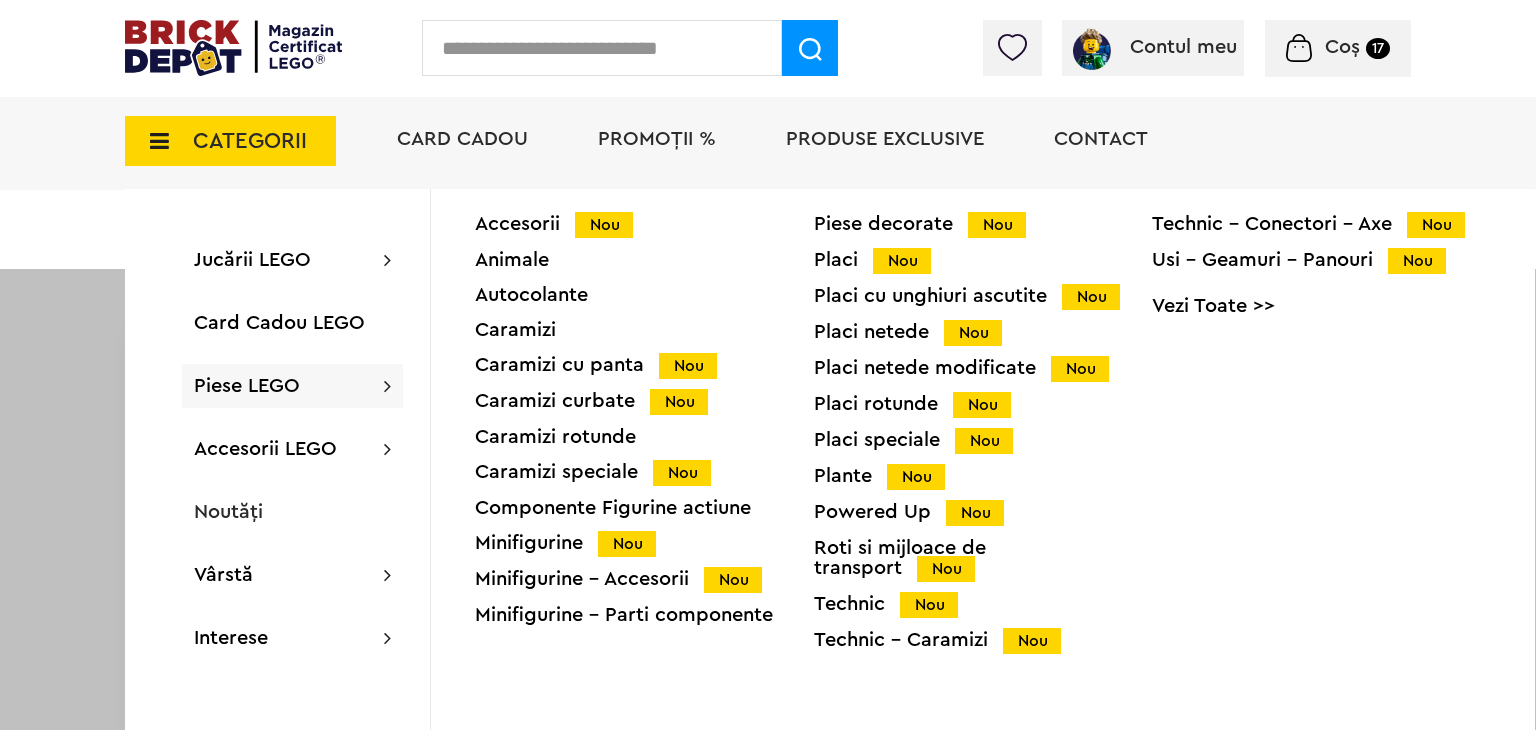 click on "Placi Nou" at bounding box center [983, 260] 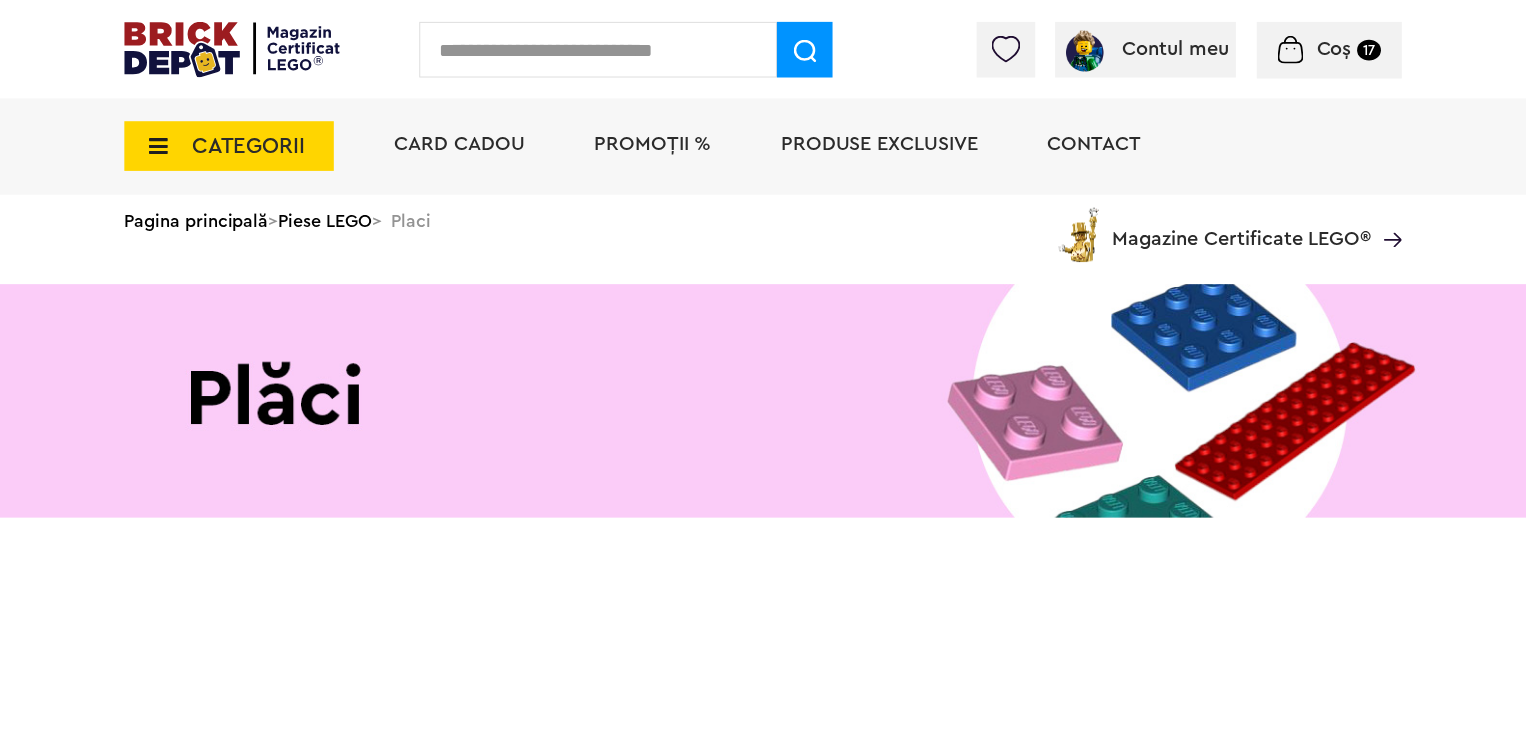 scroll, scrollTop: 0, scrollLeft: 0, axis: both 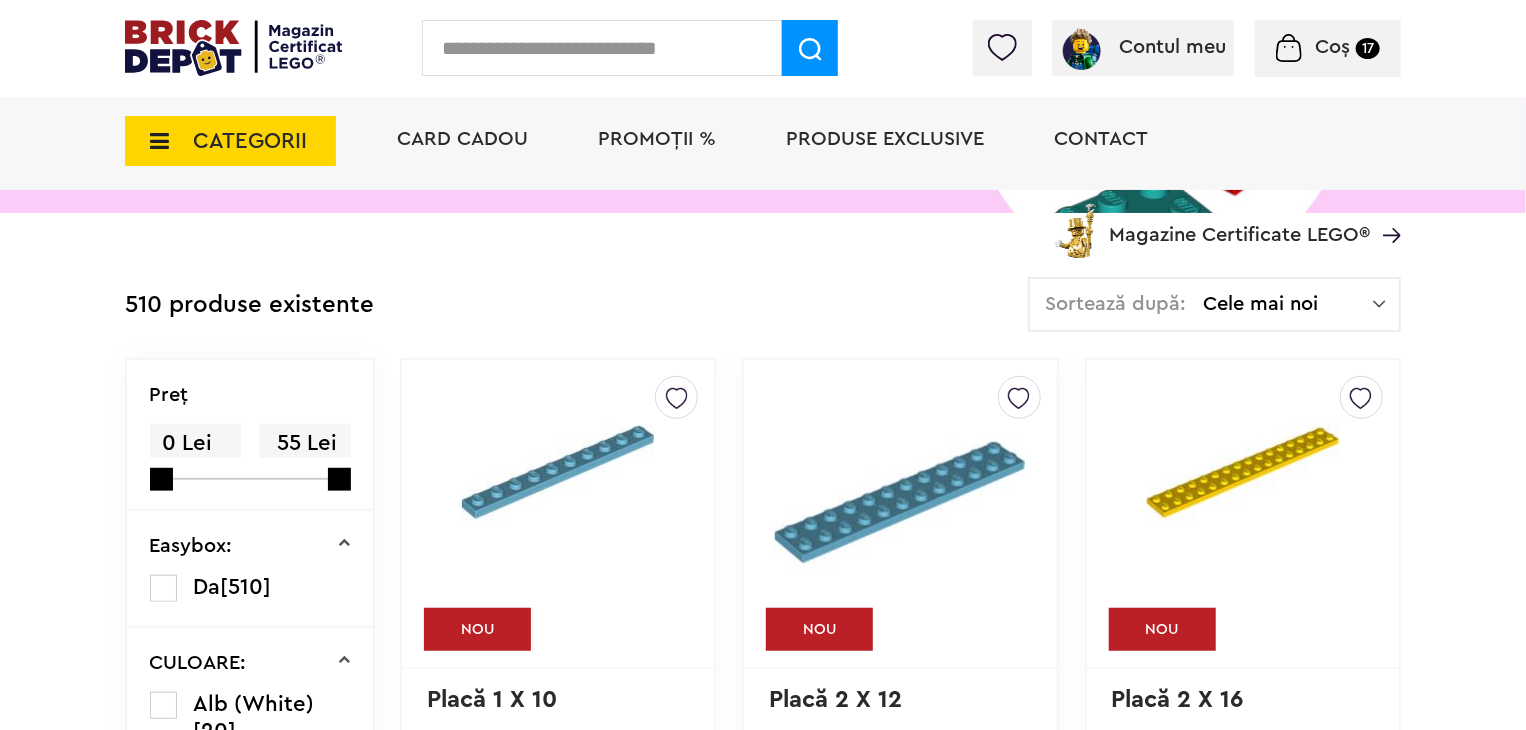 click on "Cele mai noi" at bounding box center (1288, 304) 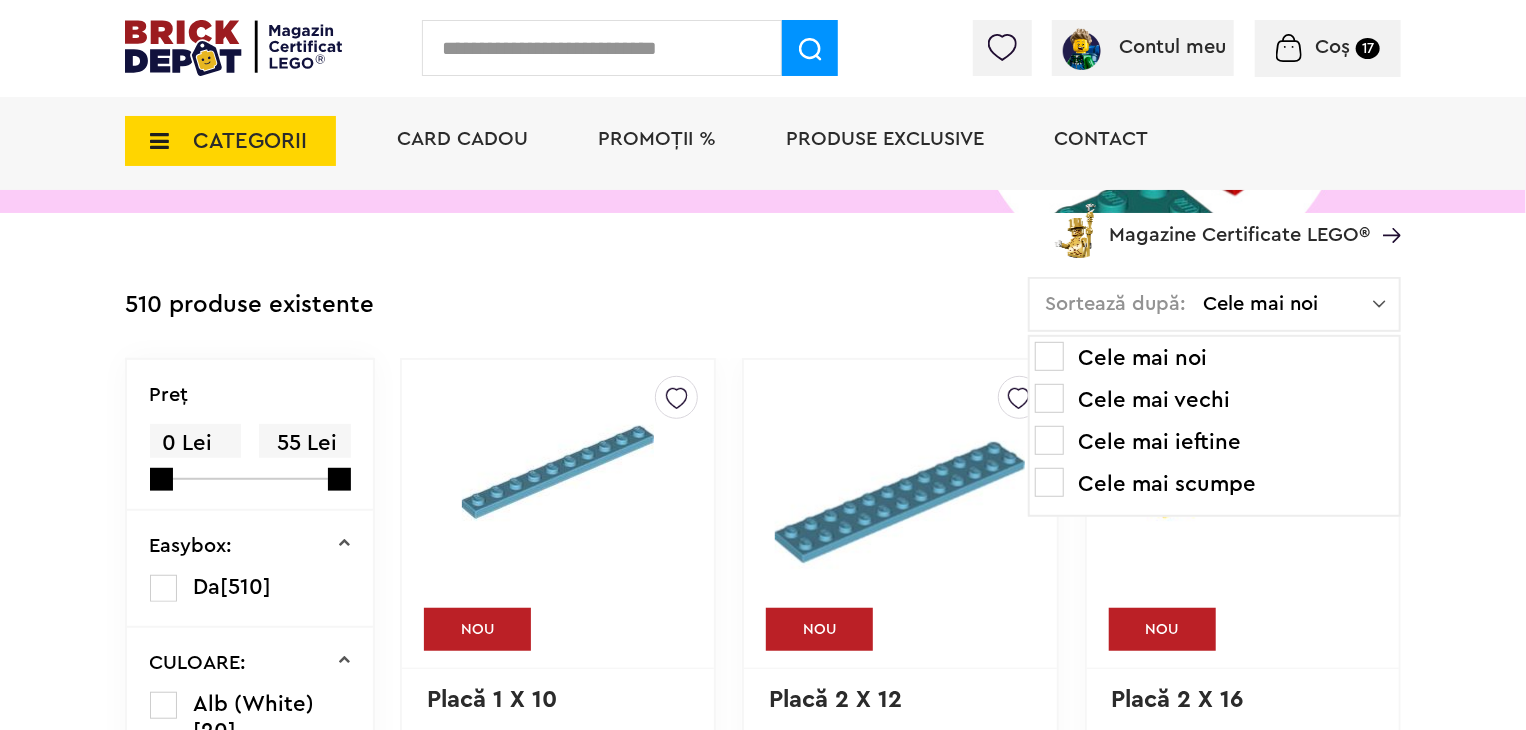 click at bounding box center (1049, 482) 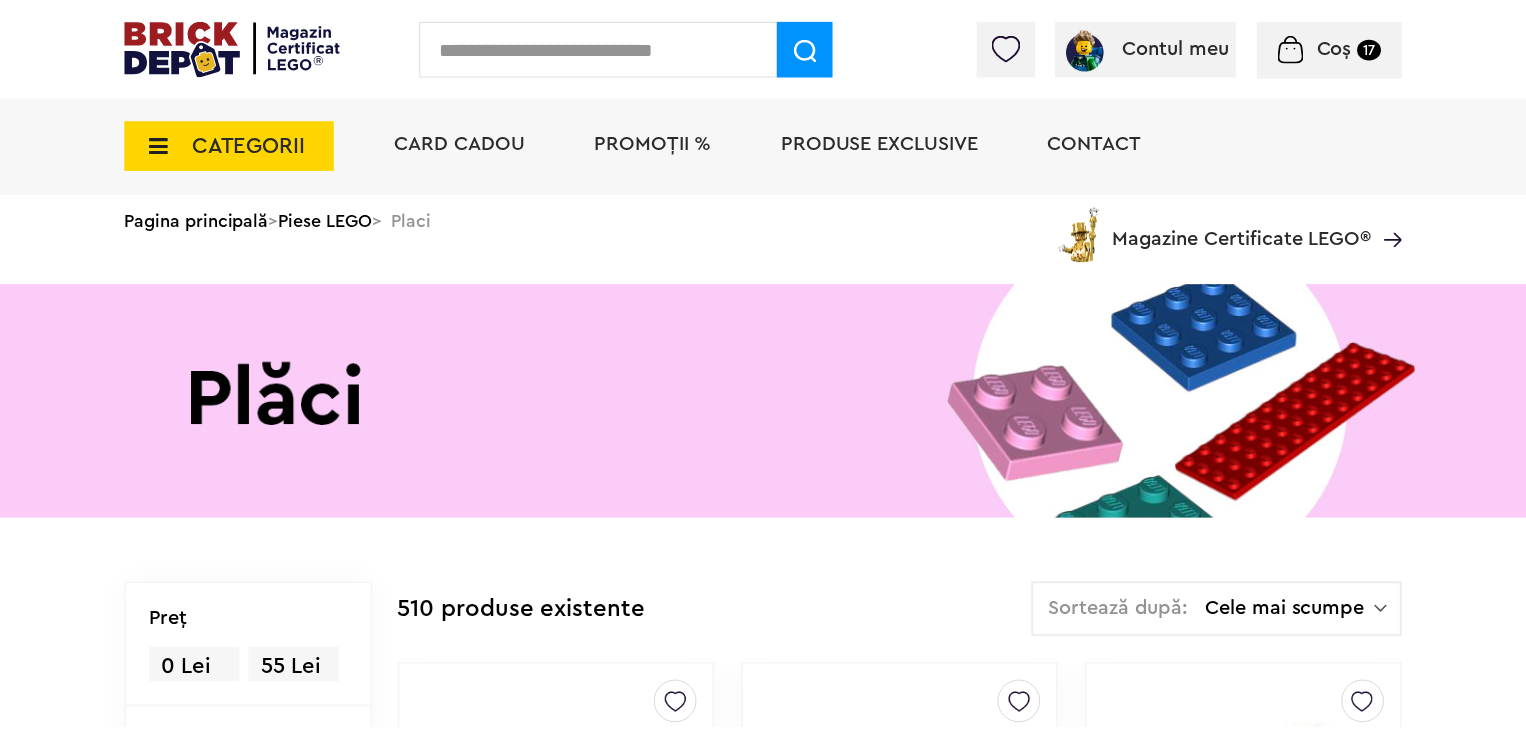 scroll, scrollTop: 0, scrollLeft: 0, axis: both 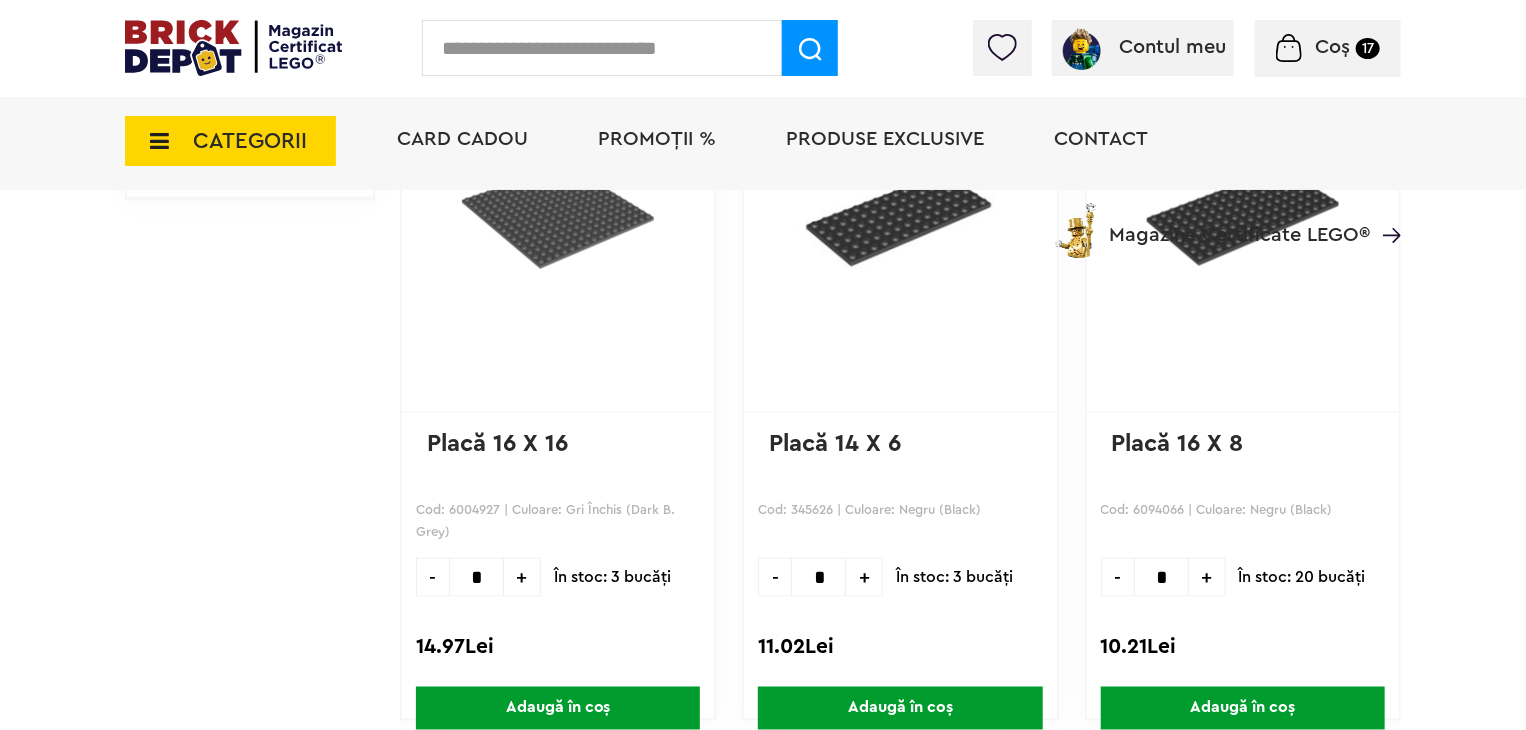 click on "+" at bounding box center [522, 577] 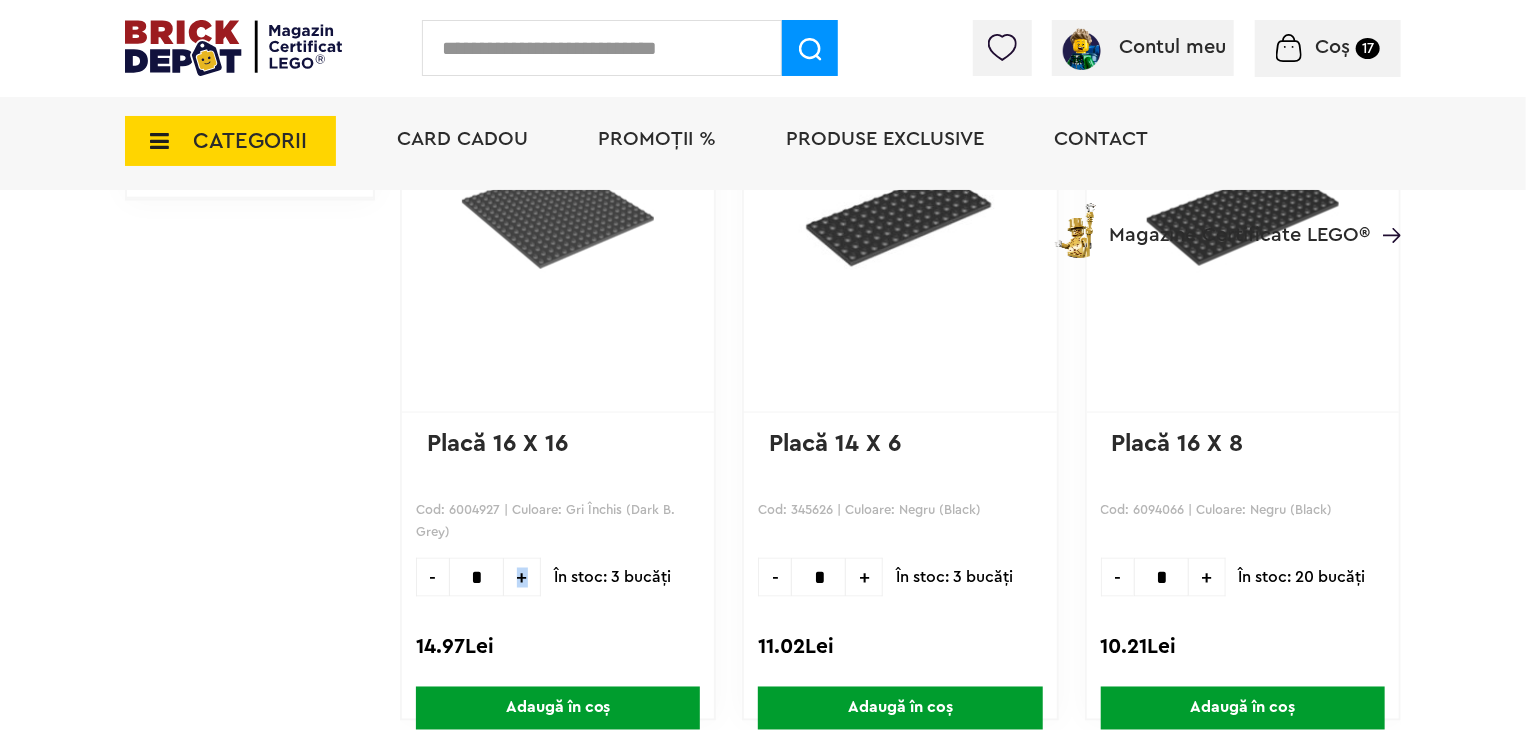 click on "+" at bounding box center (522, 577) 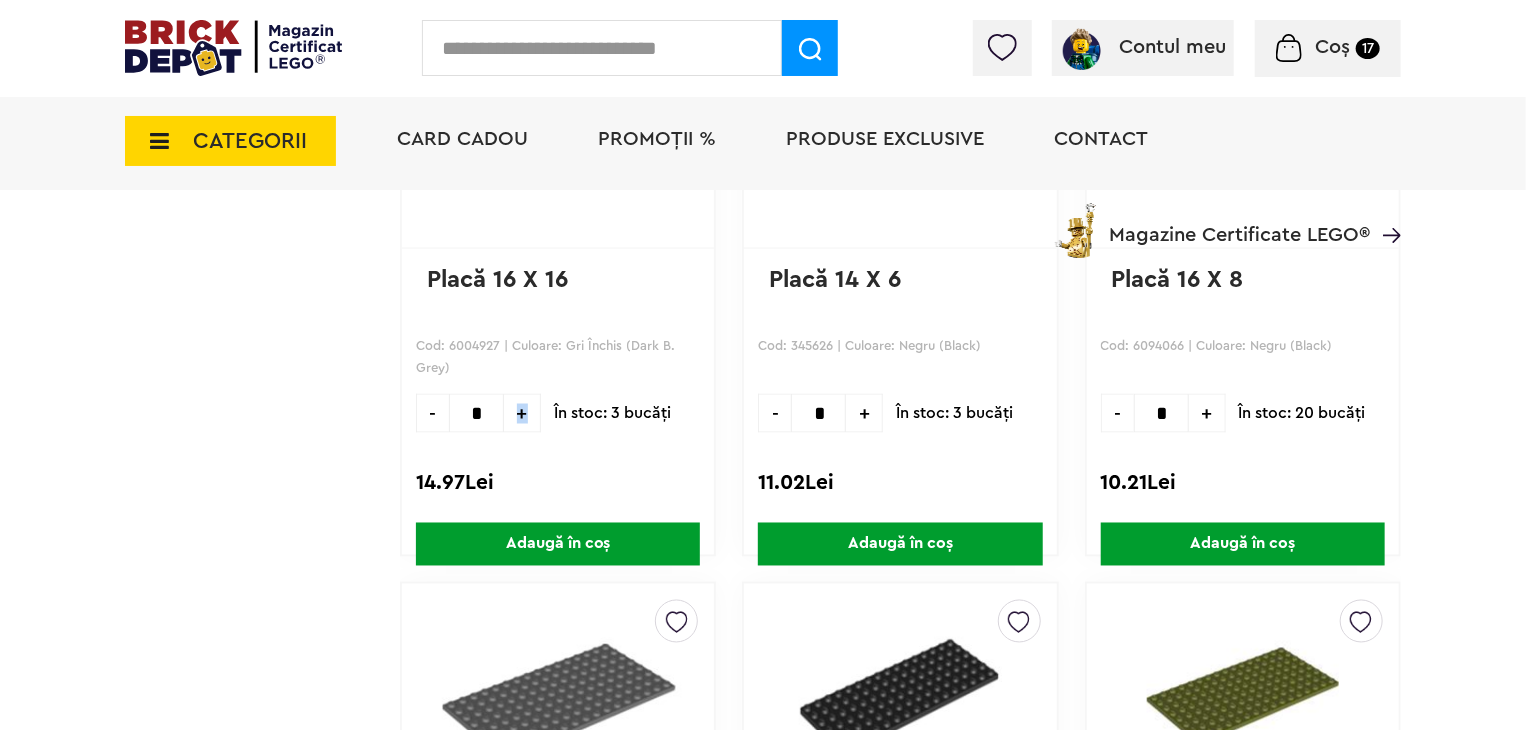 scroll, scrollTop: 1500, scrollLeft: 0, axis: vertical 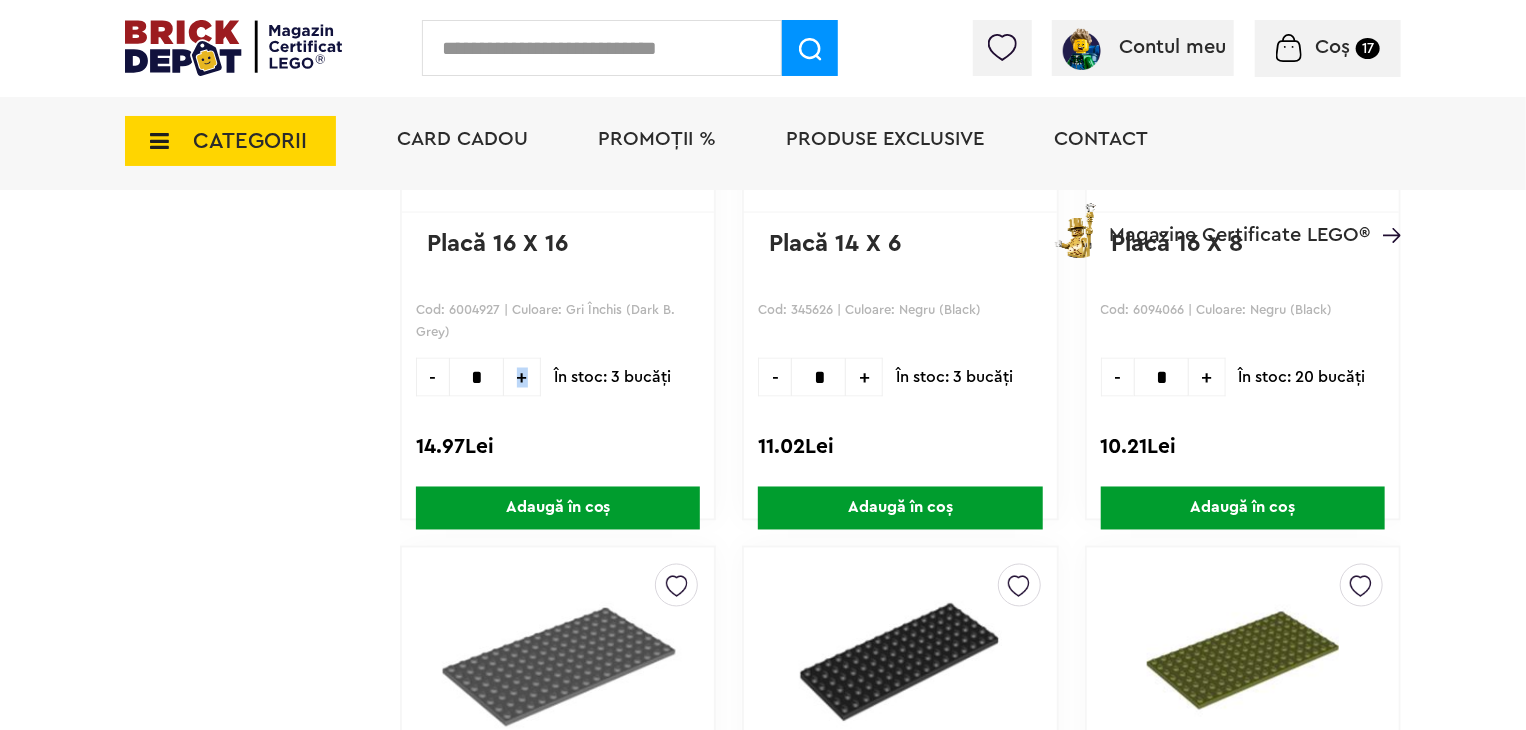 click on "Adaugă în coș" at bounding box center (558, 508) 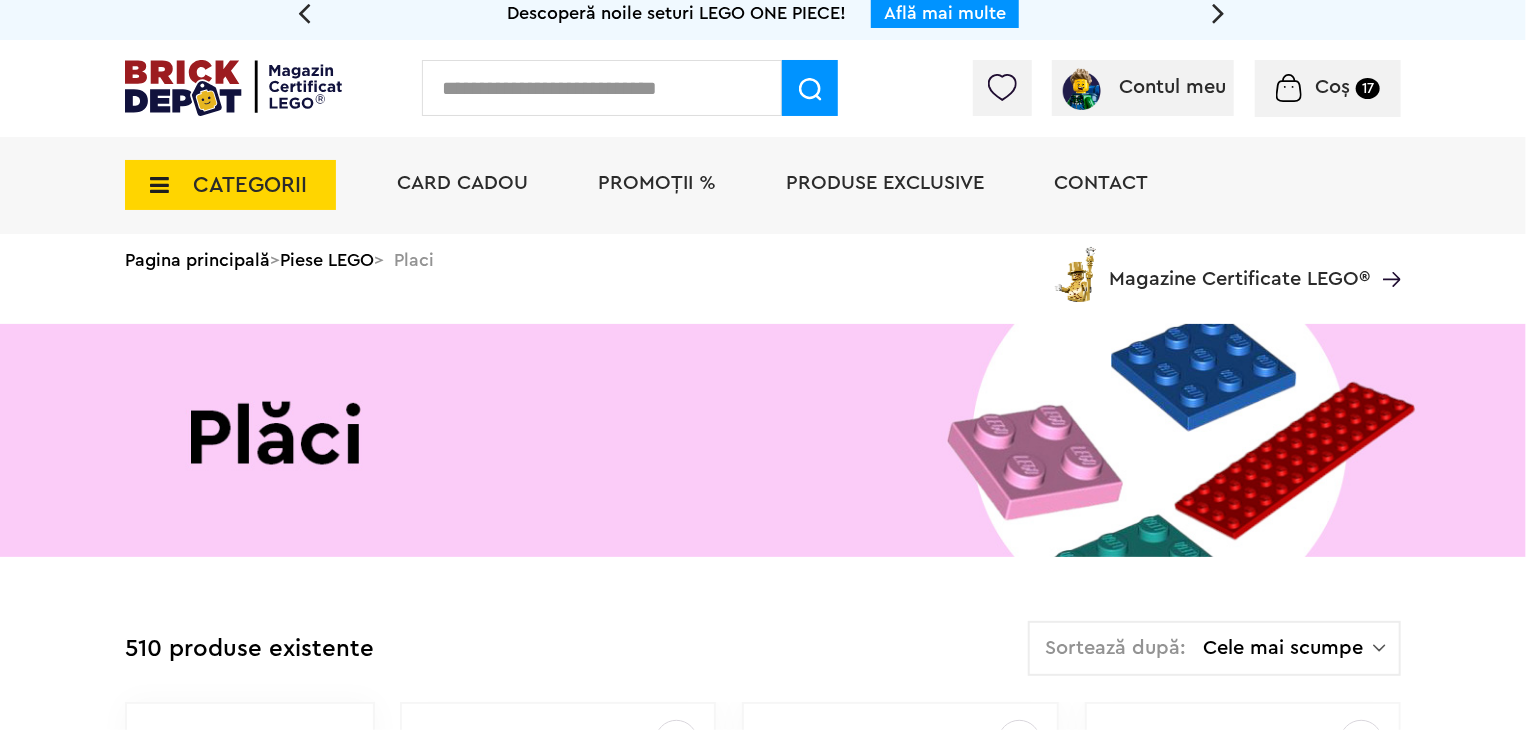 scroll, scrollTop: 0, scrollLeft: 0, axis: both 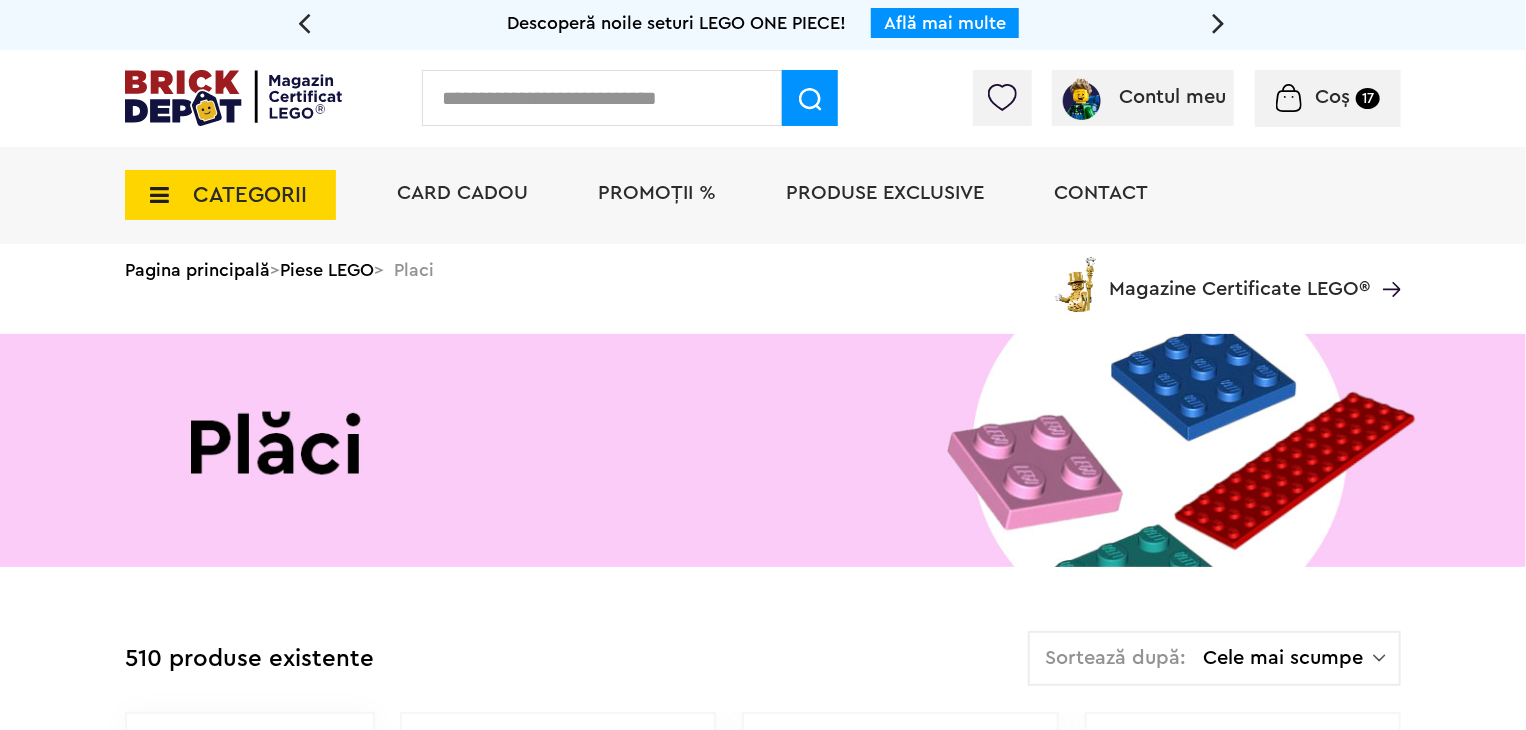 click on "PROMOȚII %" at bounding box center [657, 193] 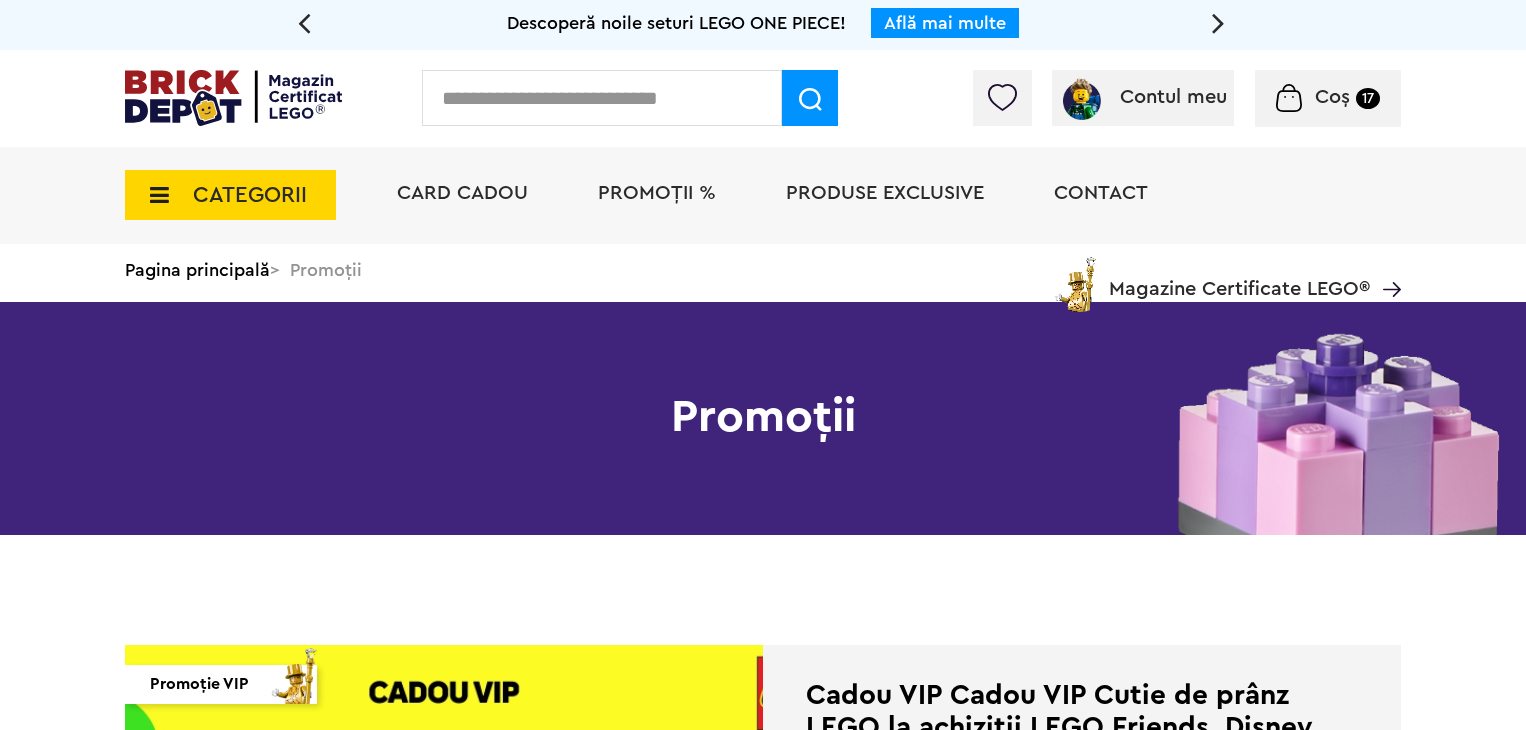 scroll, scrollTop: 0, scrollLeft: 0, axis: both 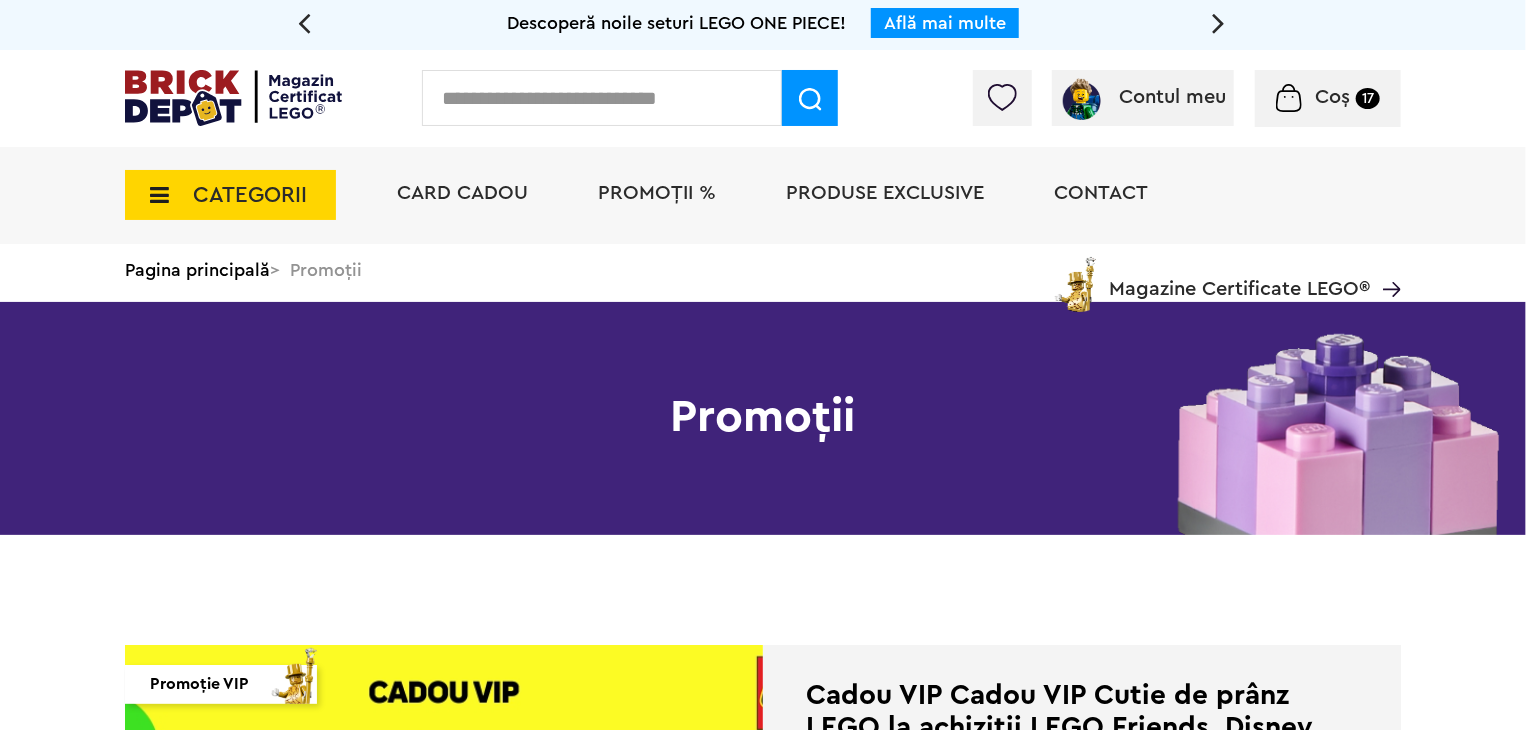 click on "Coș" at bounding box center [1332, 97] 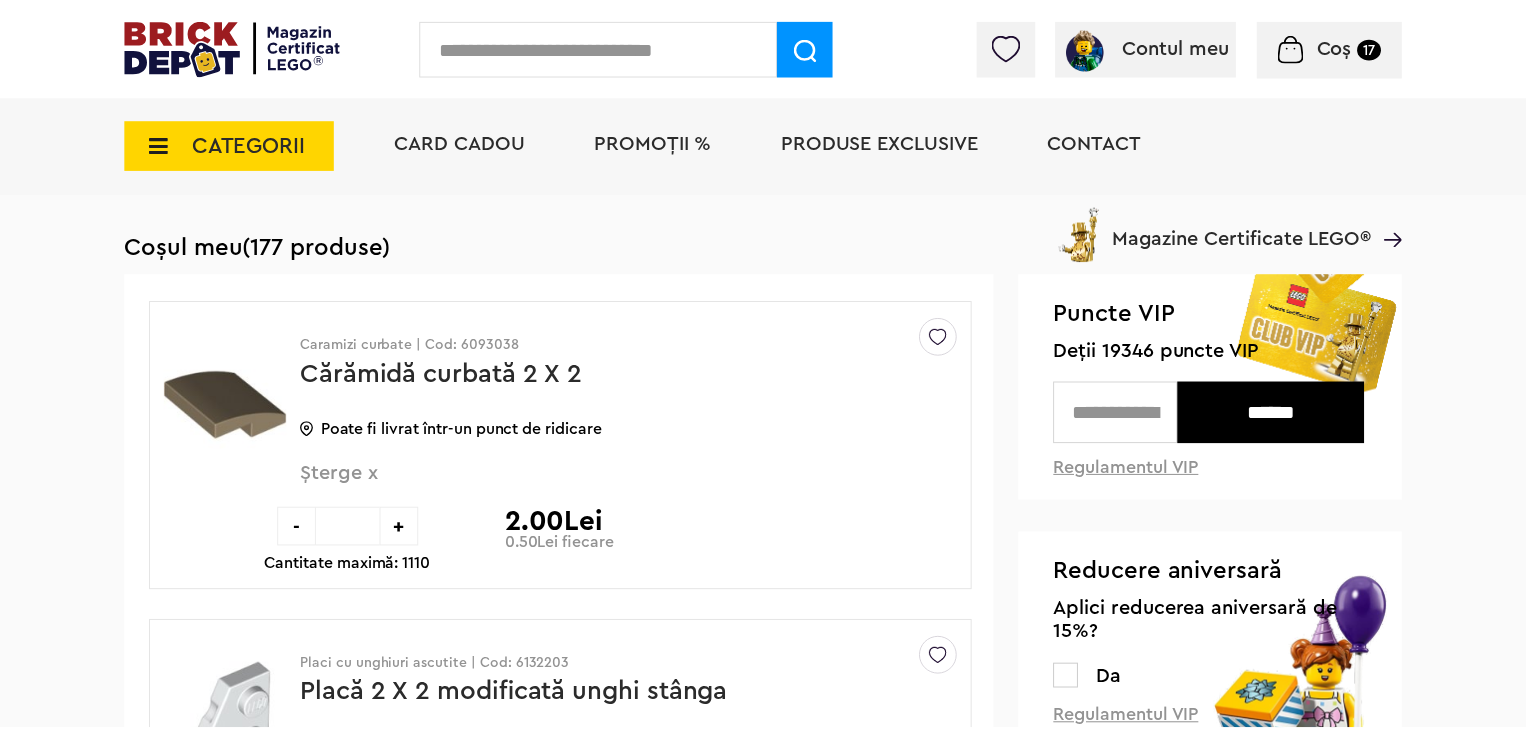 scroll, scrollTop: 0, scrollLeft: 0, axis: both 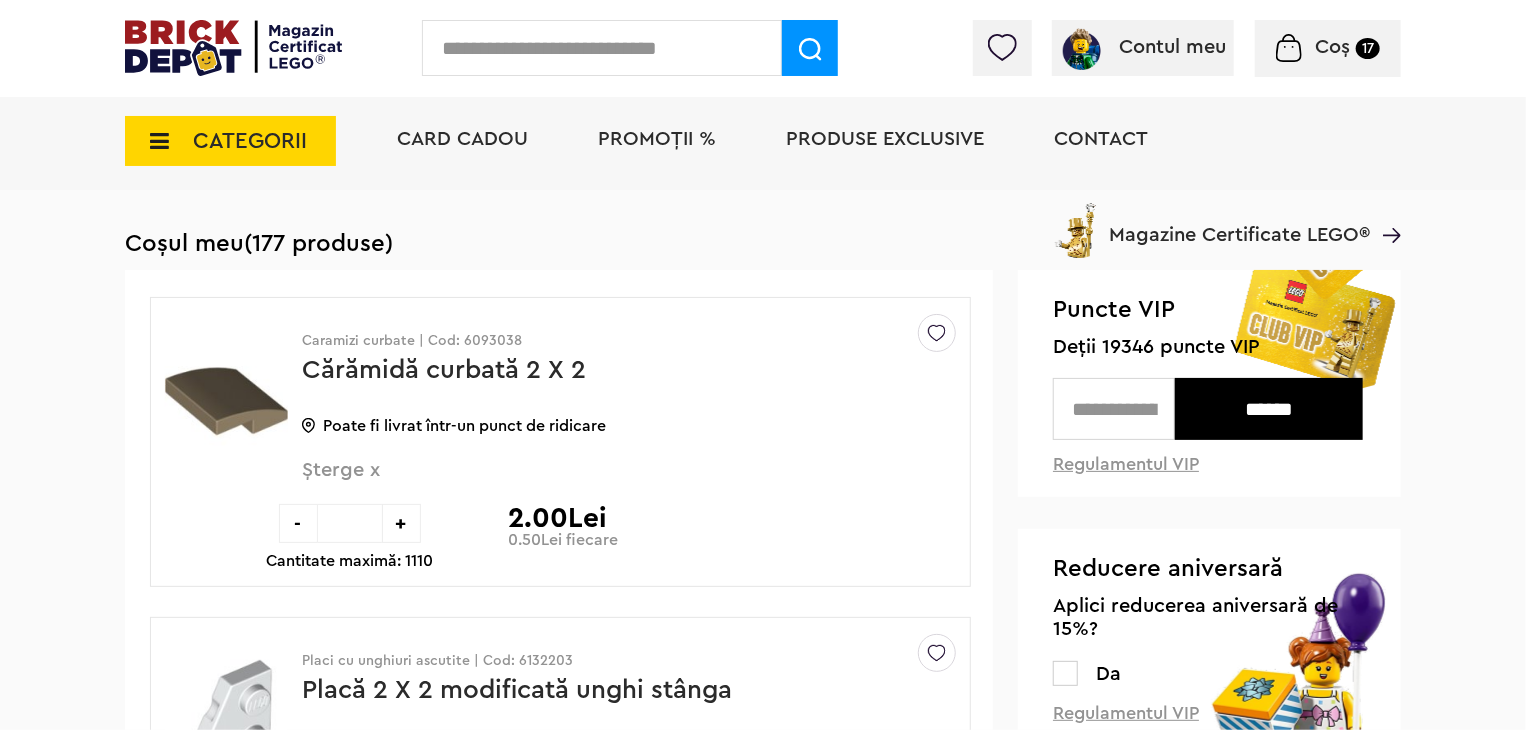 click on "CATEGORII" at bounding box center [250, 141] 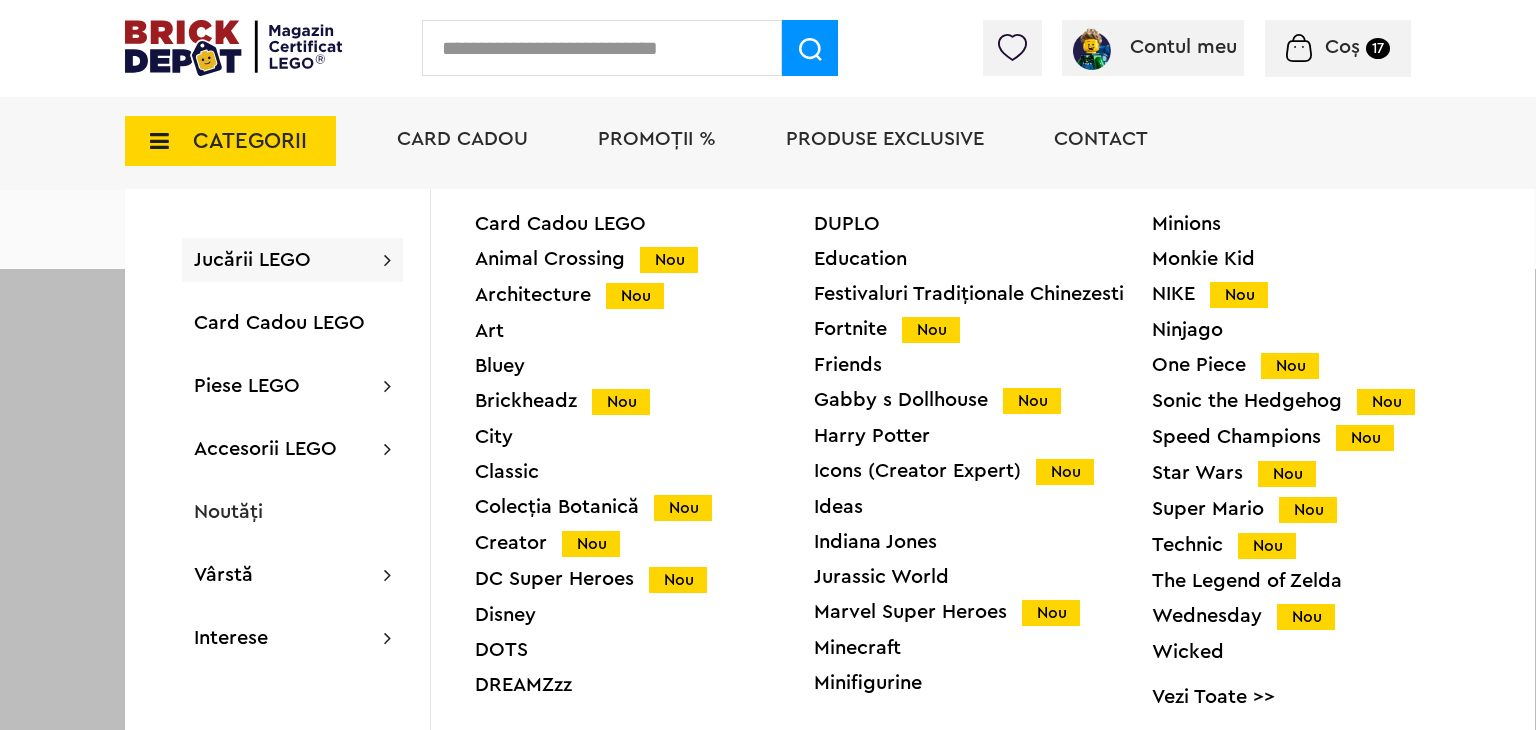 click on "Bluey" at bounding box center [644, 366] 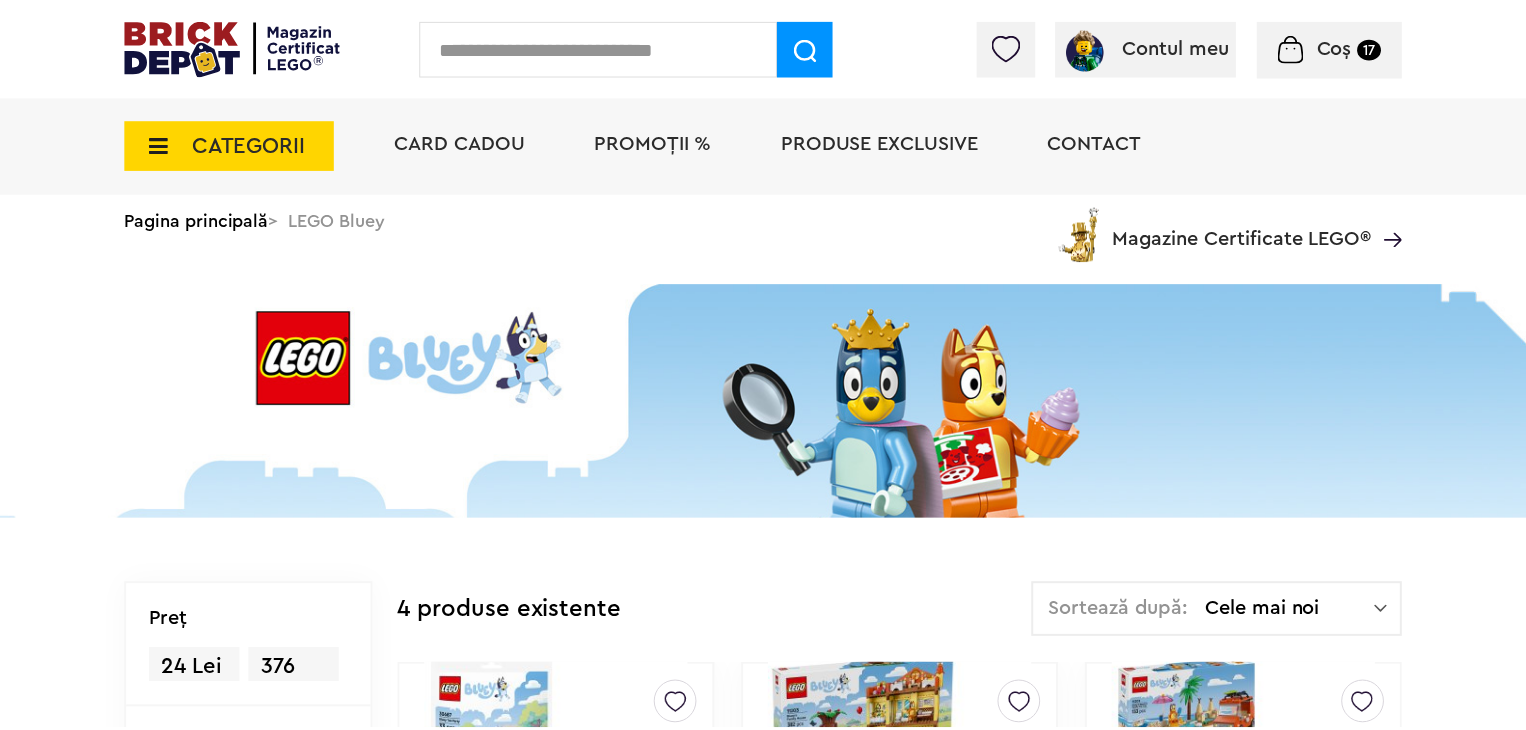 scroll, scrollTop: 0, scrollLeft: 0, axis: both 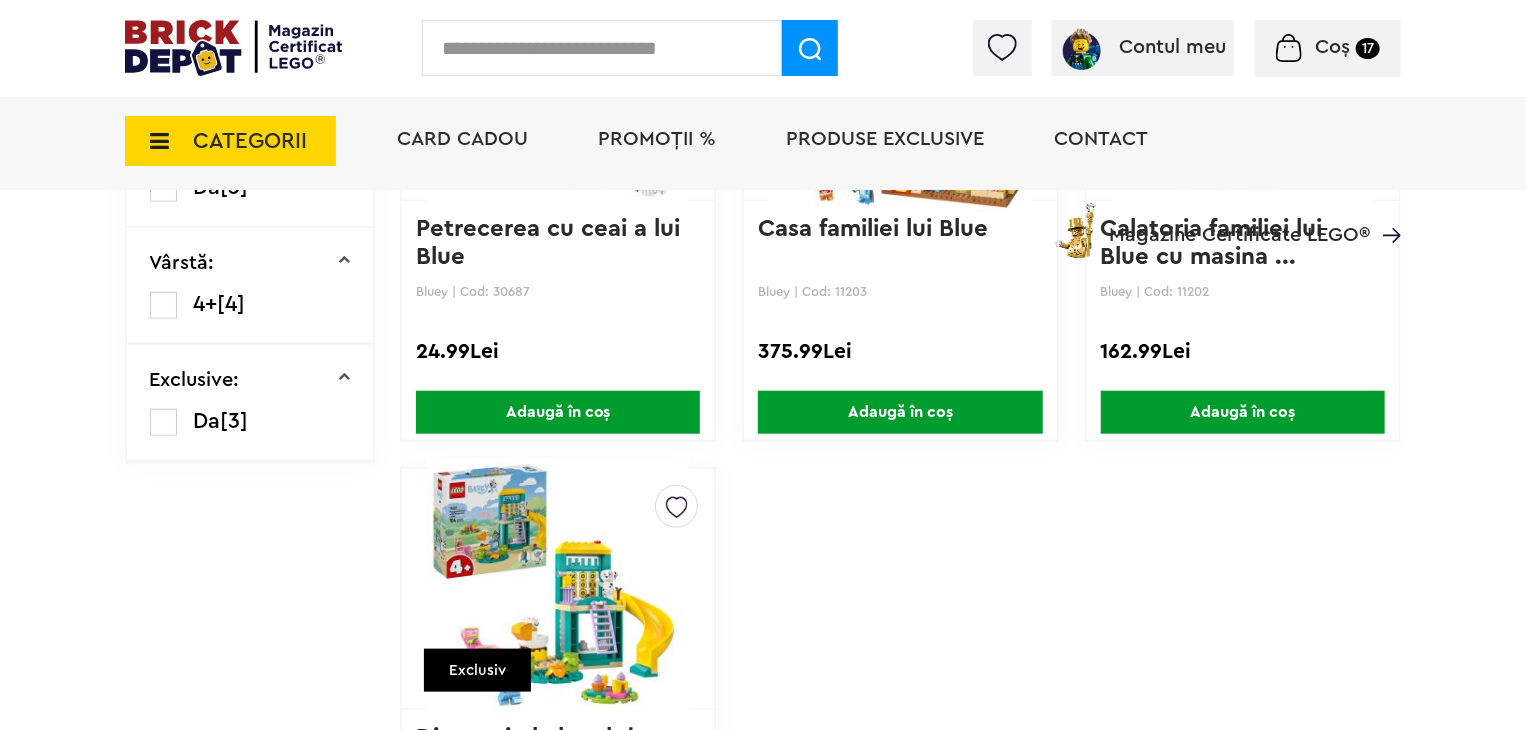 click on "Adaugă în coș" at bounding box center [558, 412] 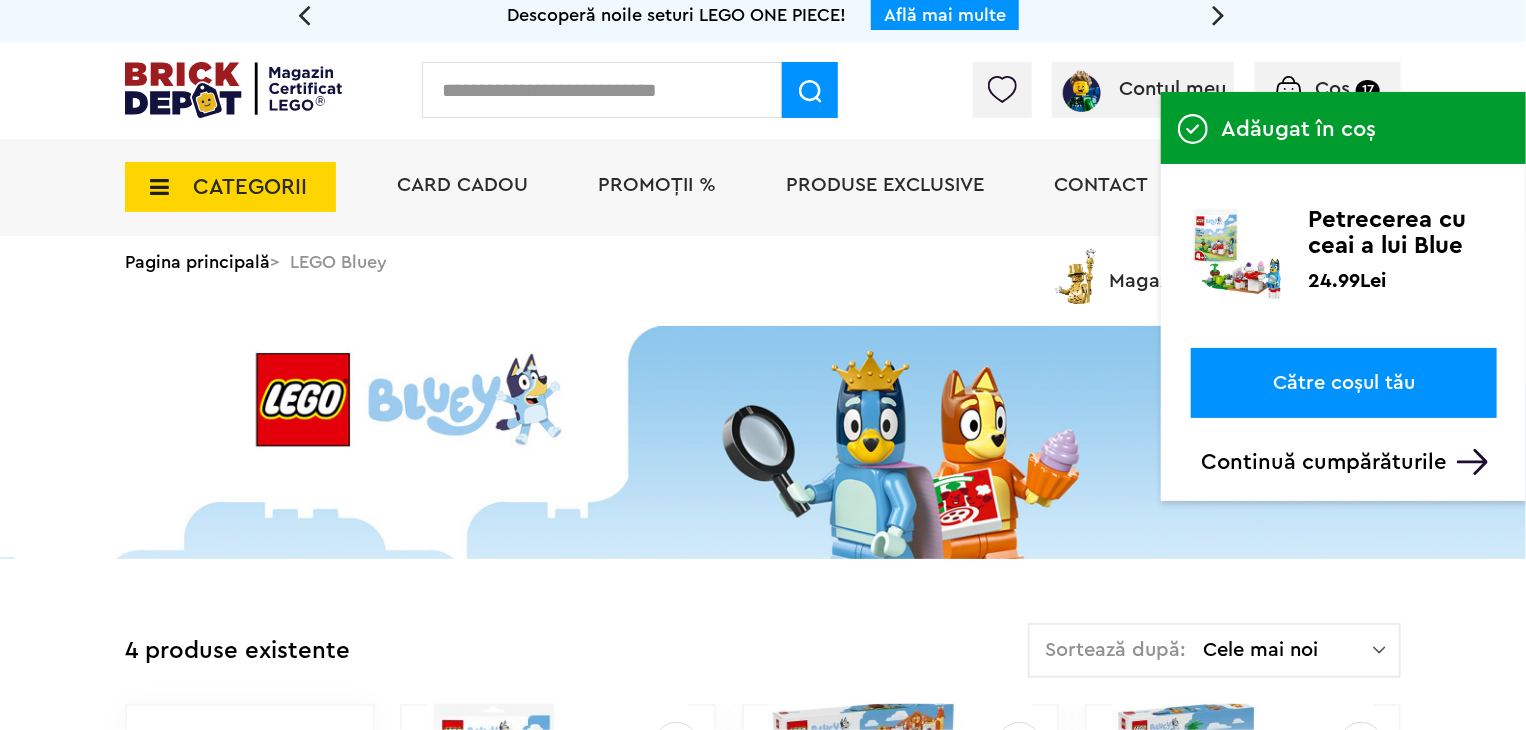 scroll, scrollTop: 0, scrollLeft: 0, axis: both 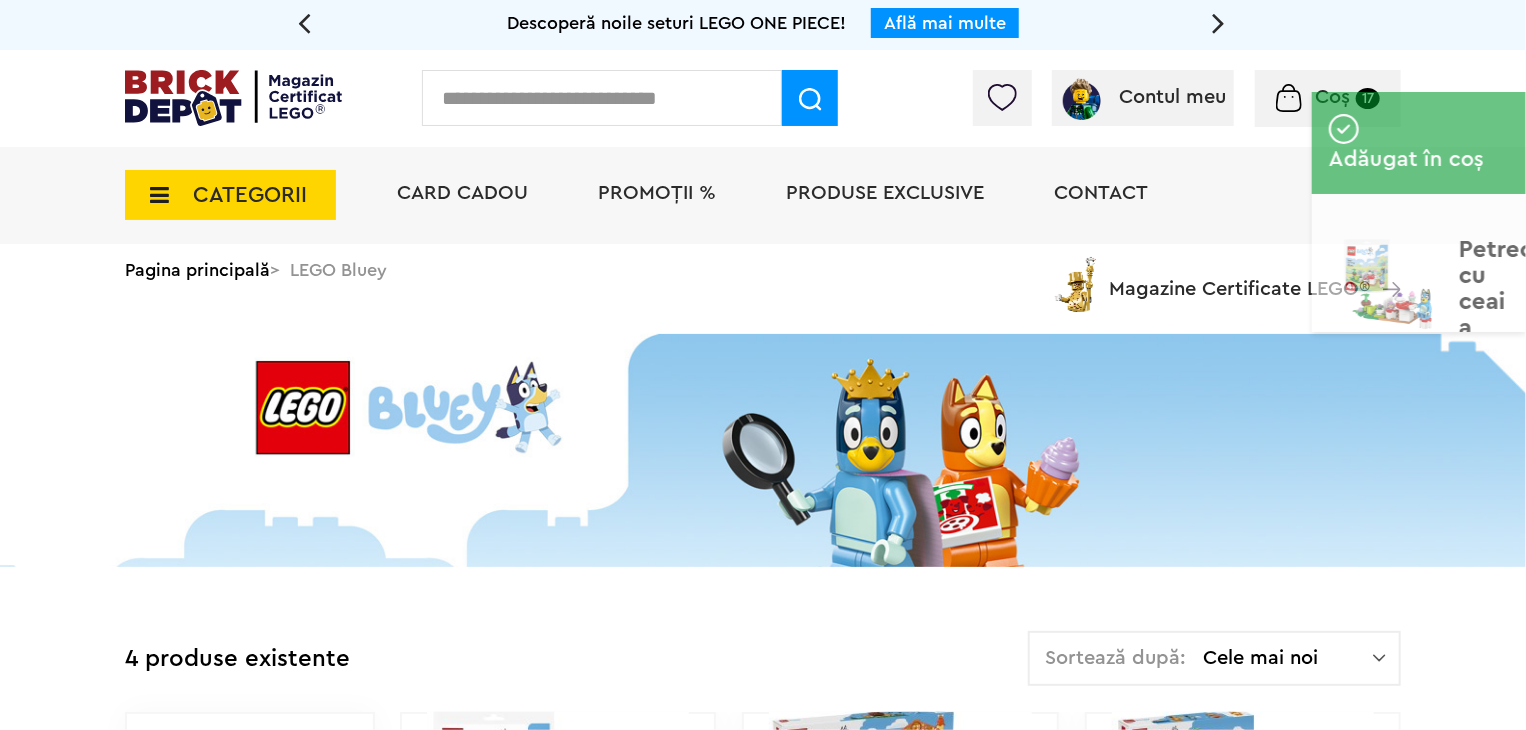 click on "CATEGORII" at bounding box center (250, 195) 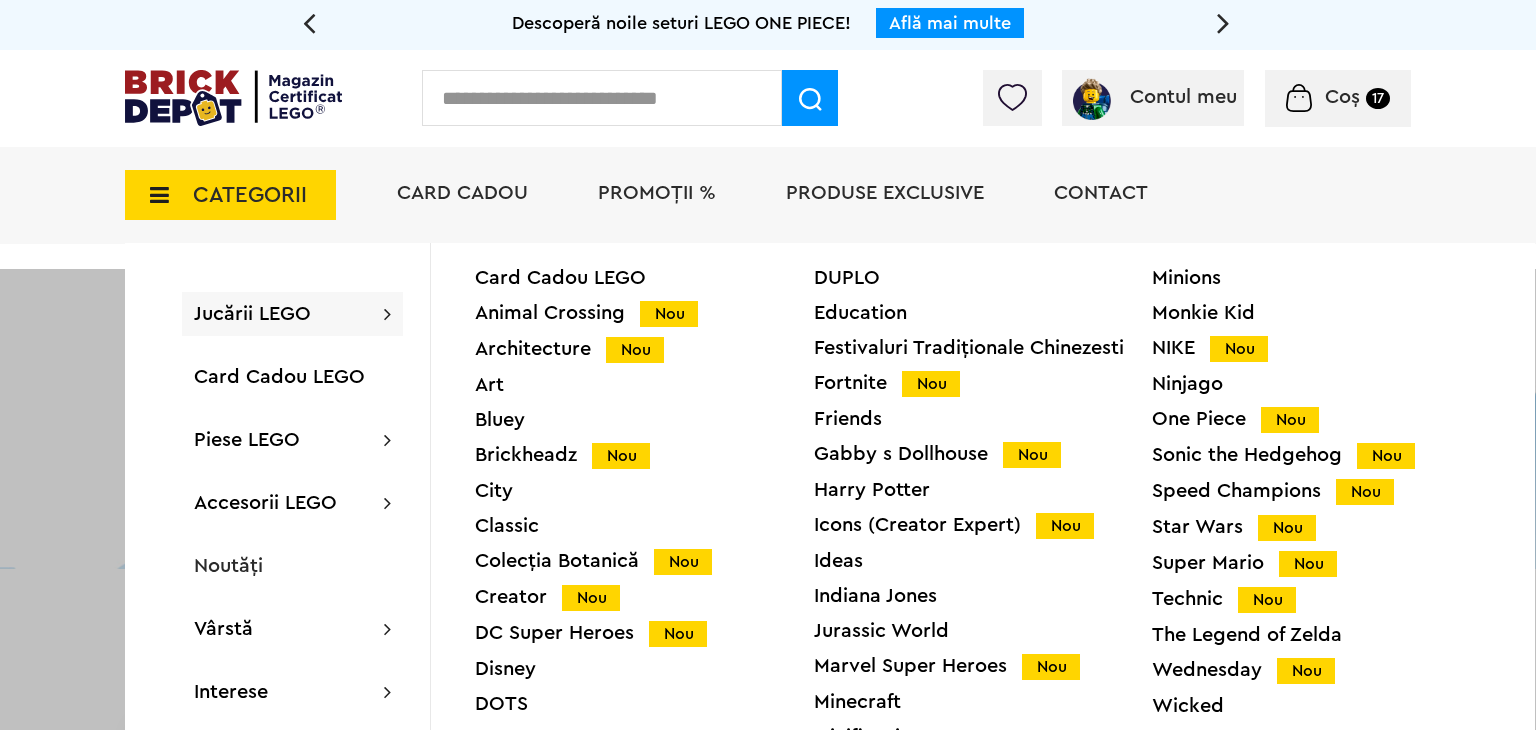 click on "DC Super Heroes Nou" at bounding box center [644, 633] 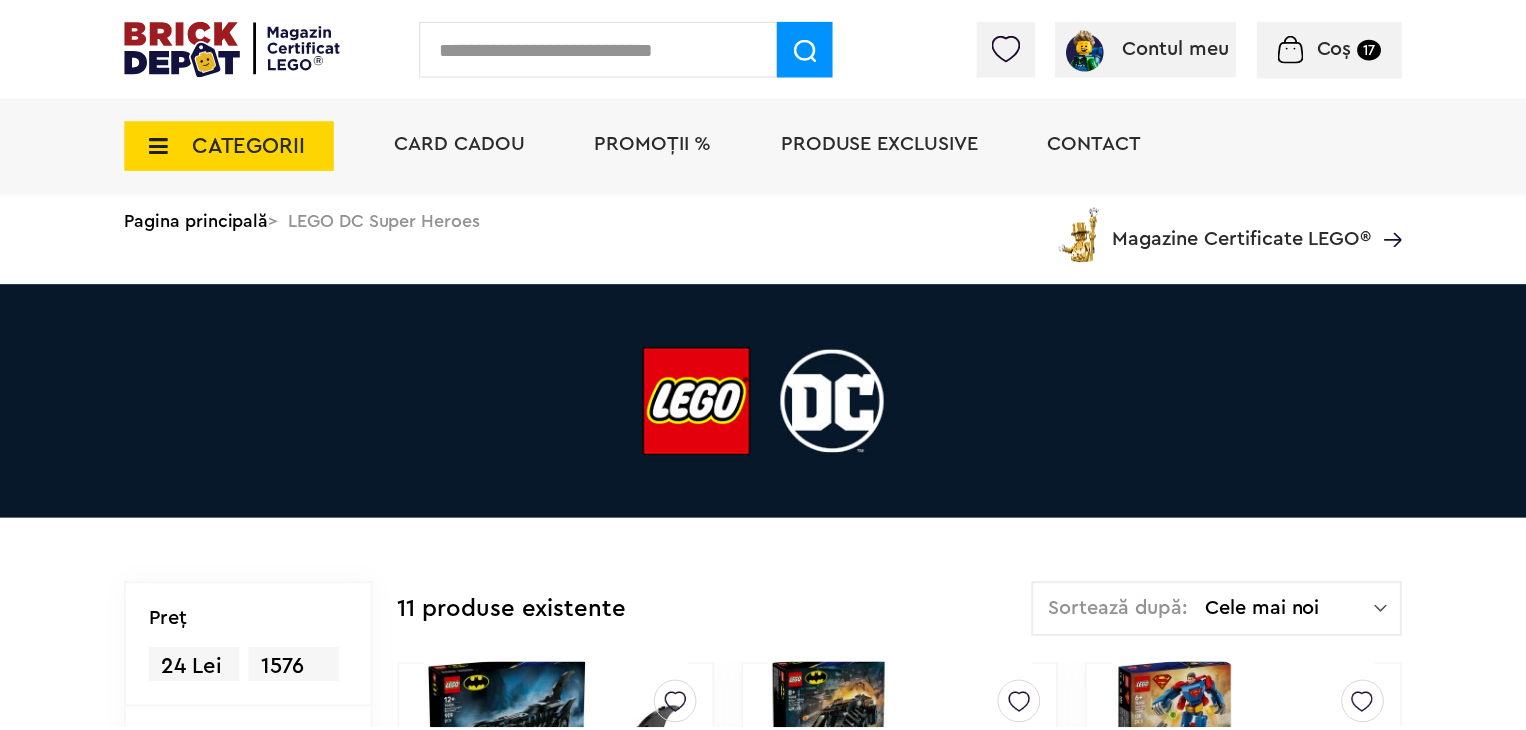 scroll, scrollTop: 0, scrollLeft: 0, axis: both 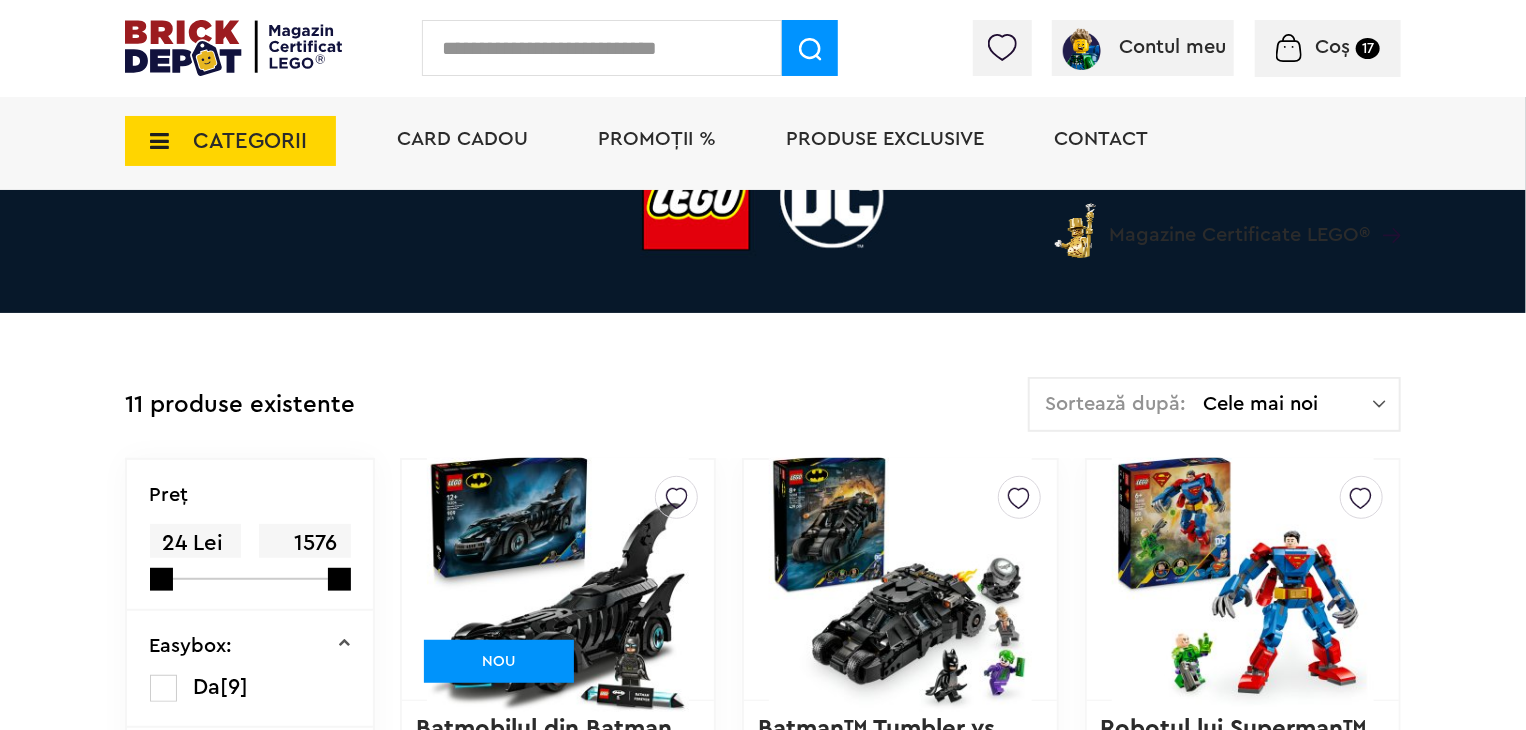 click on "Cele mai noi" at bounding box center [1288, 404] 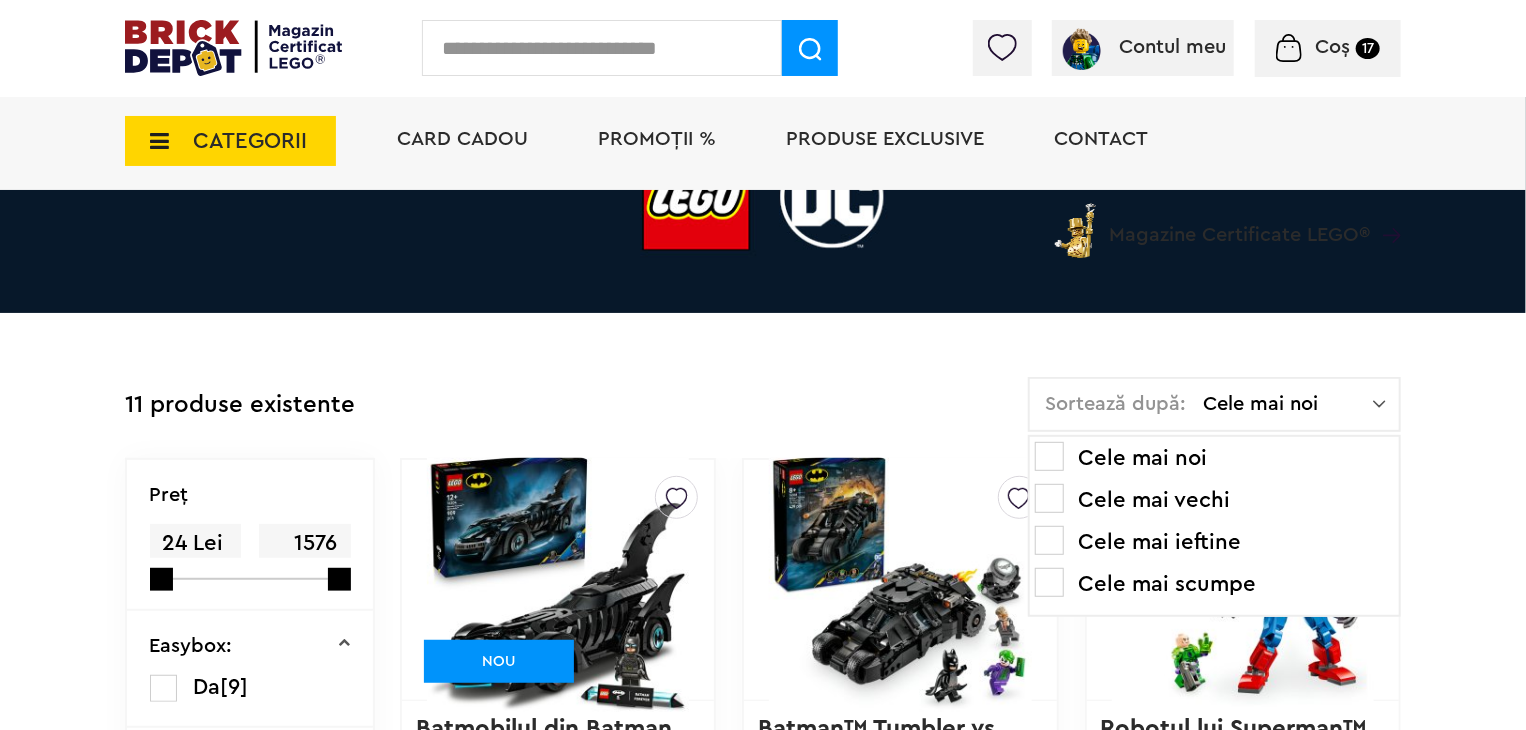 click at bounding box center [900, 580] 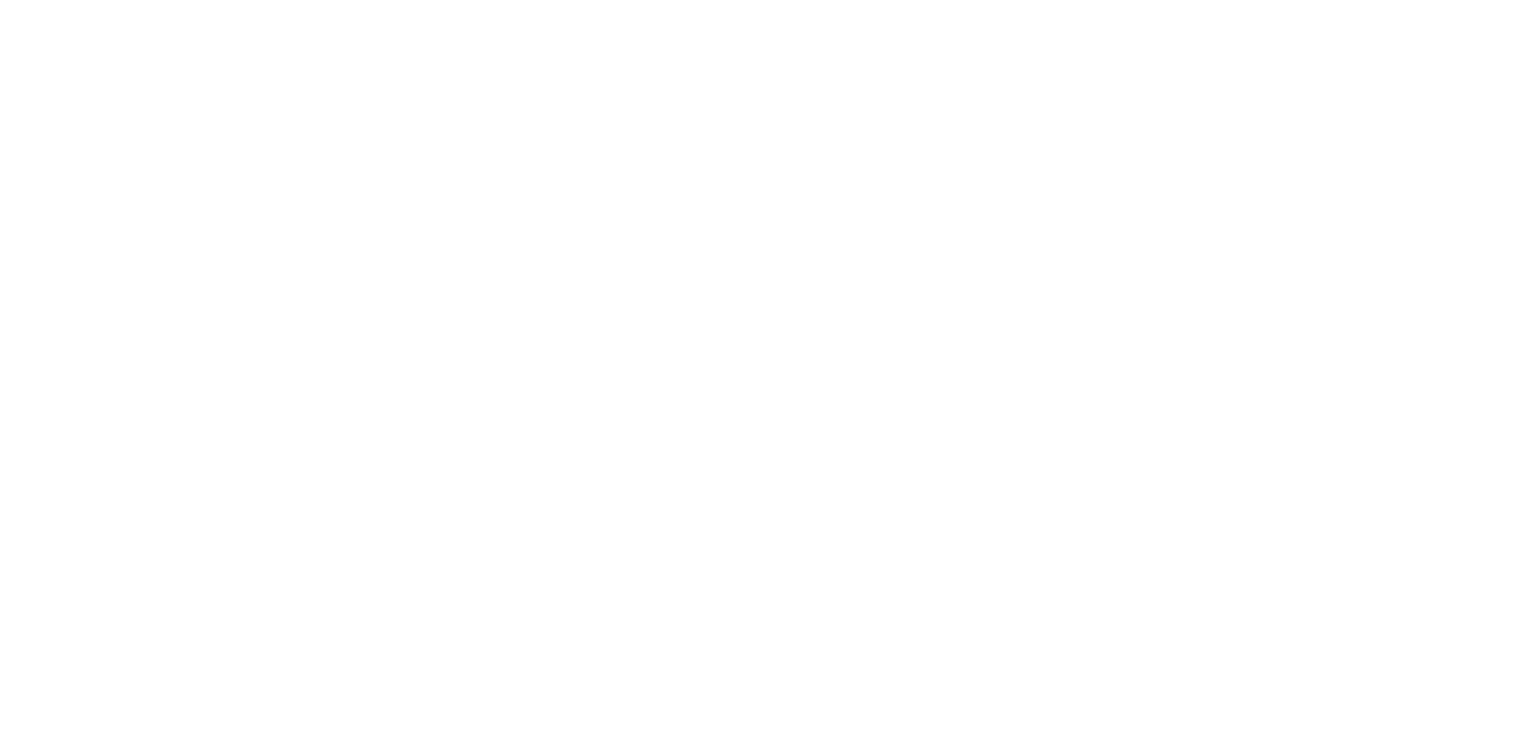scroll, scrollTop: 0, scrollLeft: 0, axis: both 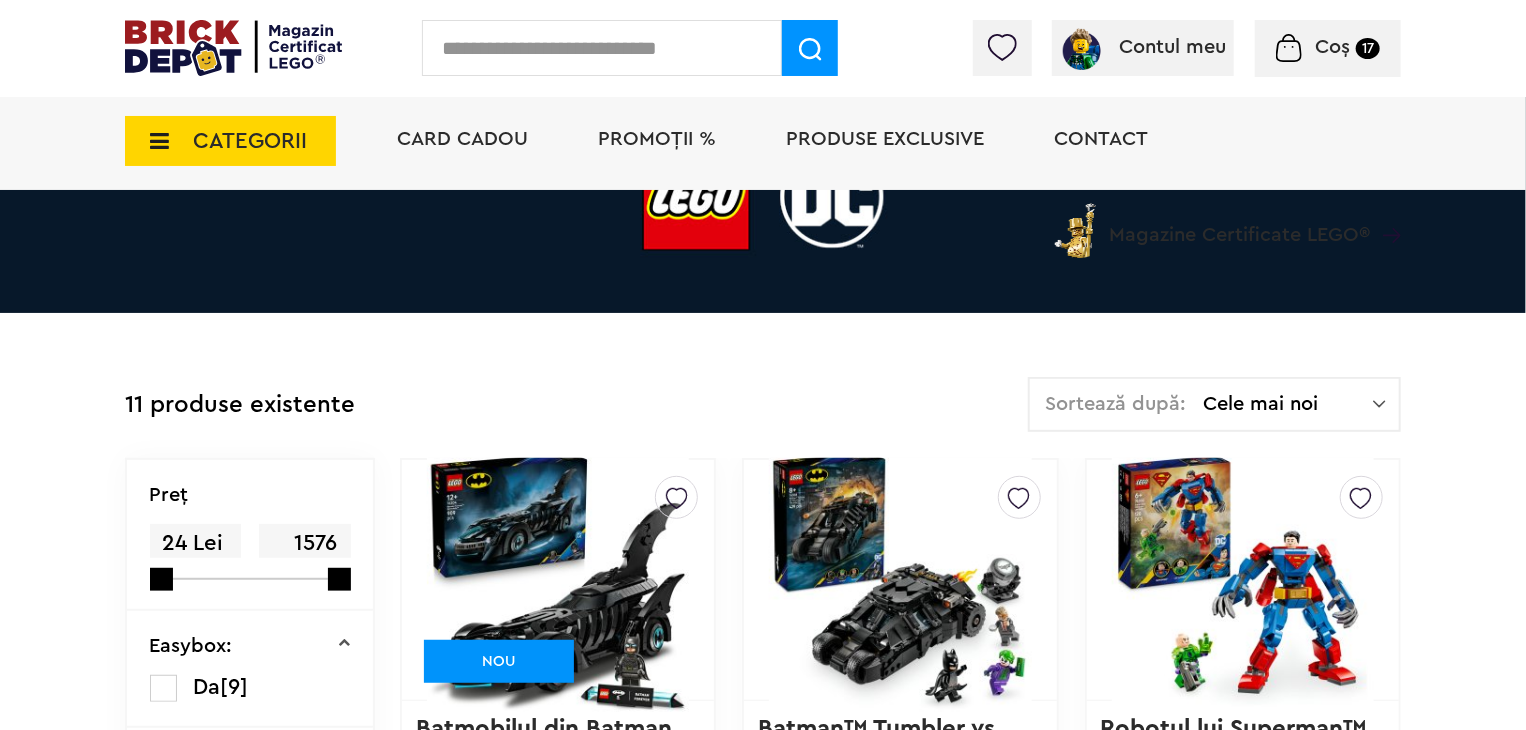 click on "Cele mai noi" at bounding box center (1288, 404) 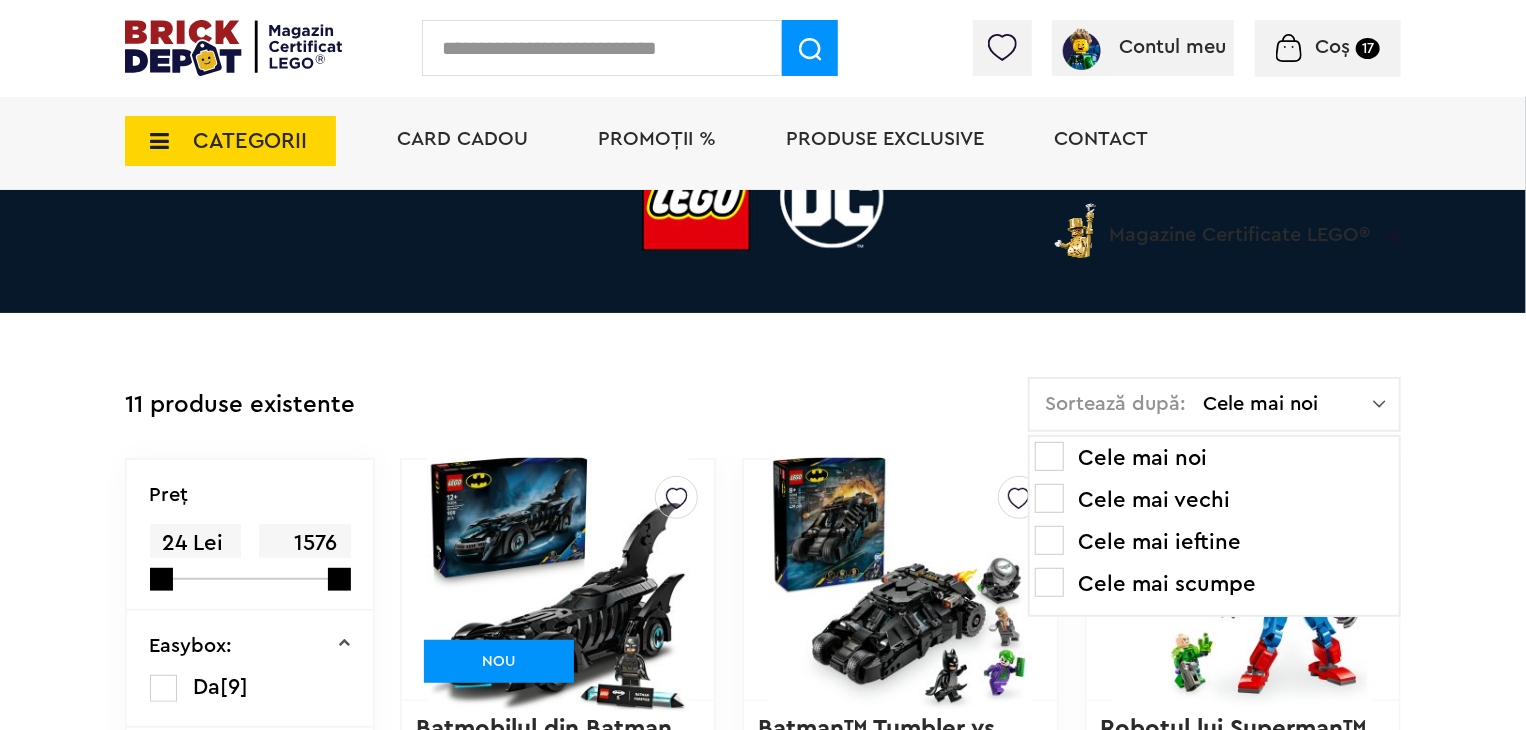 click at bounding box center [1049, 540] 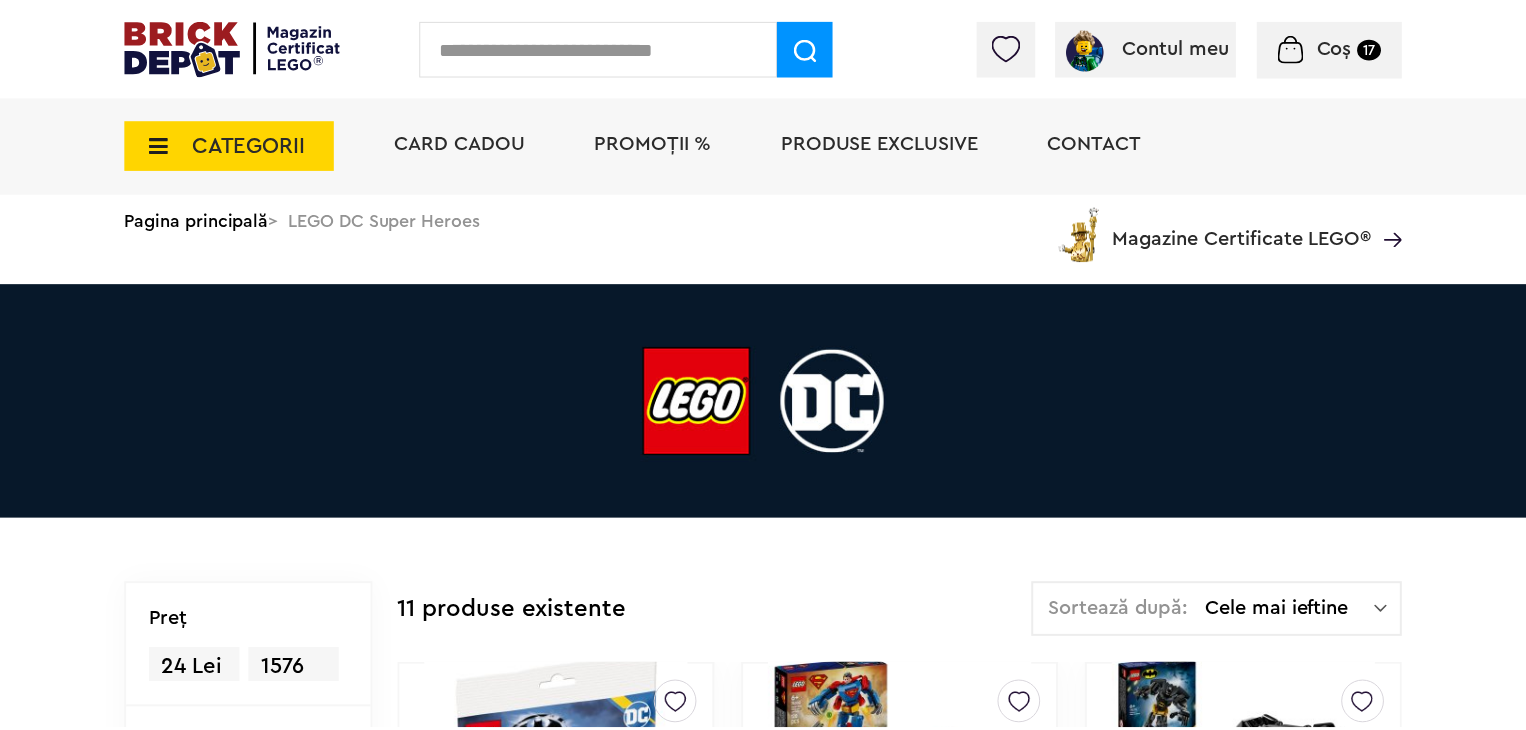 scroll, scrollTop: 0, scrollLeft: 0, axis: both 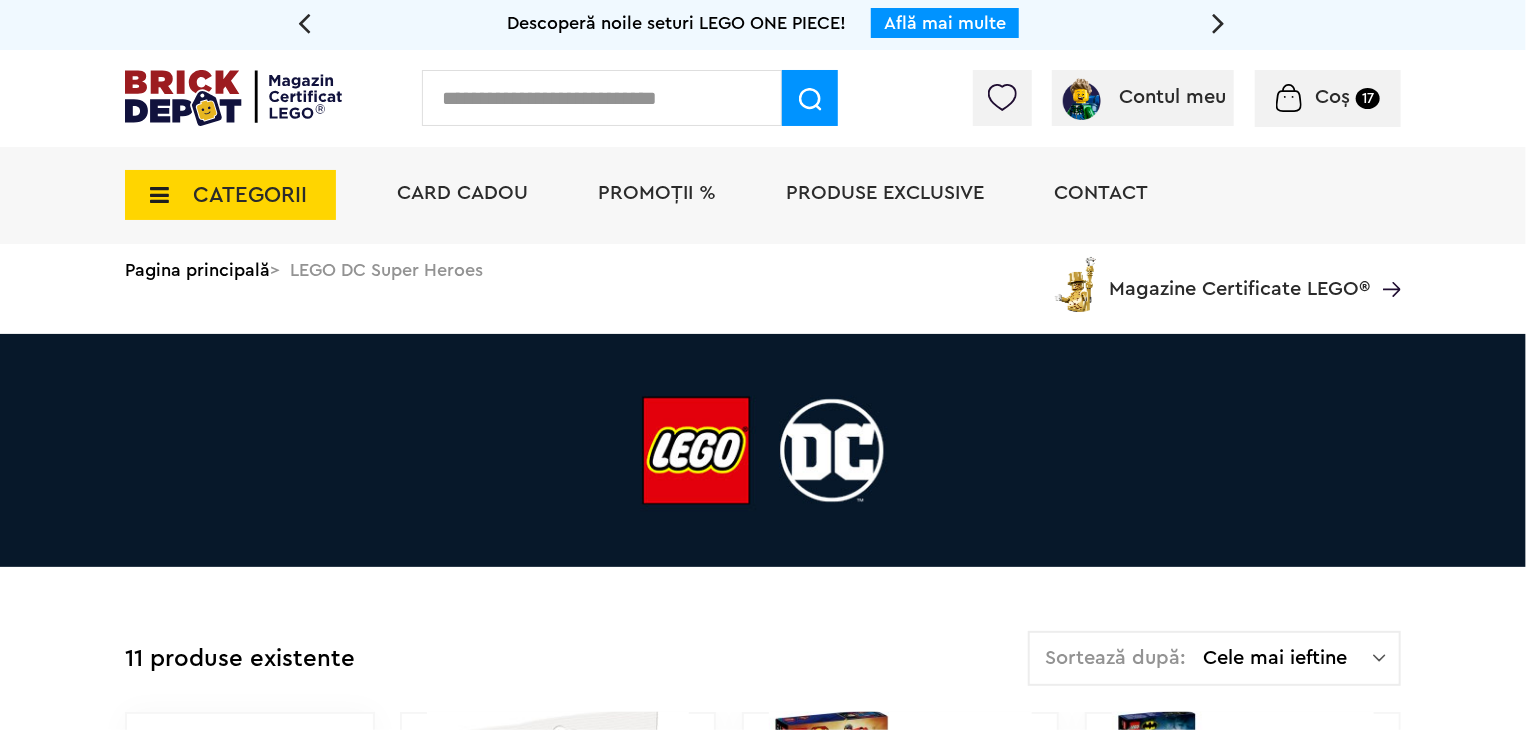 click on "CATEGORII" at bounding box center (250, 195) 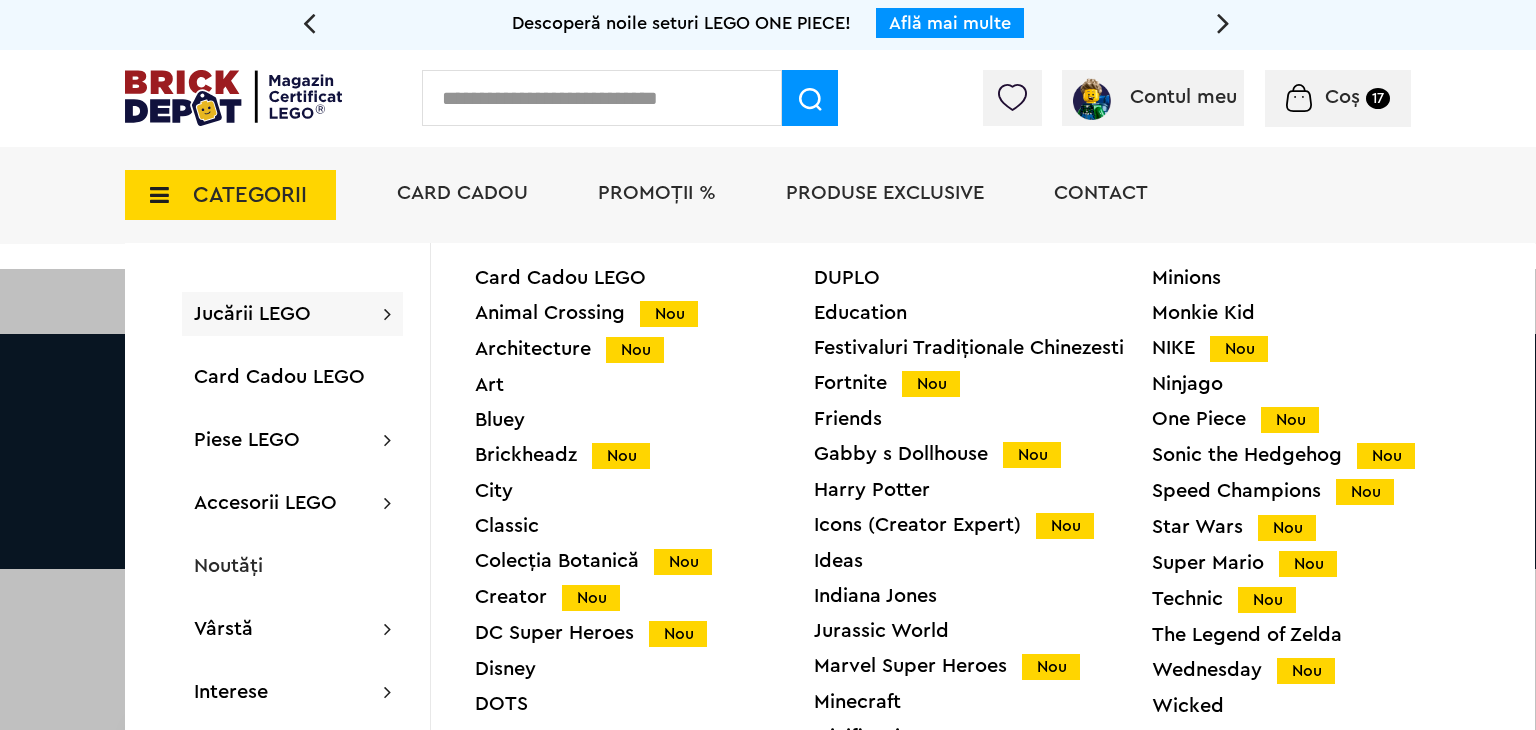 click on "Star Wars Nou" at bounding box center [1321, 527] 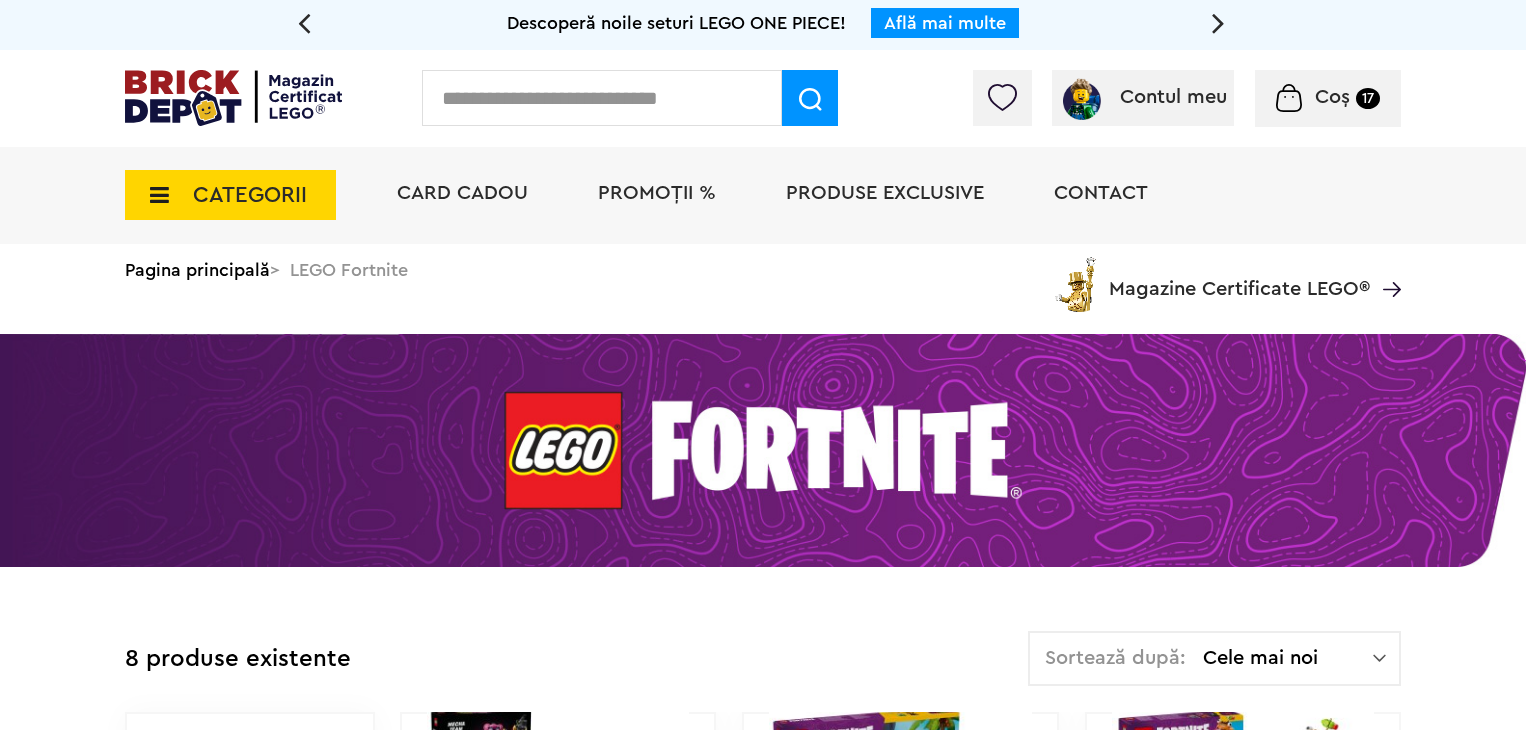 scroll, scrollTop: 0, scrollLeft: 0, axis: both 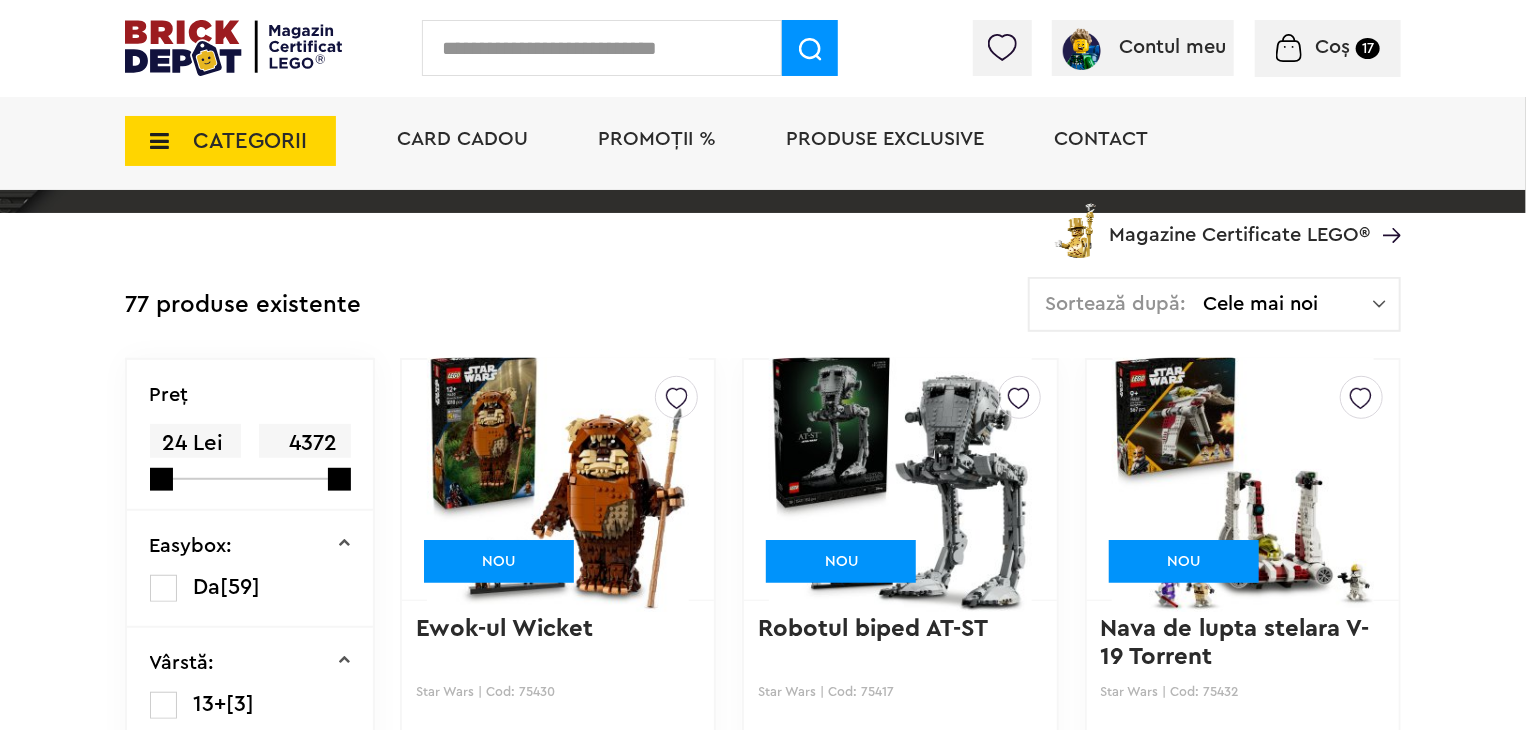 click on "Cele mai noi" at bounding box center (1288, 304) 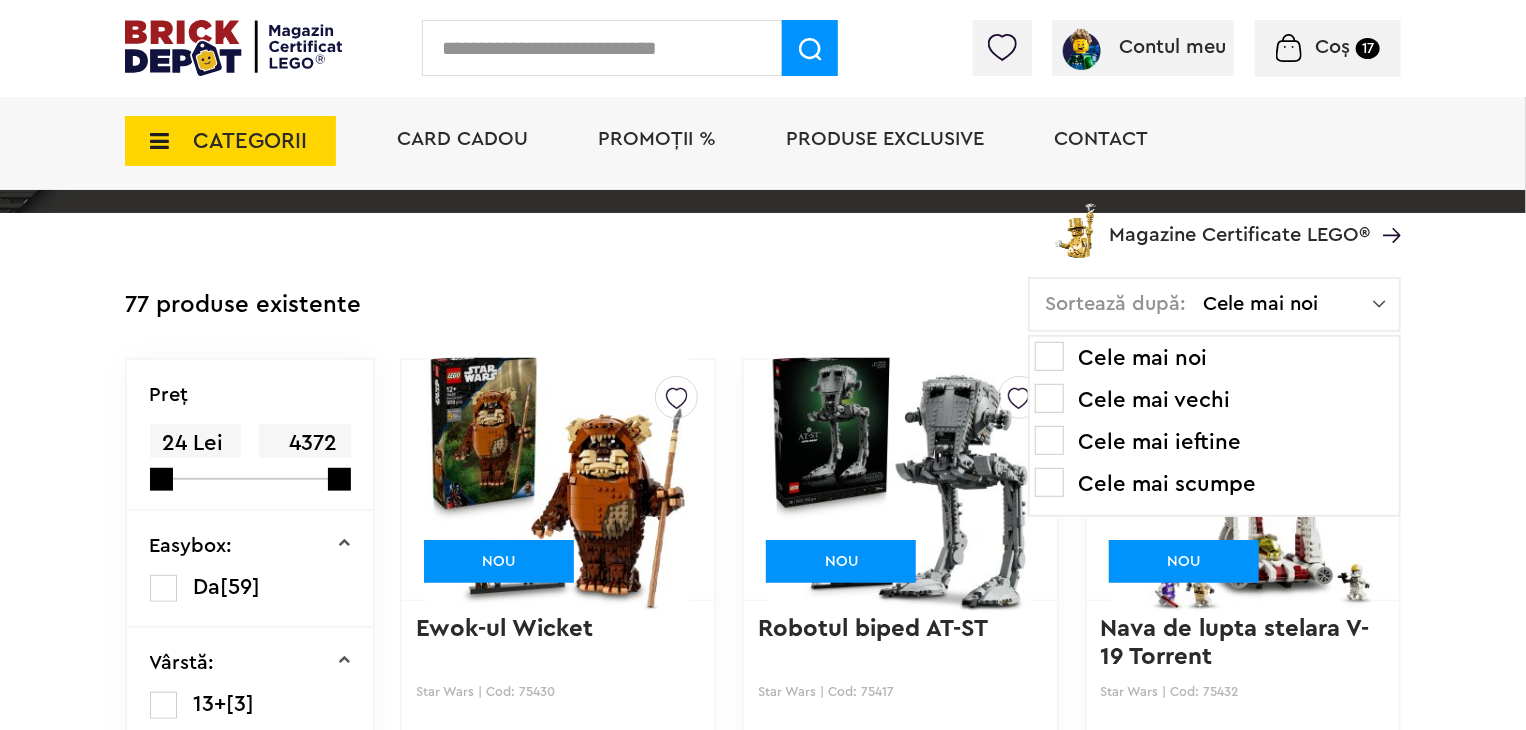 click at bounding box center [1049, 440] 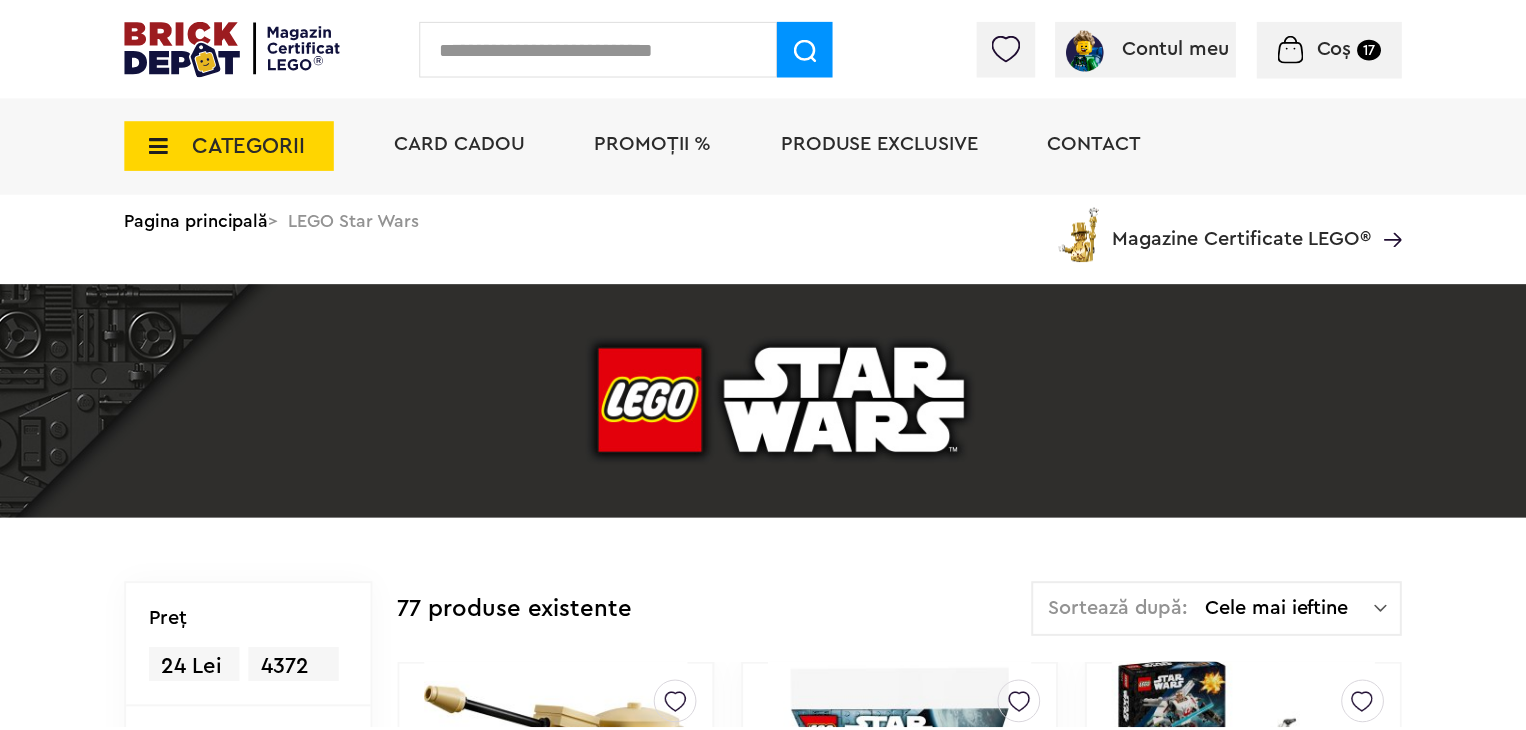 scroll, scrollTop: 0, scrollLeft: 0, axis: both 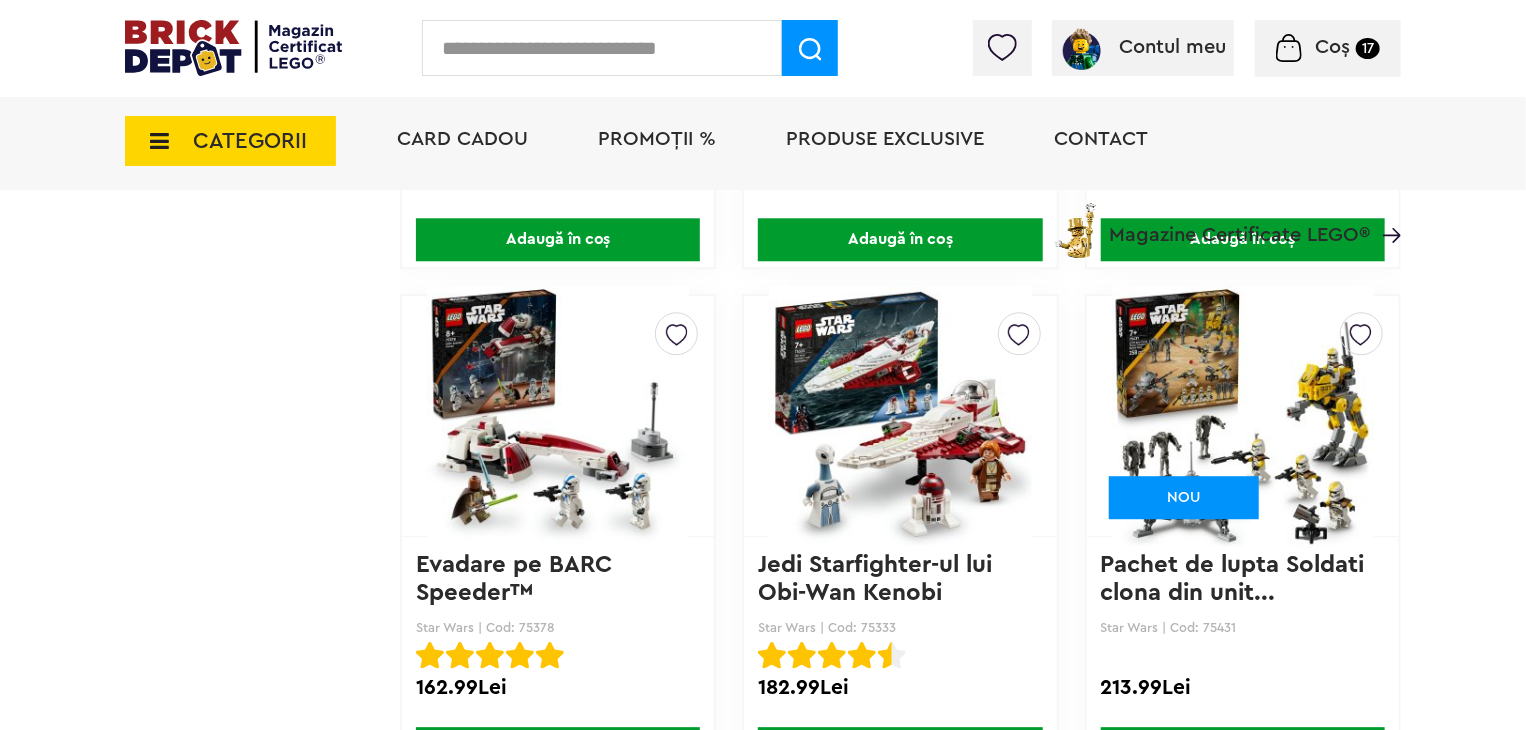 click on "Adaugă în coș" at bounding box center [558, 748] 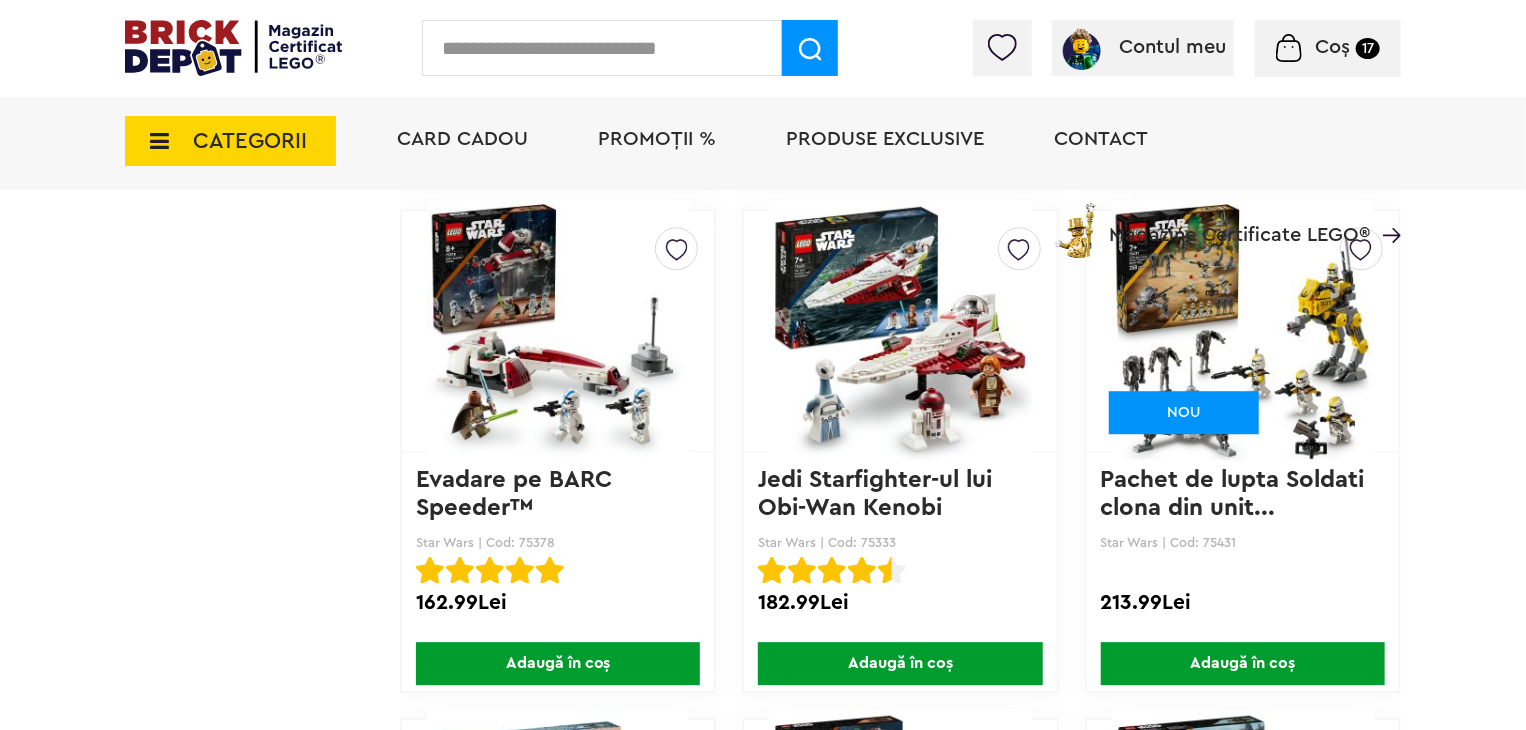 scroll, scrollTop: 2700, scrollLeft: 0, axis: vertical 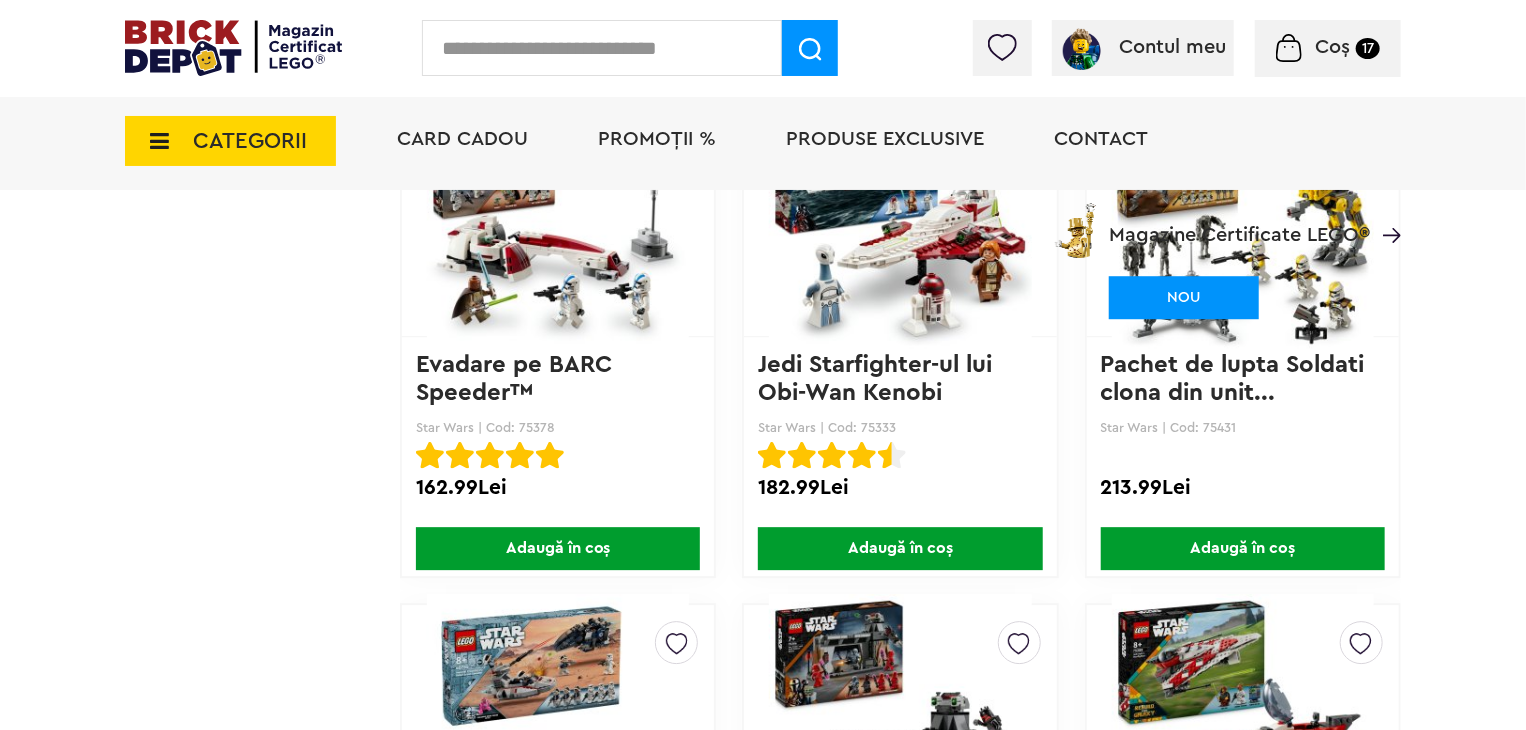 click on "Adaugă în coș" at bounding box center (1243, 548) 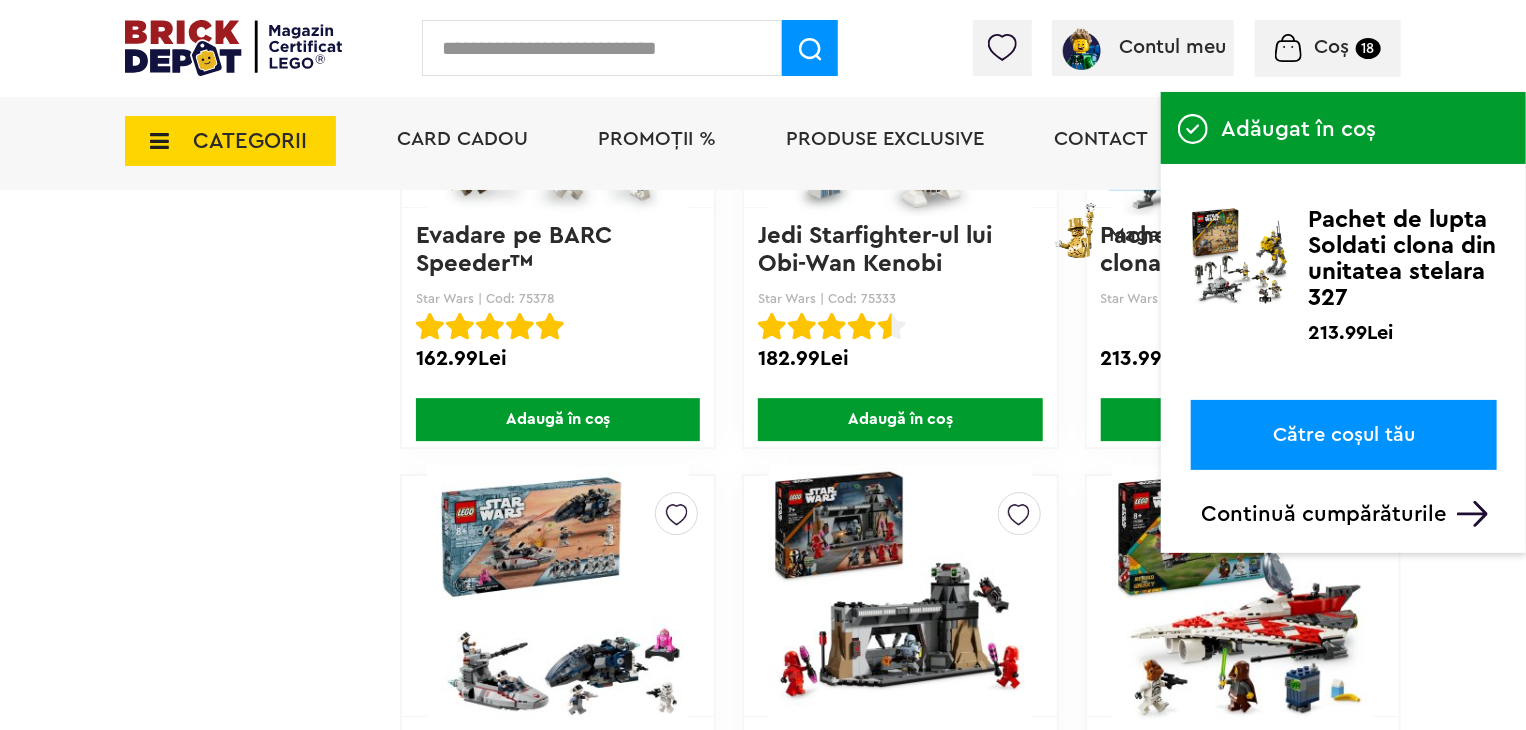 scroll, scrollTop: 2800, scrollLeft: 0, axis: vertical 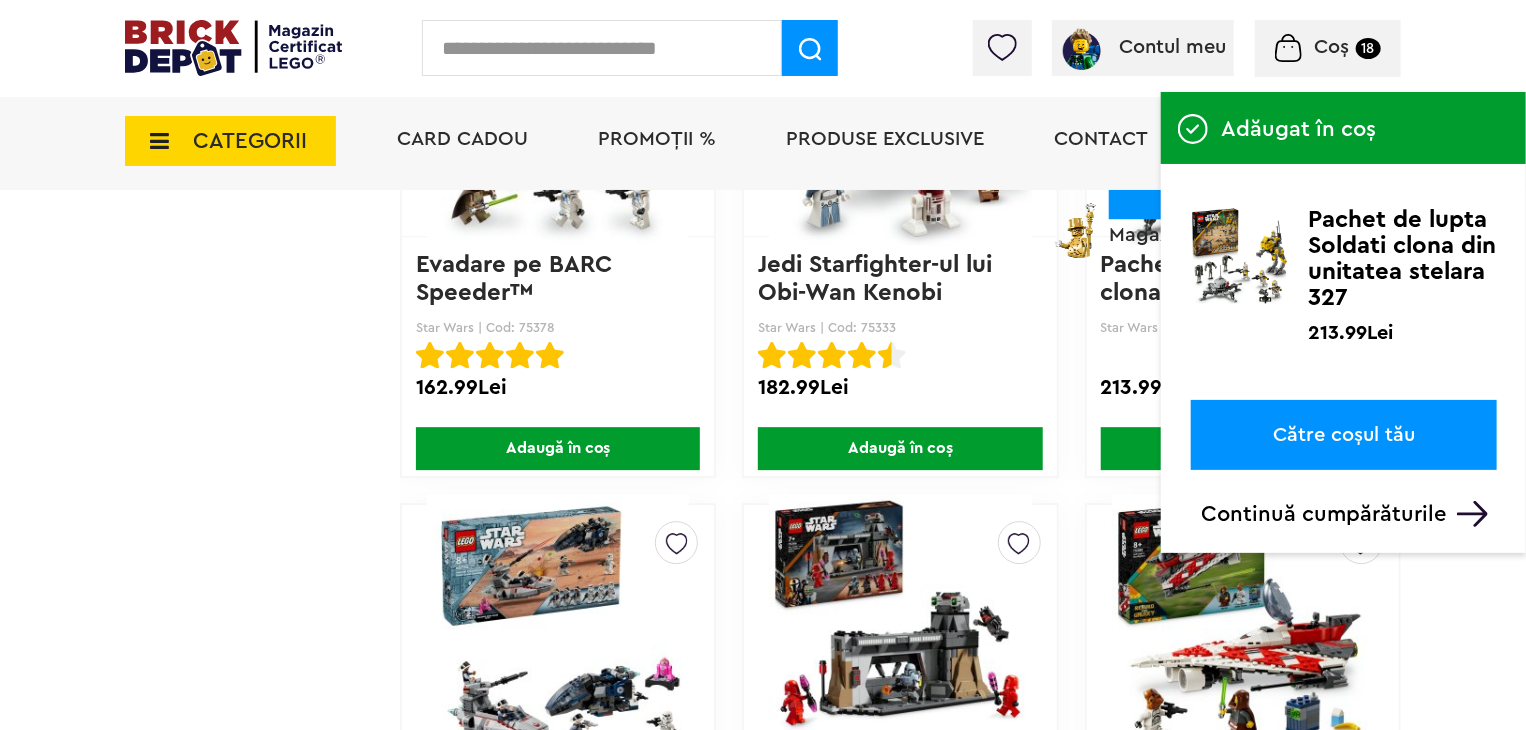 click on "Linkuri Importante
Comenzile mele
Date personale
Adrese
Parolă
Listă dorințe
Recenziile mele
VIP
Delogare
Filtre
Preţ 24 Lei 4372 Lei Easybox: Da  [59] Vârstă: 13+  [3] 4+  [3] 6+  [13] 9+  [24] Vezi mai multe Adult  [23] DISPONIBIL: În stoc  [67] Precomandă  [10] Exclusive: Da  [1] Noutate: NOU  [9] INTERESE: Filme și Seriale  [10] Deteriorate  [1] ********" at bounding box center [262, 390] 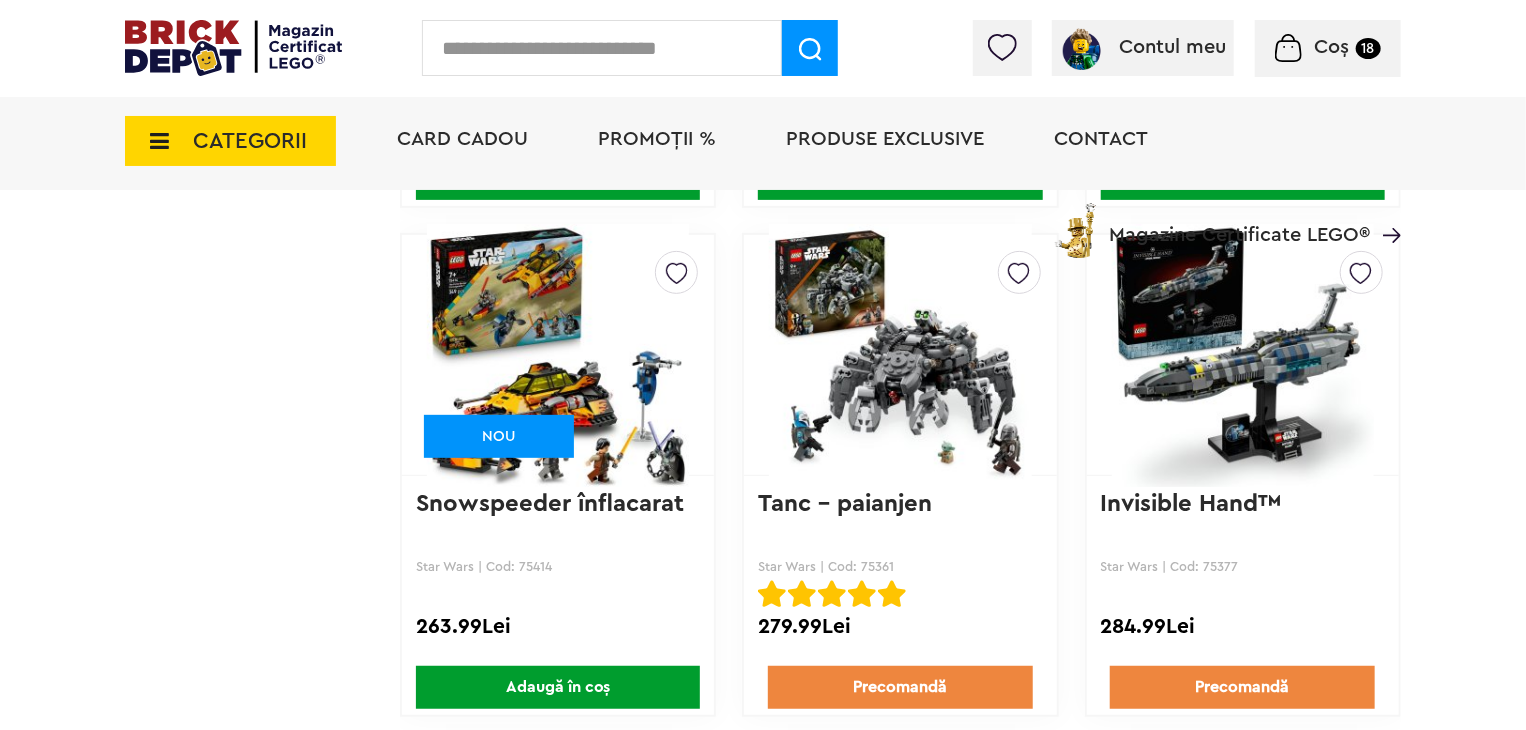 scroll, scrollTop: 4100, scrollLeft: 0, axis: vertical 